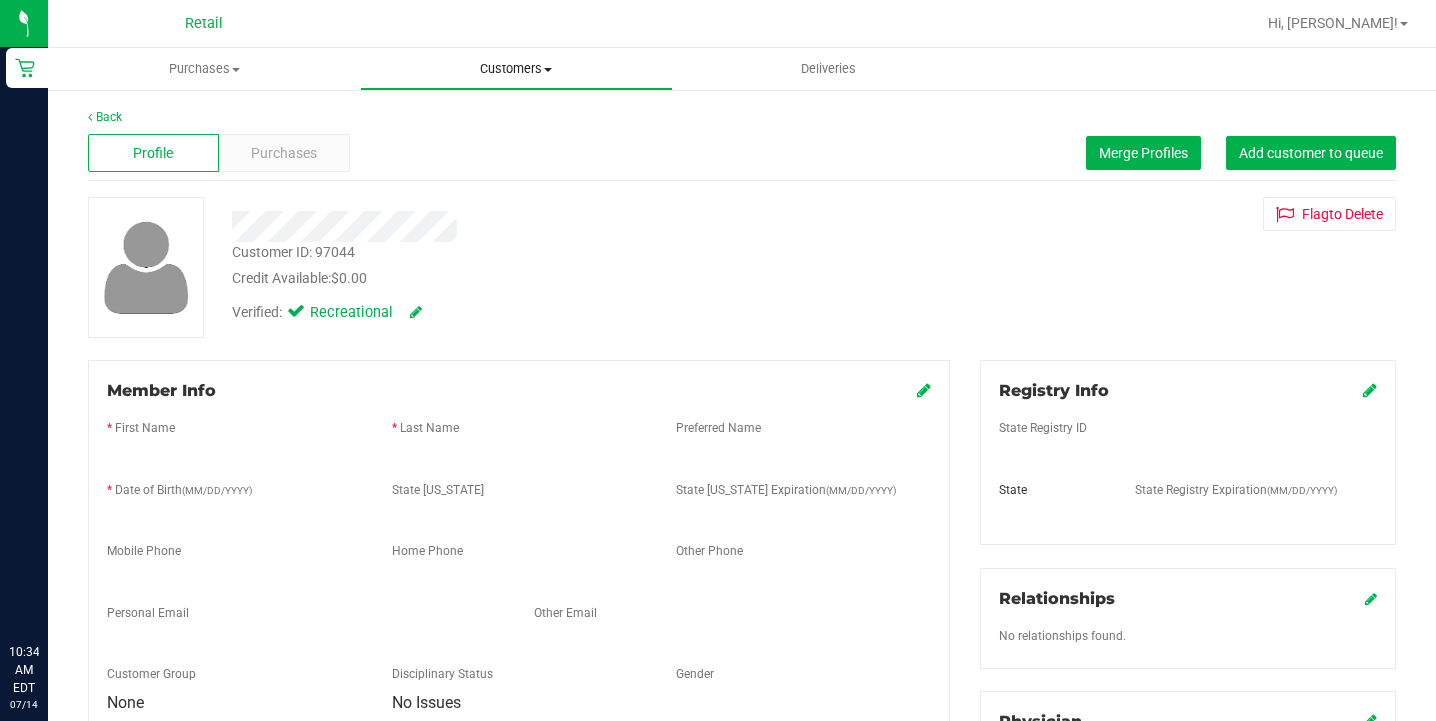 scroll, scrollTop: 0, scrollLeft: 0, axis: both 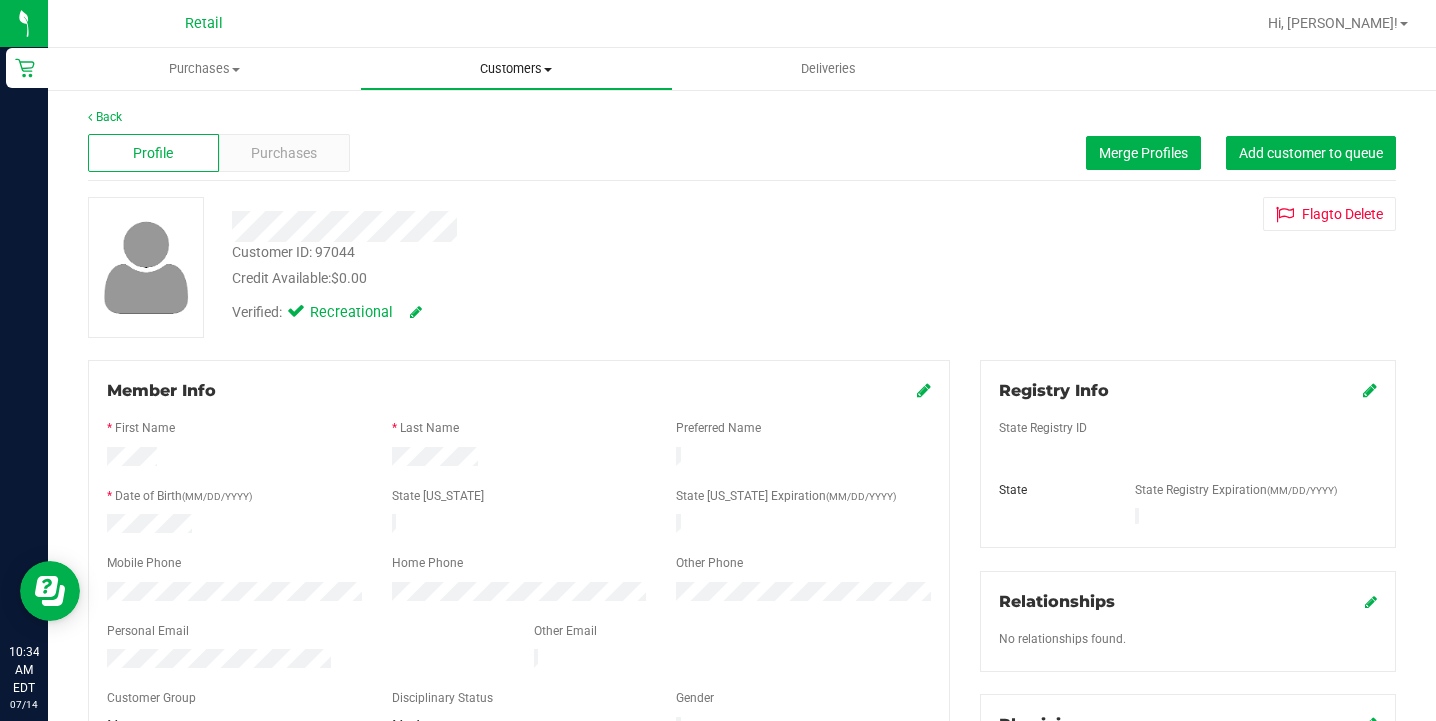 click on "Customers" at bounding box center (516, 69) 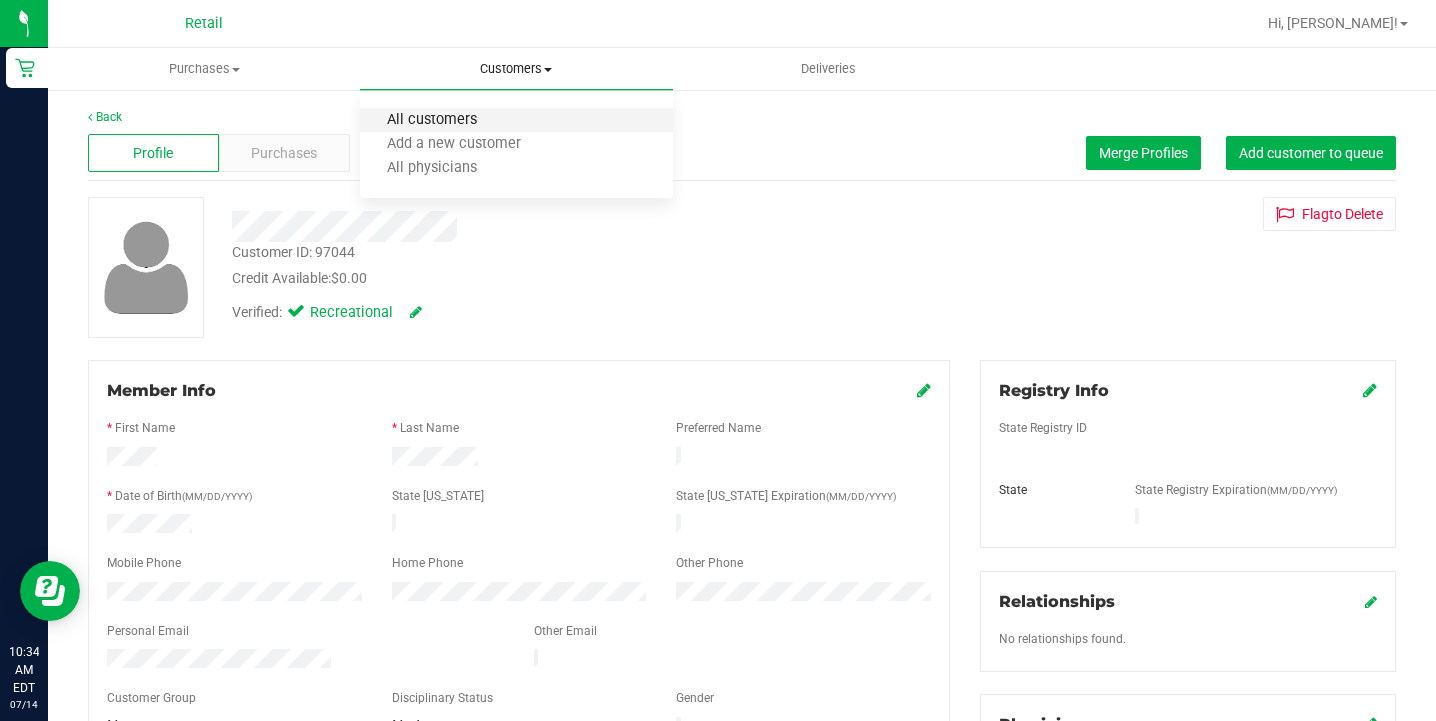 click on "All customers" at bounding box center (432, 120) 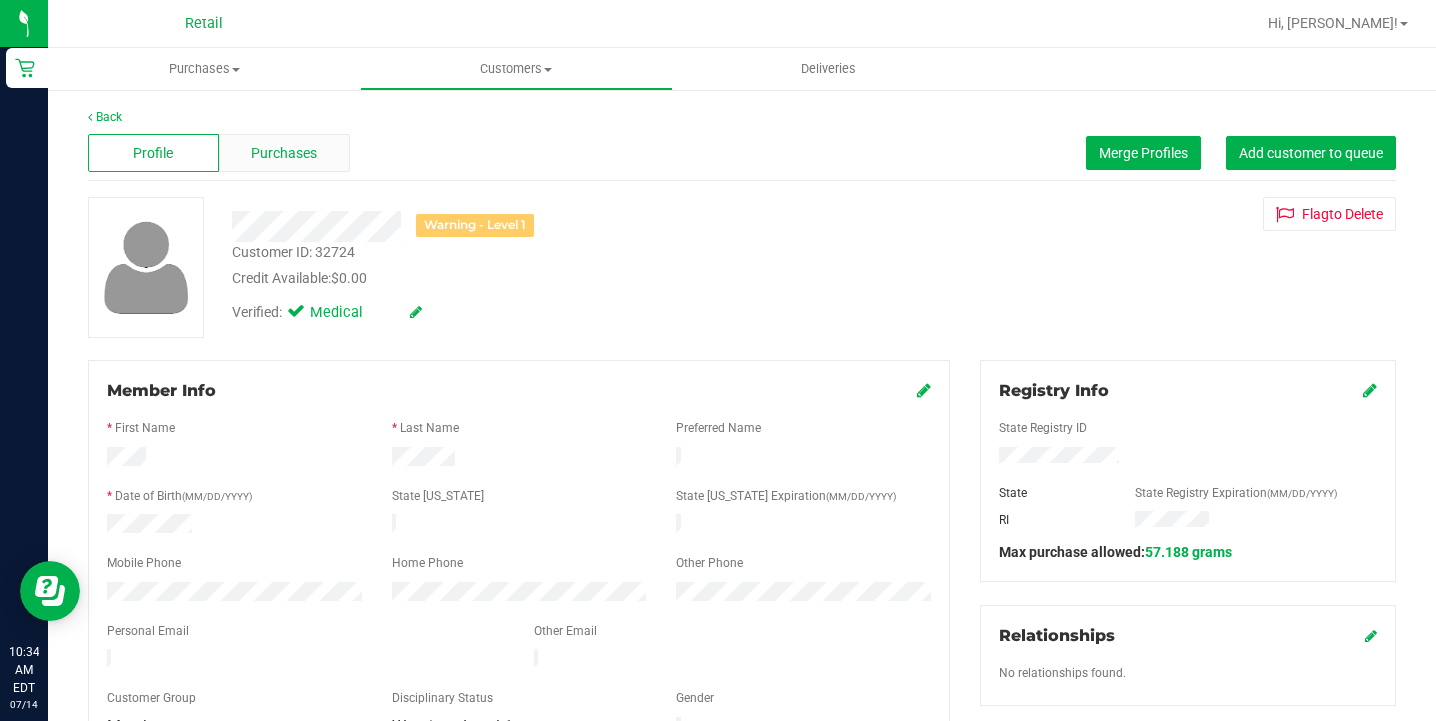 click on "Purchases" at bounding box center [284, 153] 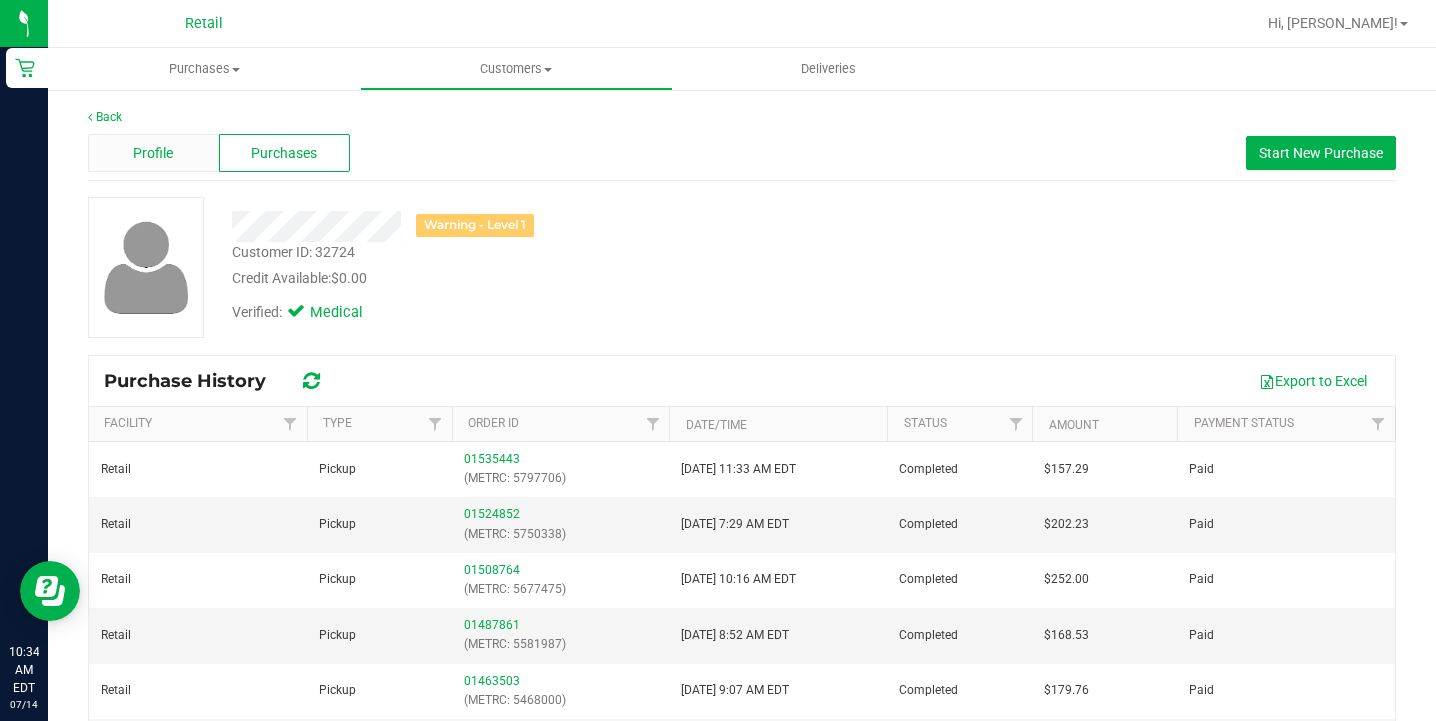 click on "Profile" at bounding box center (153, 153) 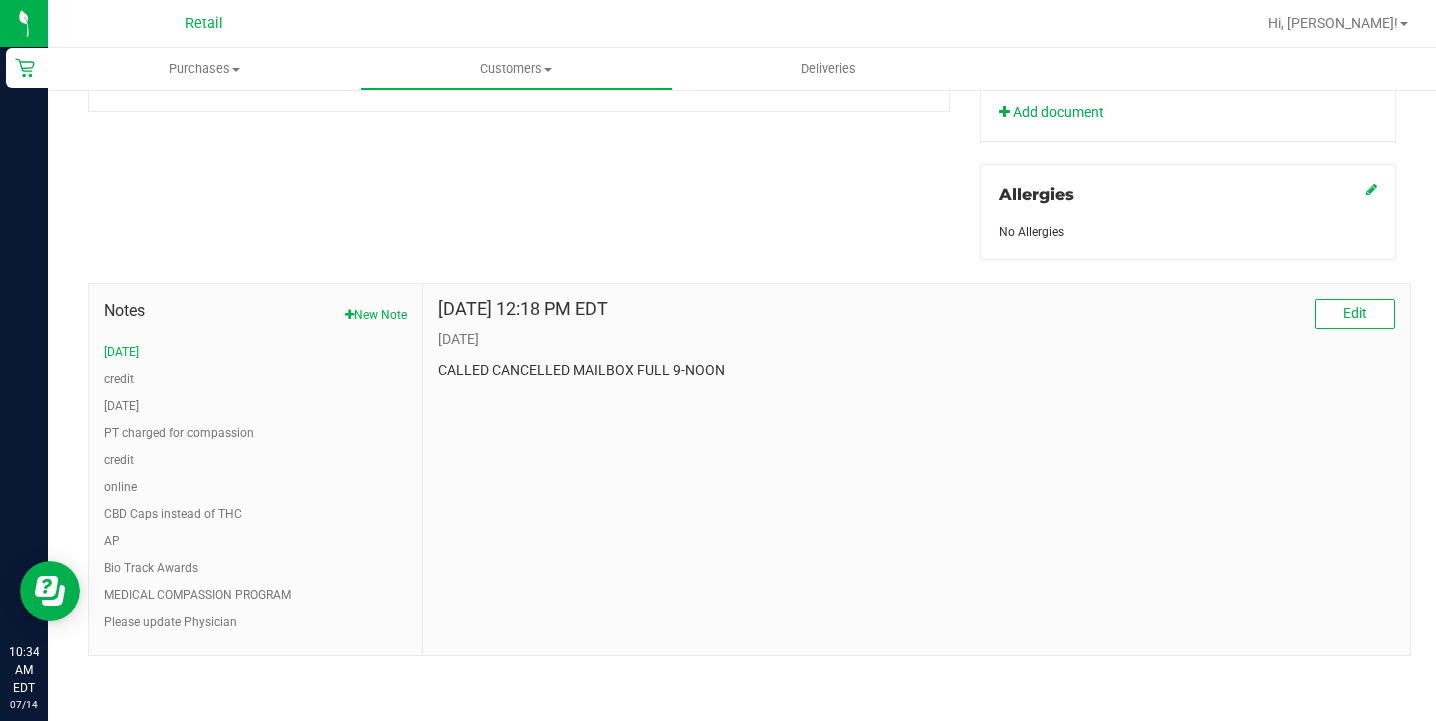 scroll, scrollTop: 859, scrollLeft: 0, axis: vertical 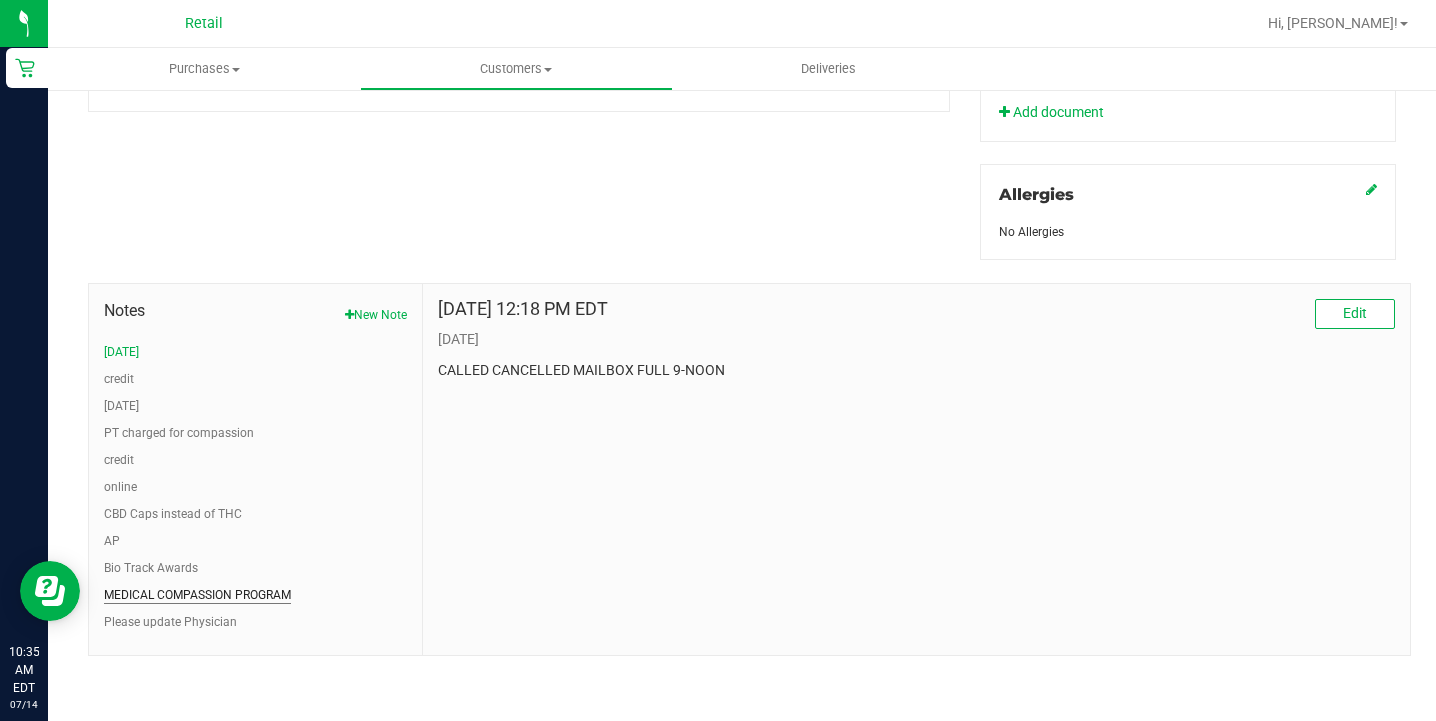 click on "MEDICAL COMPASSION PROGRAM" at bounding box center (197, 595) 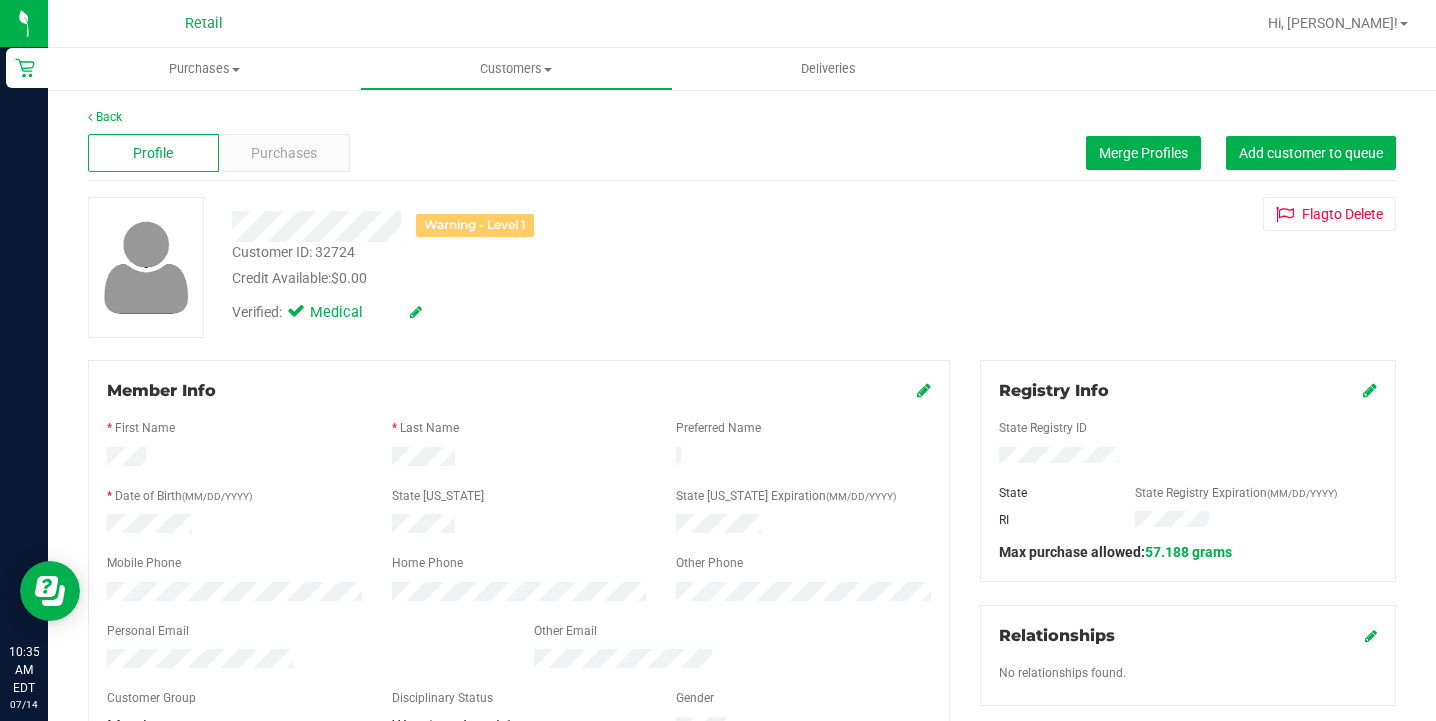 scroll, scrollTop: 0, scrollLeft: 0, axis: both 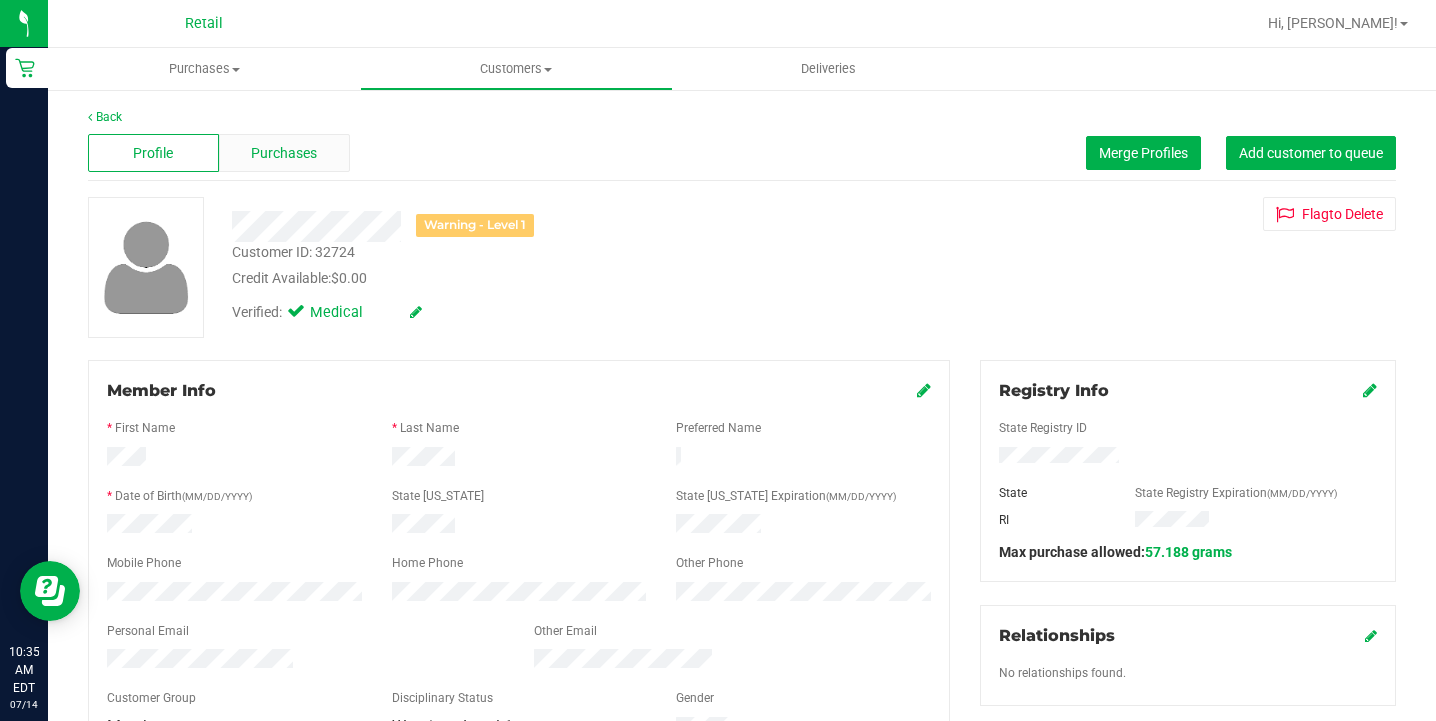 click on "Purchases" at bounding box center (284, 153) 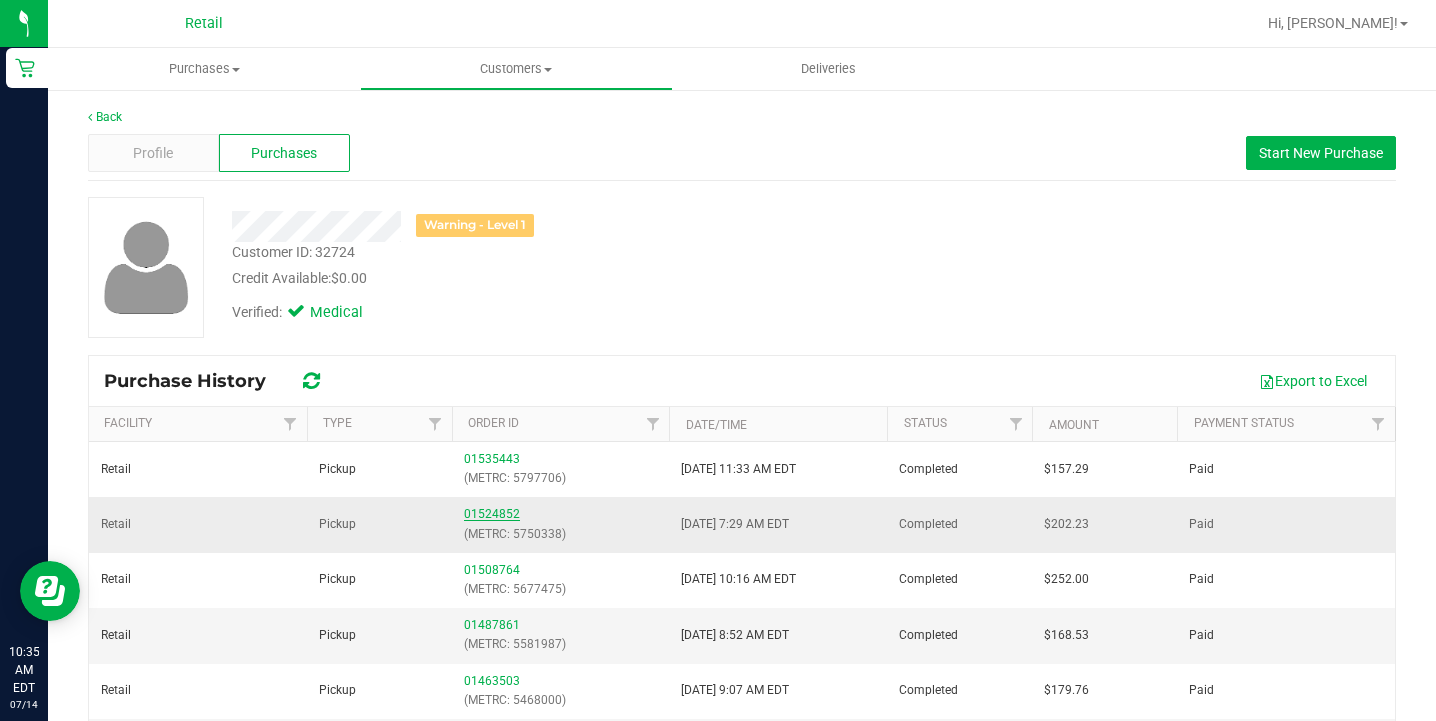 click on "01524852" at bounding box center [492, 514] 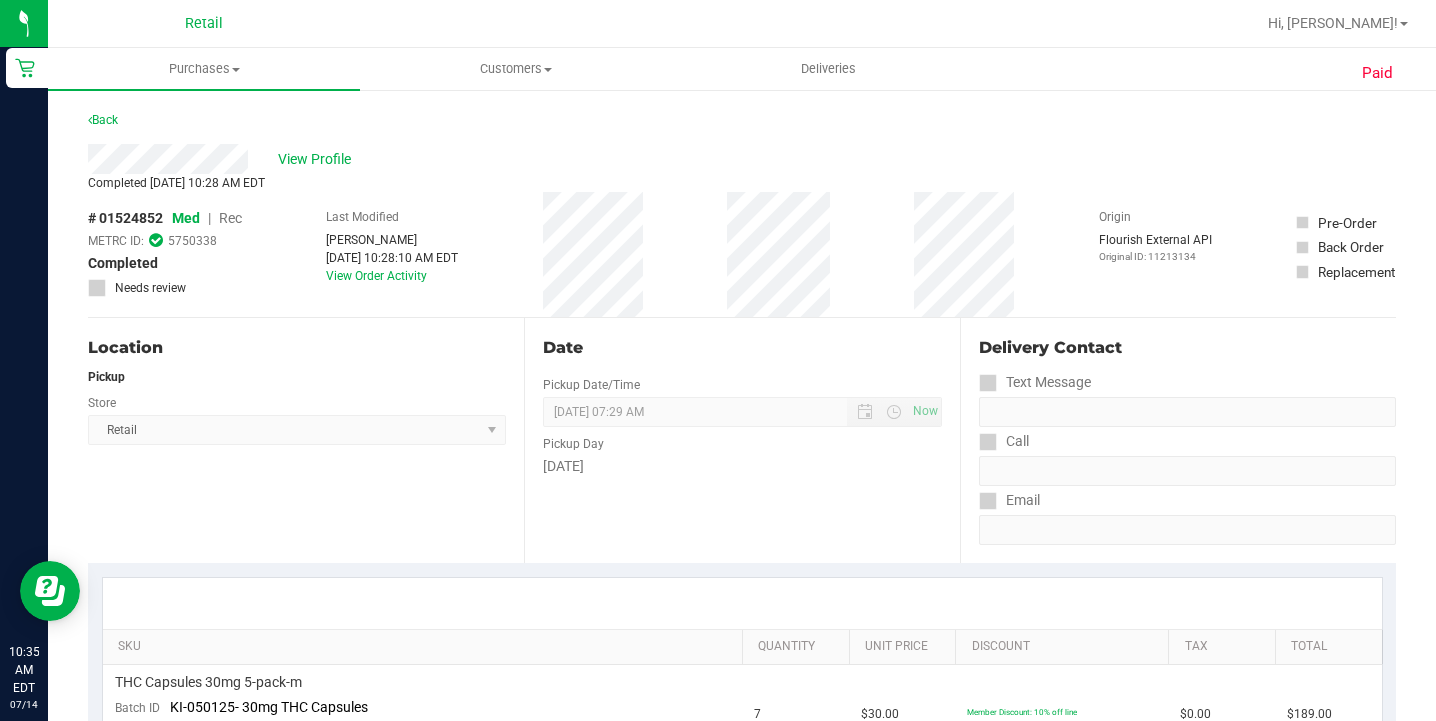 scroll, scrollTop: 0, scrollLeft: 0, axis: both 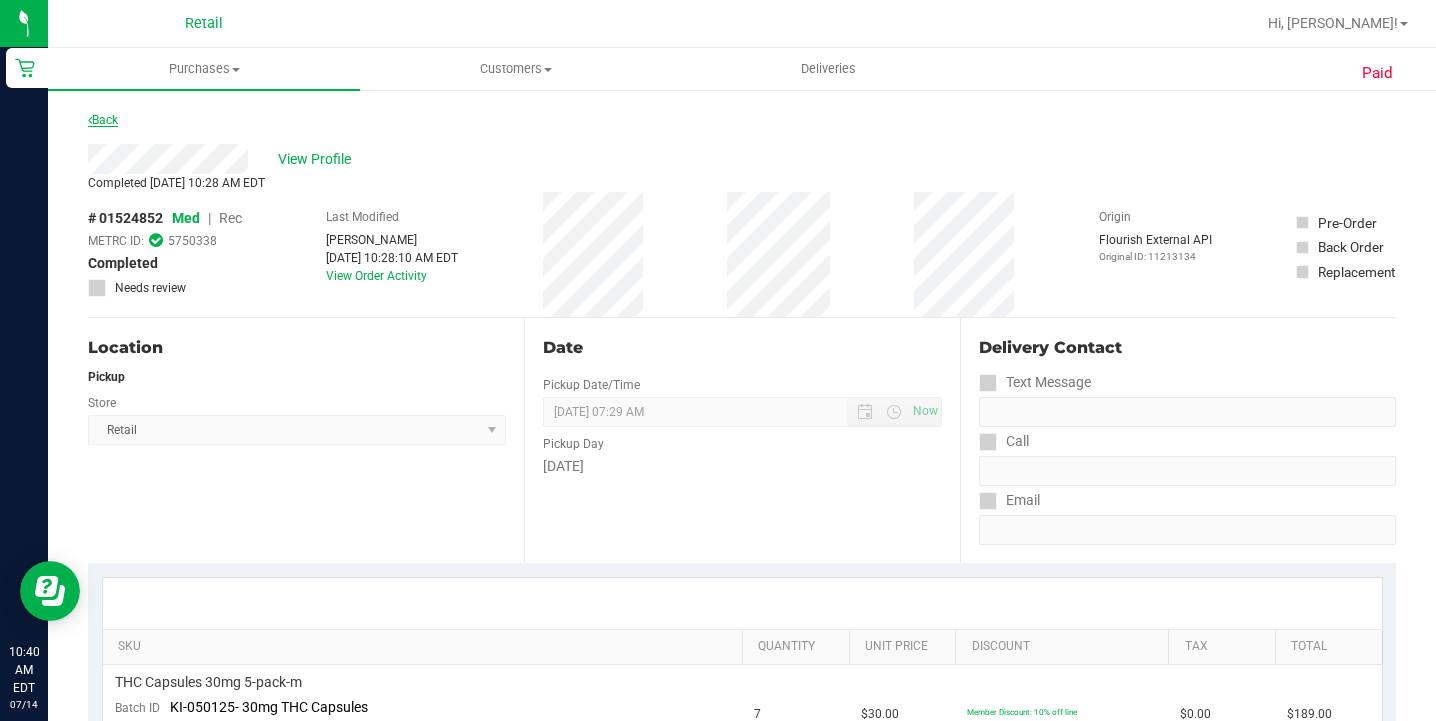 click on "Back" at bounding box center [103, 120] 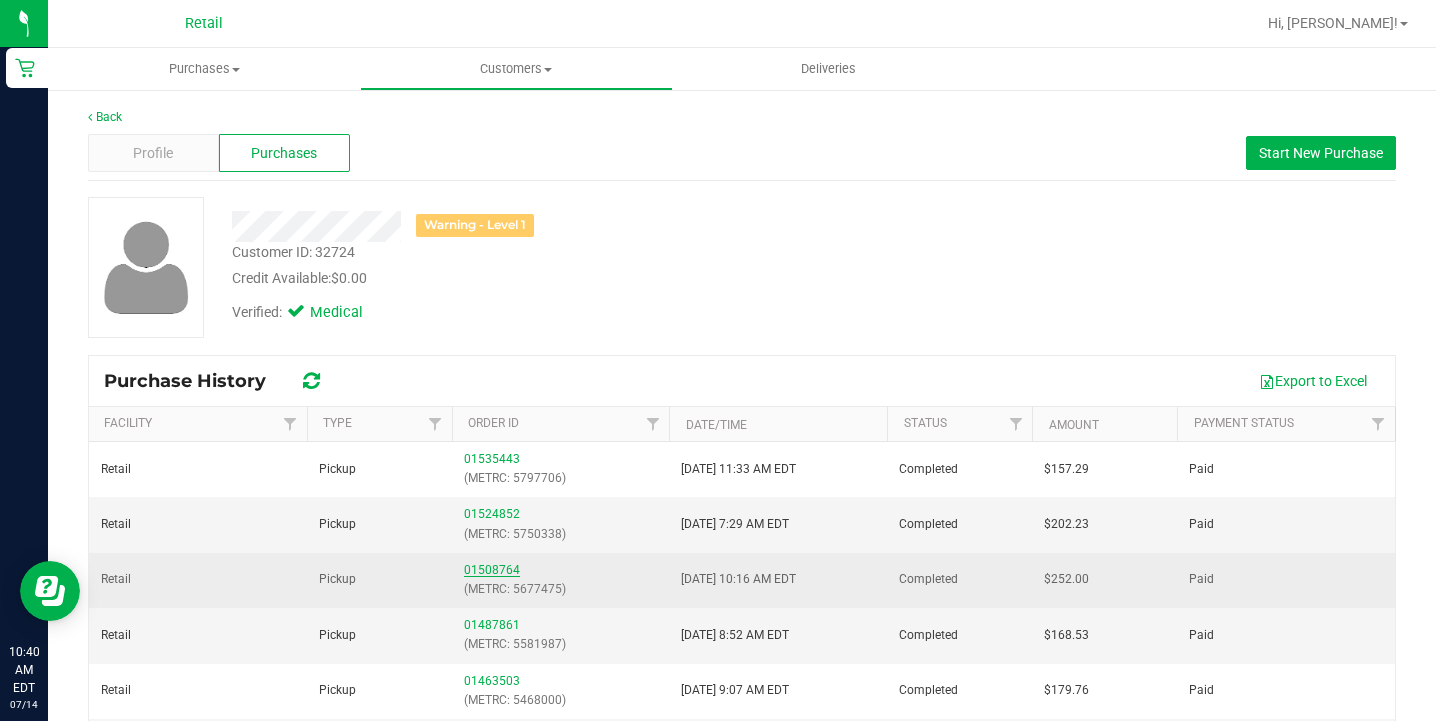 click on "01508764" at bounding box center [492, 570] 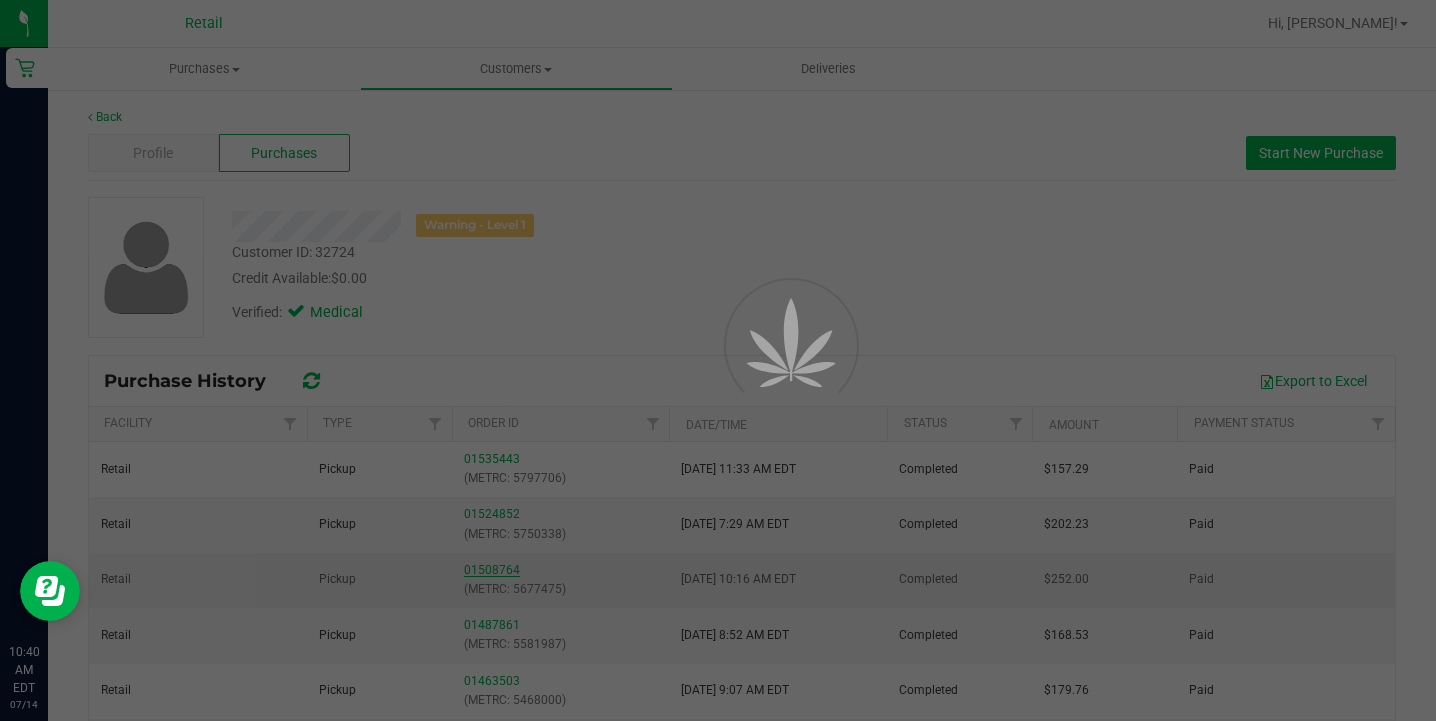 scroll, scrollTop: 1, scrollLeft: 0, axis: vertical 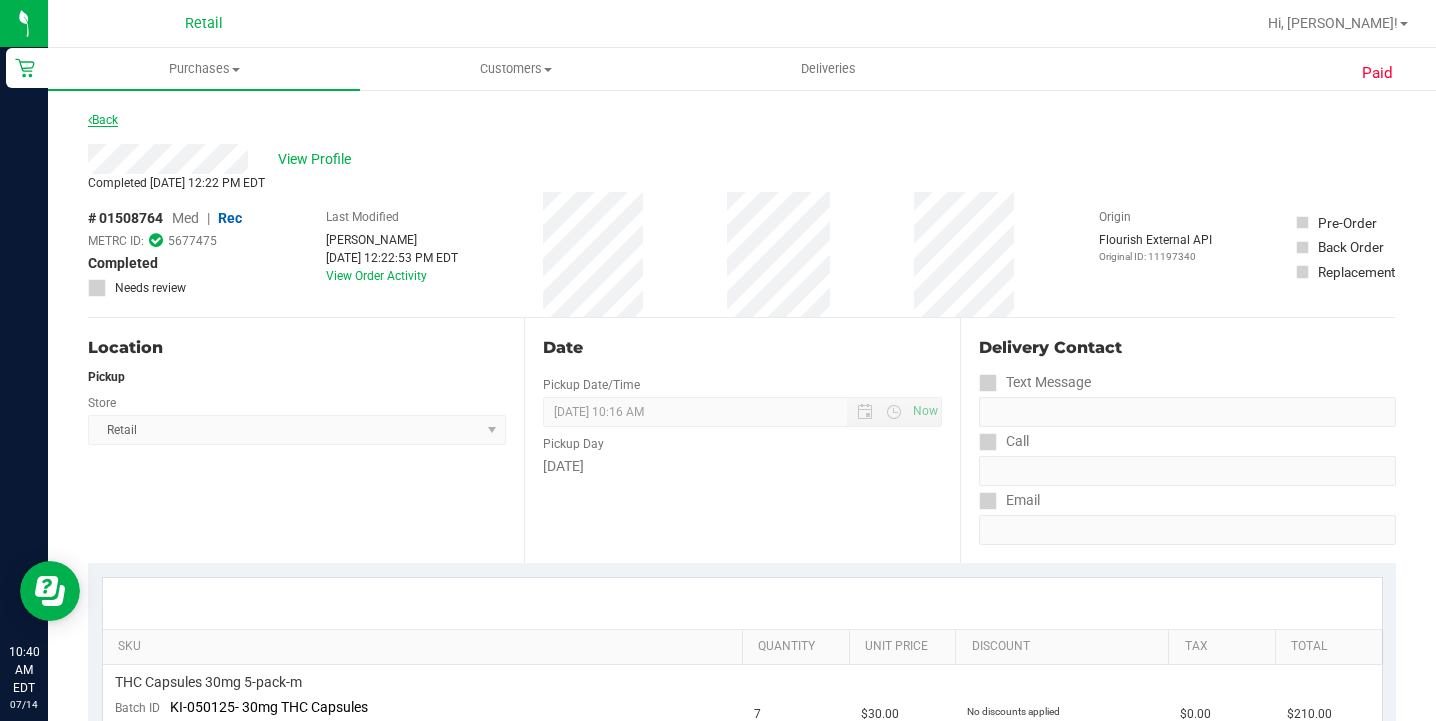 click on "Back" at bounding box center (103, 120) 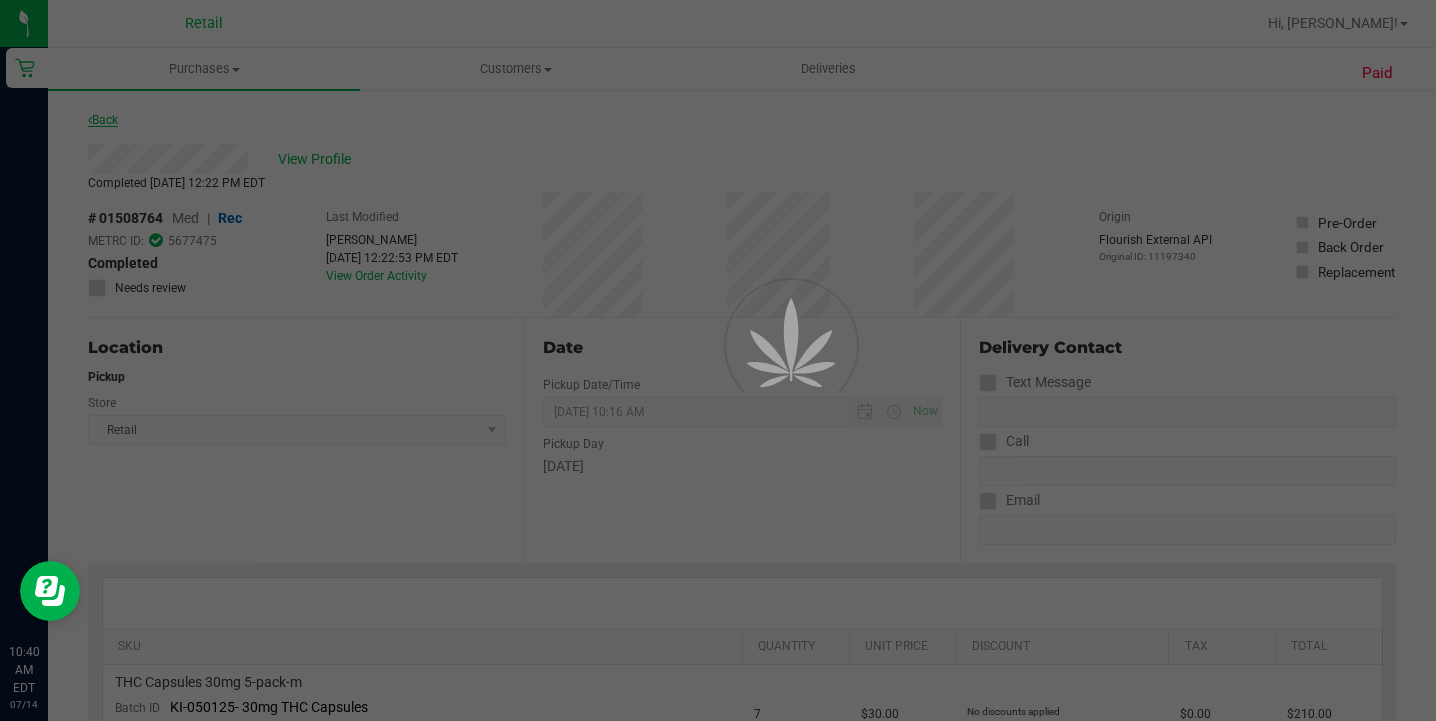 scroll, scrollTop: 0, scrollLeft: 0, axis: both 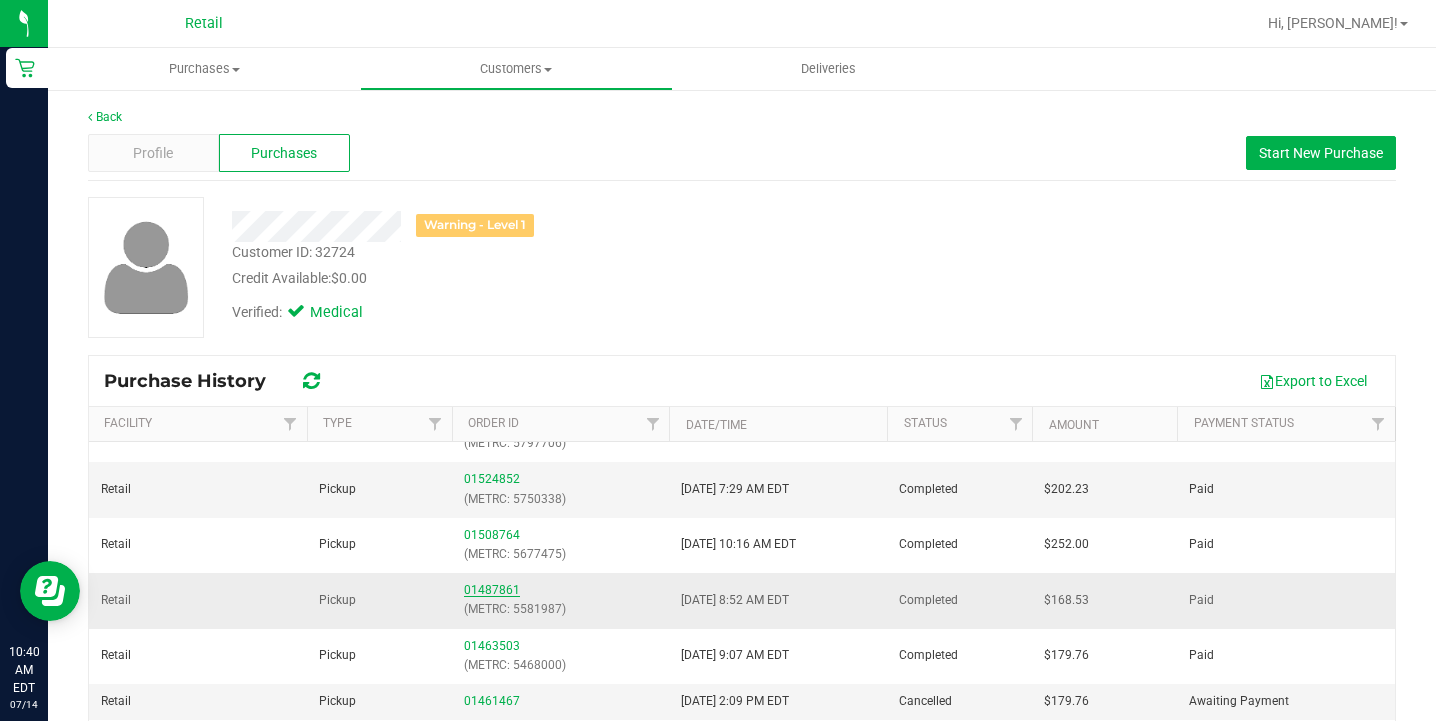 click on "01487861" at bounding box center [492, 590] 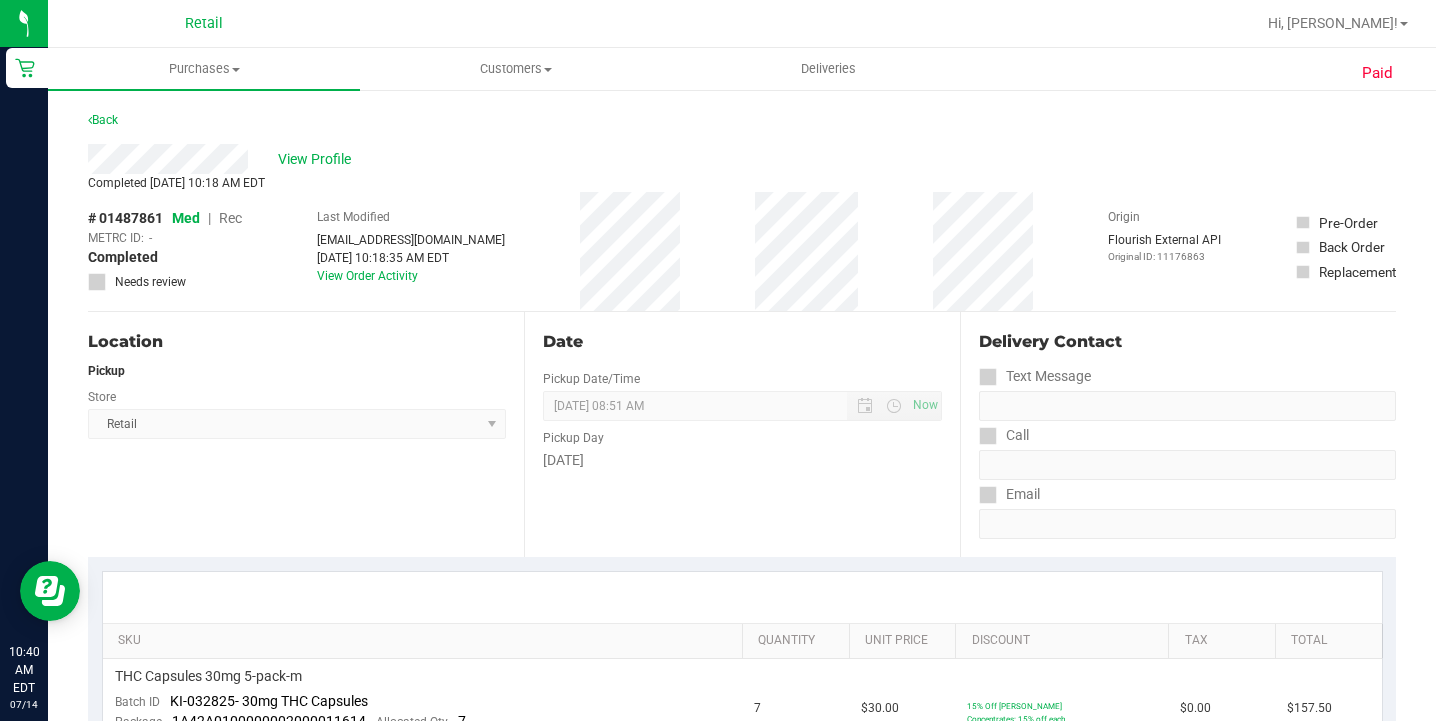 scroll, scrollTop: 11, scrollLeft: 0, axis: vertical 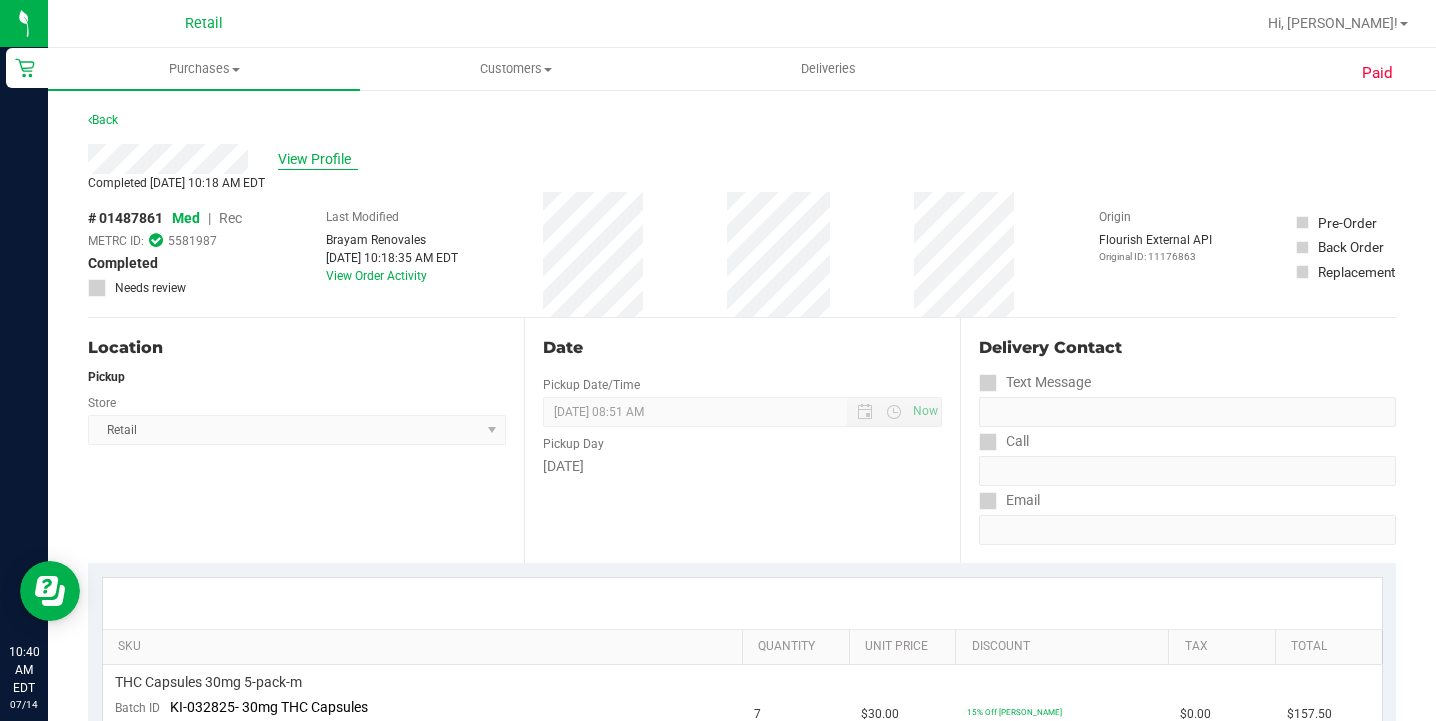 click on "View Profile" at bounding box center (318, 159) 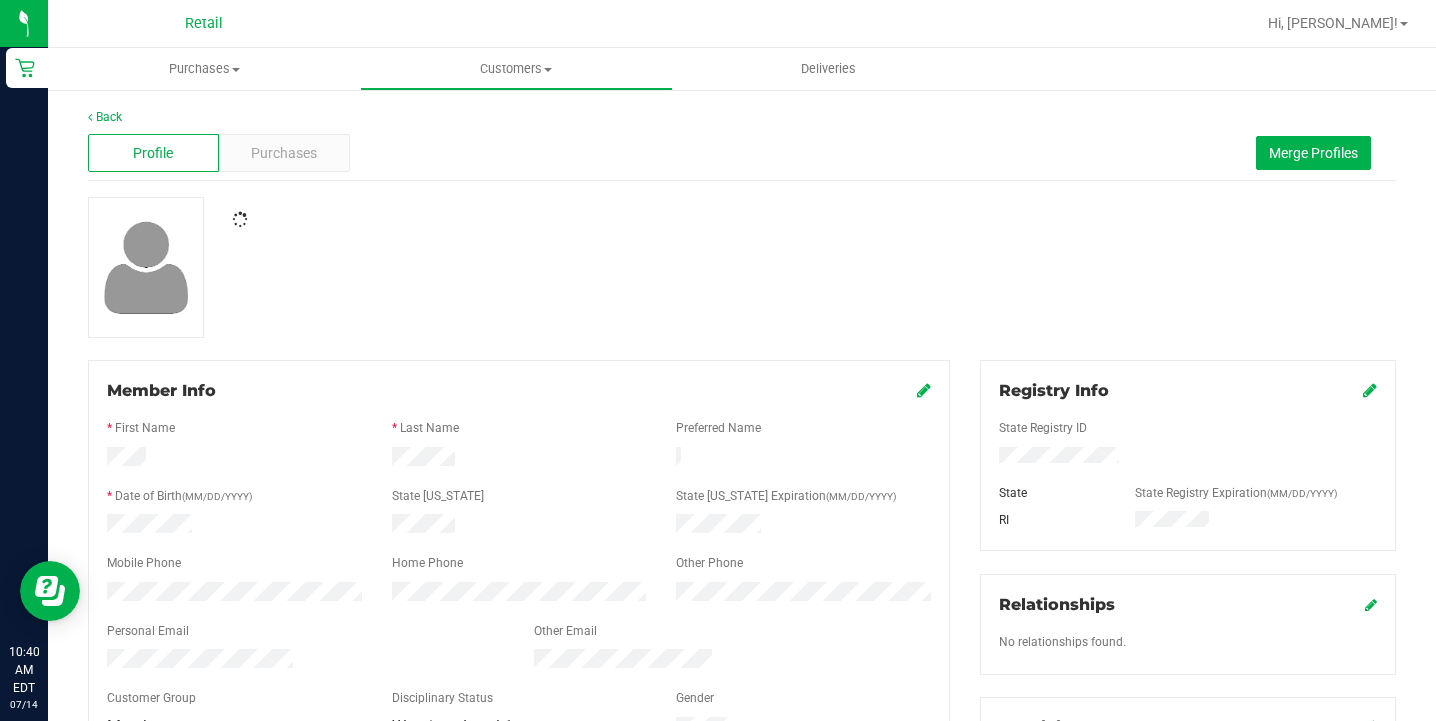 scroll, scrollTop: 0, scrollLeft: 0, axis: both 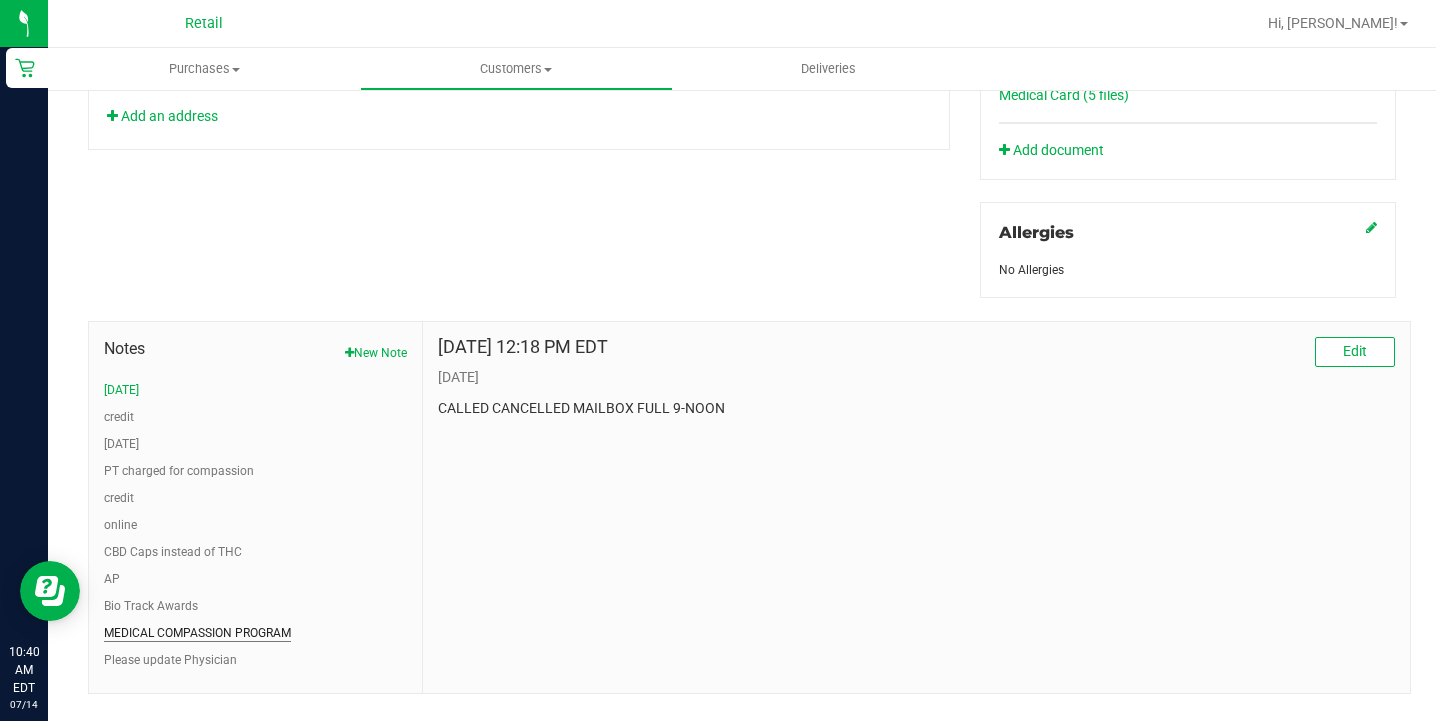 click on "MEDICAL COMPASSION PROGRAM" at bounding box center [197, 633] 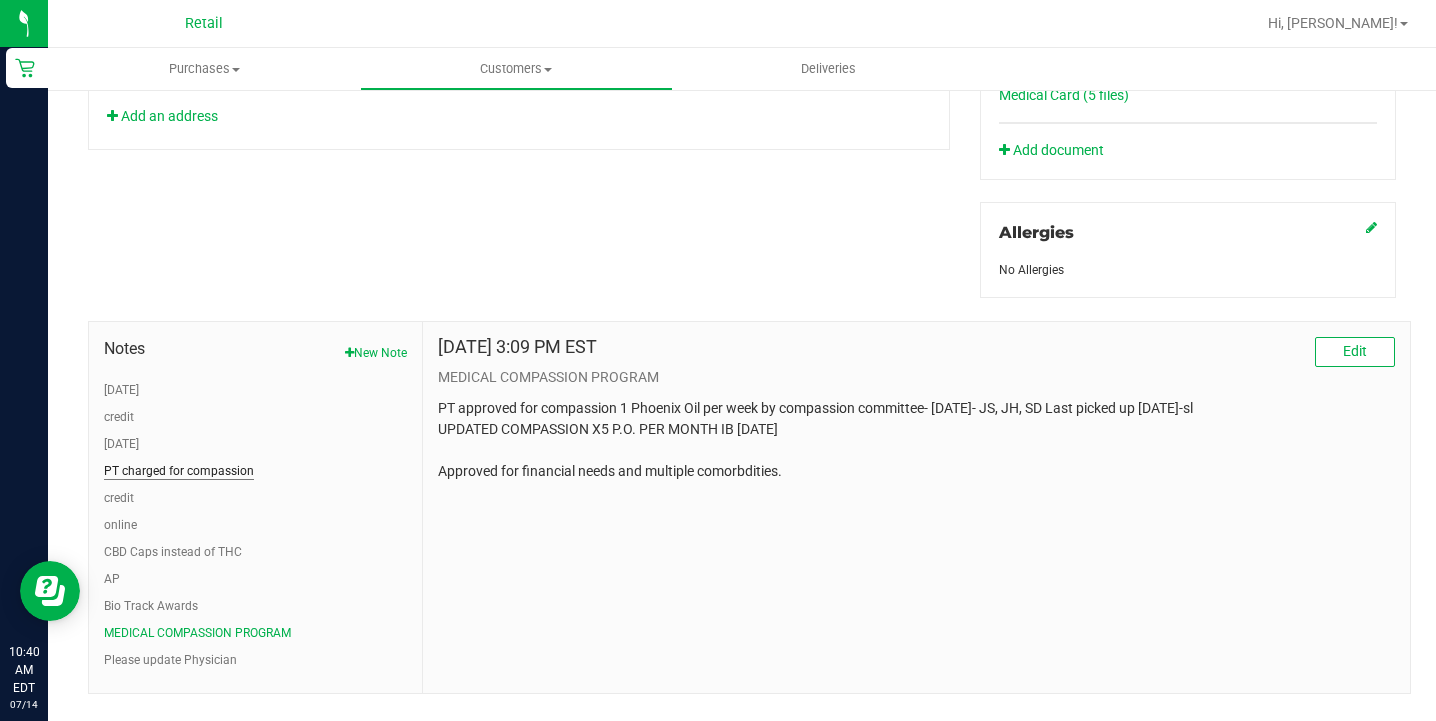 click on "PT charged for compassion" at bounding box center (179, 471) 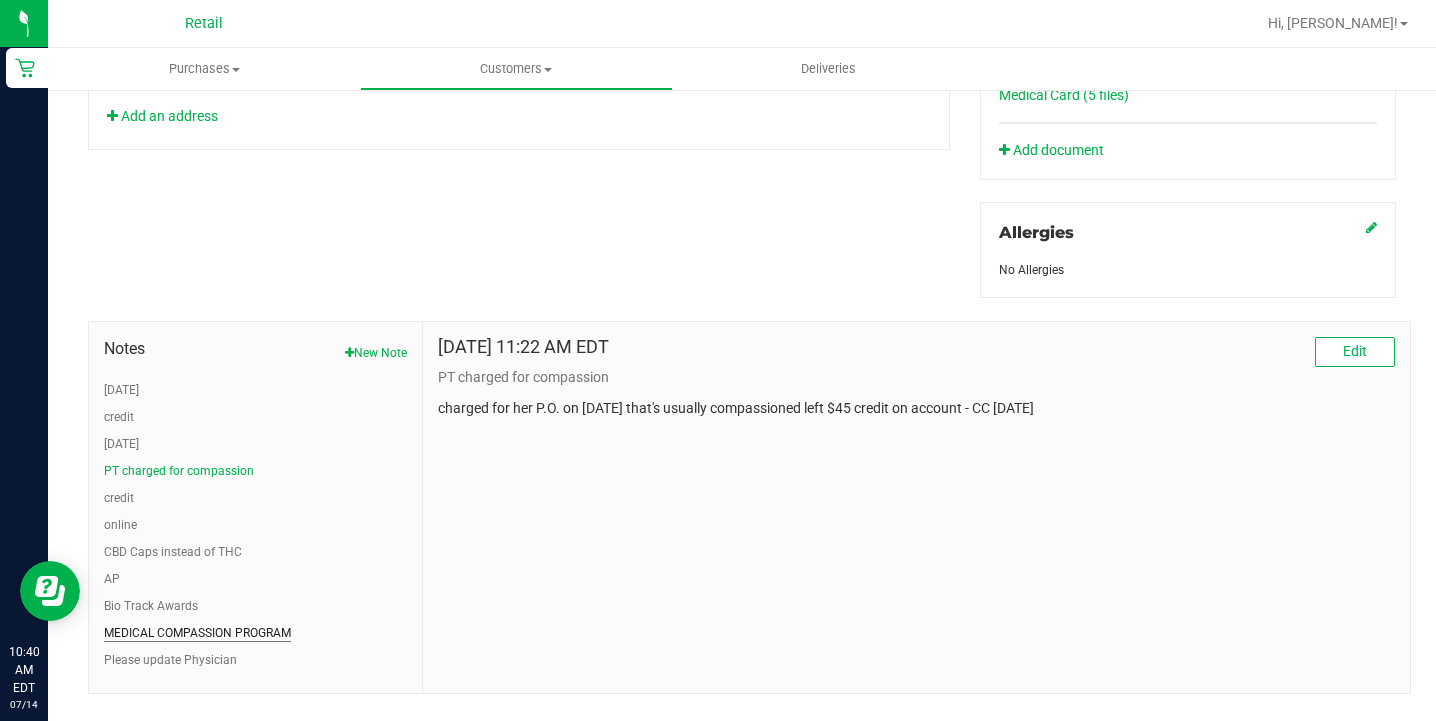 click on "MEDICAL COMPASSION PROGRAM" at bounding box center (197, 633) 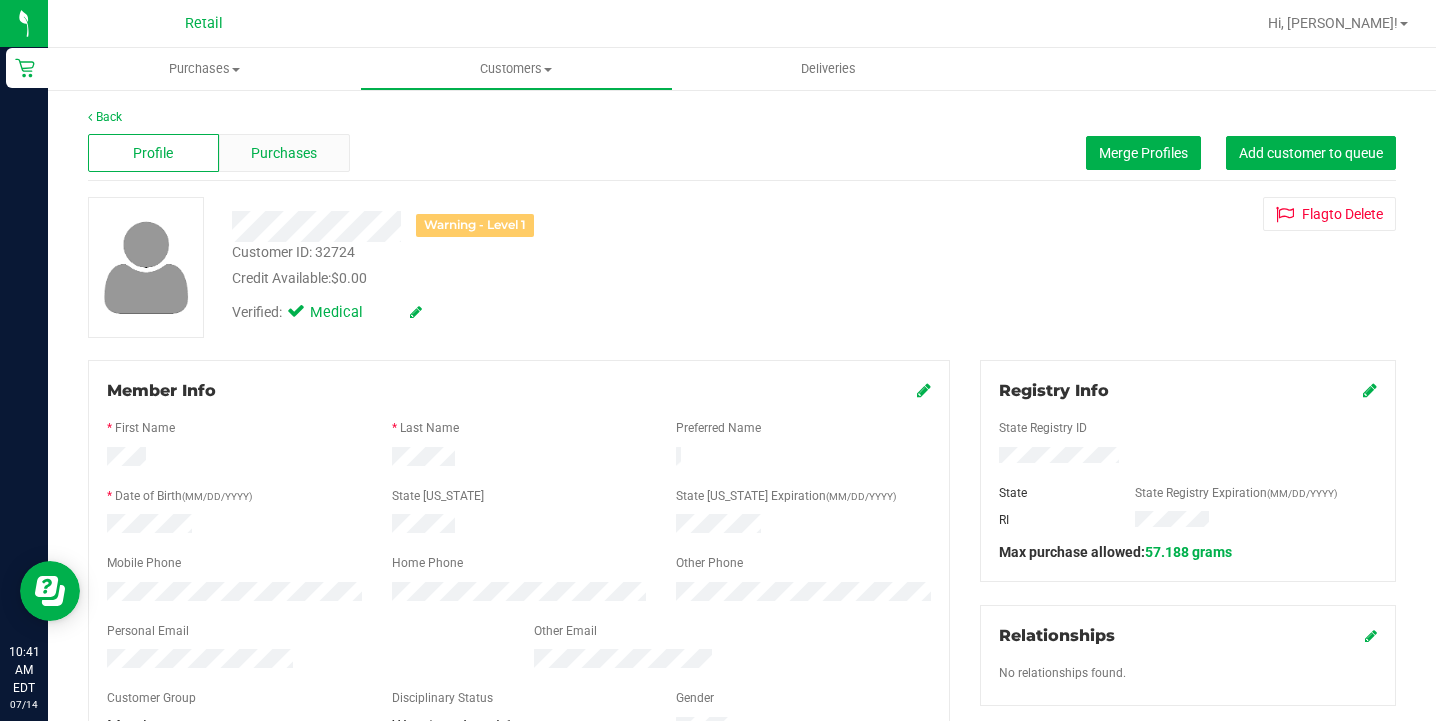 scroll, scrollTop: 0, scrollLeft: 0, axis: both 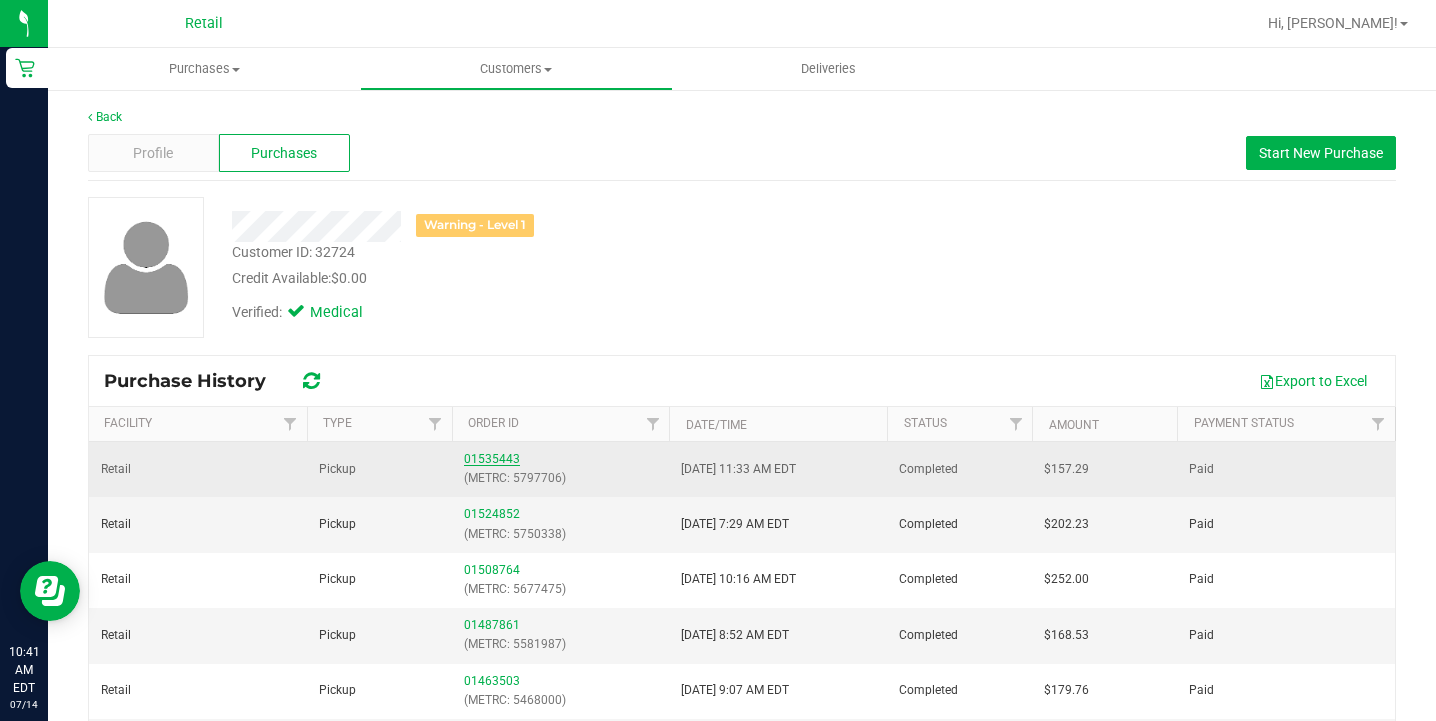 click on "01535443" at bounding box center (492, 459) 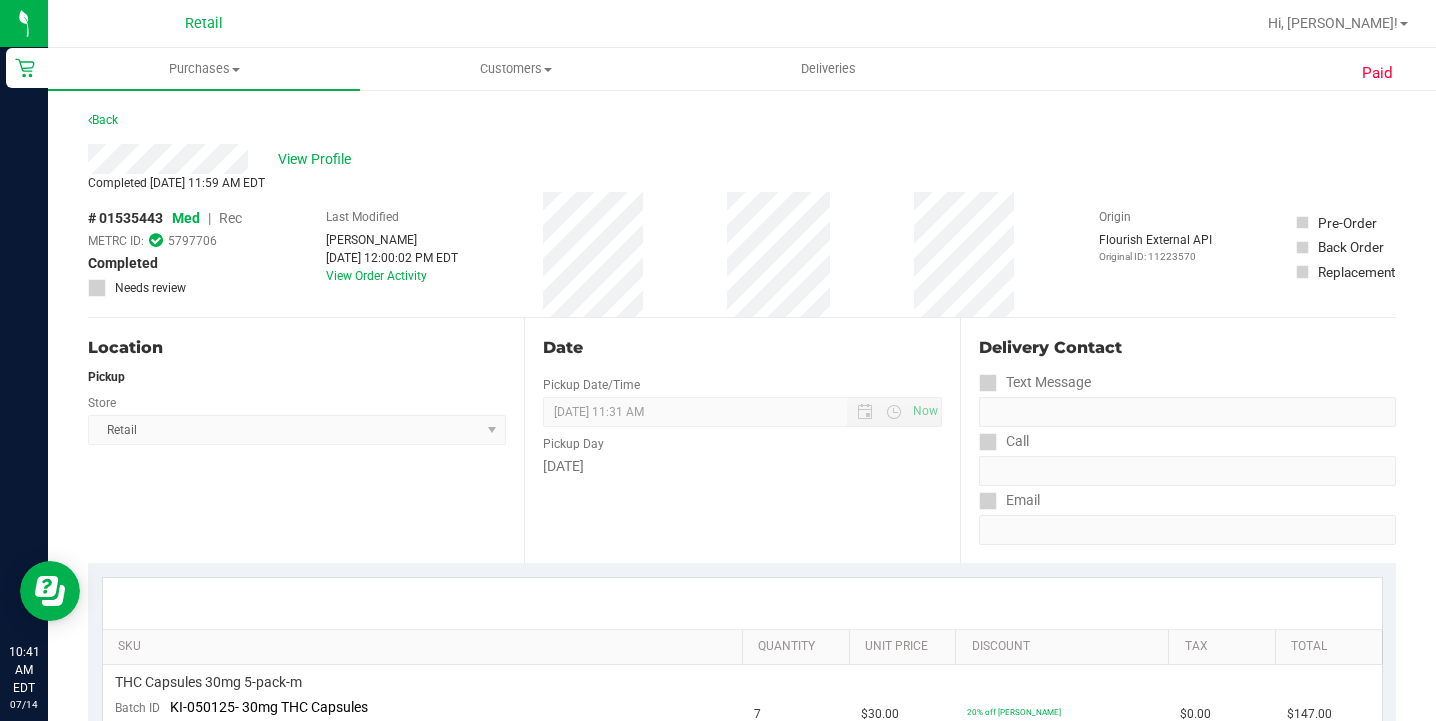 scroll, scrollTop: 0, scrollLeft: 0, axis: both 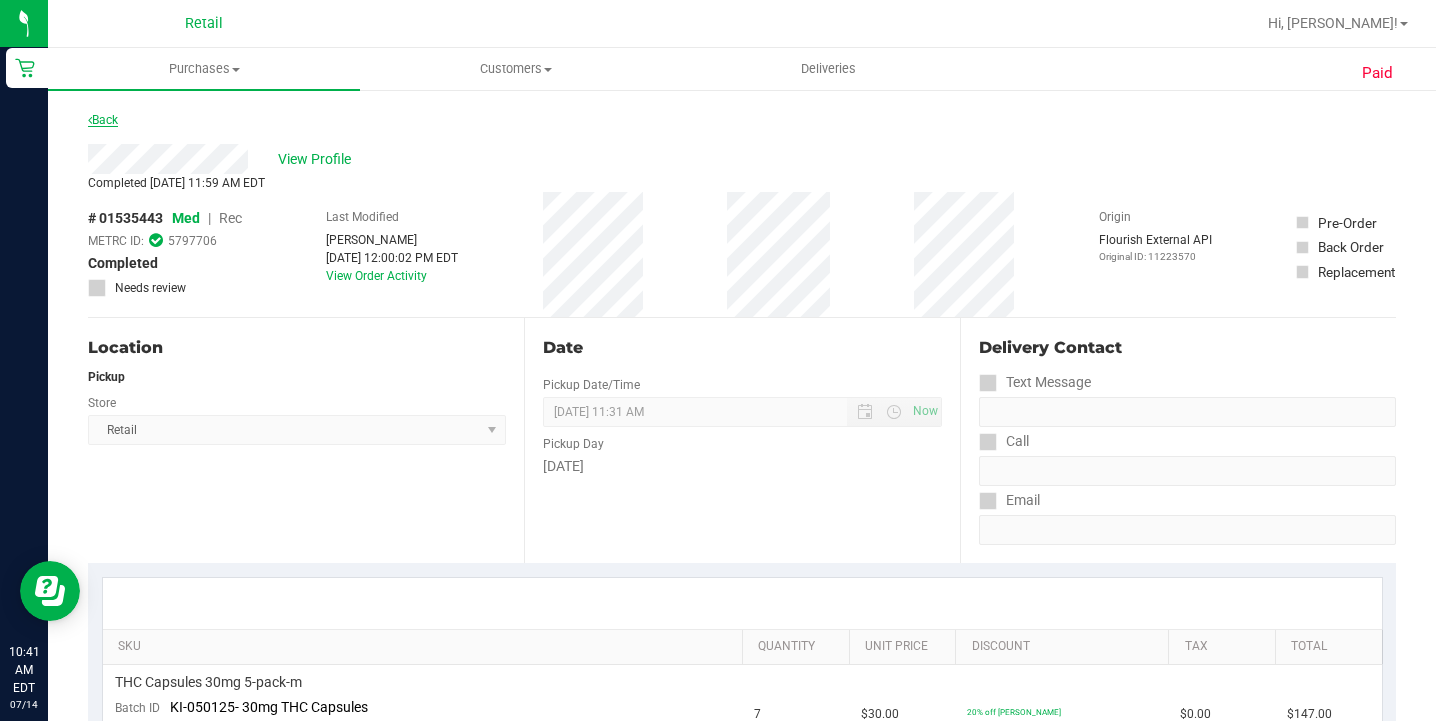 click on "Back" at bounding box center [103, 120] 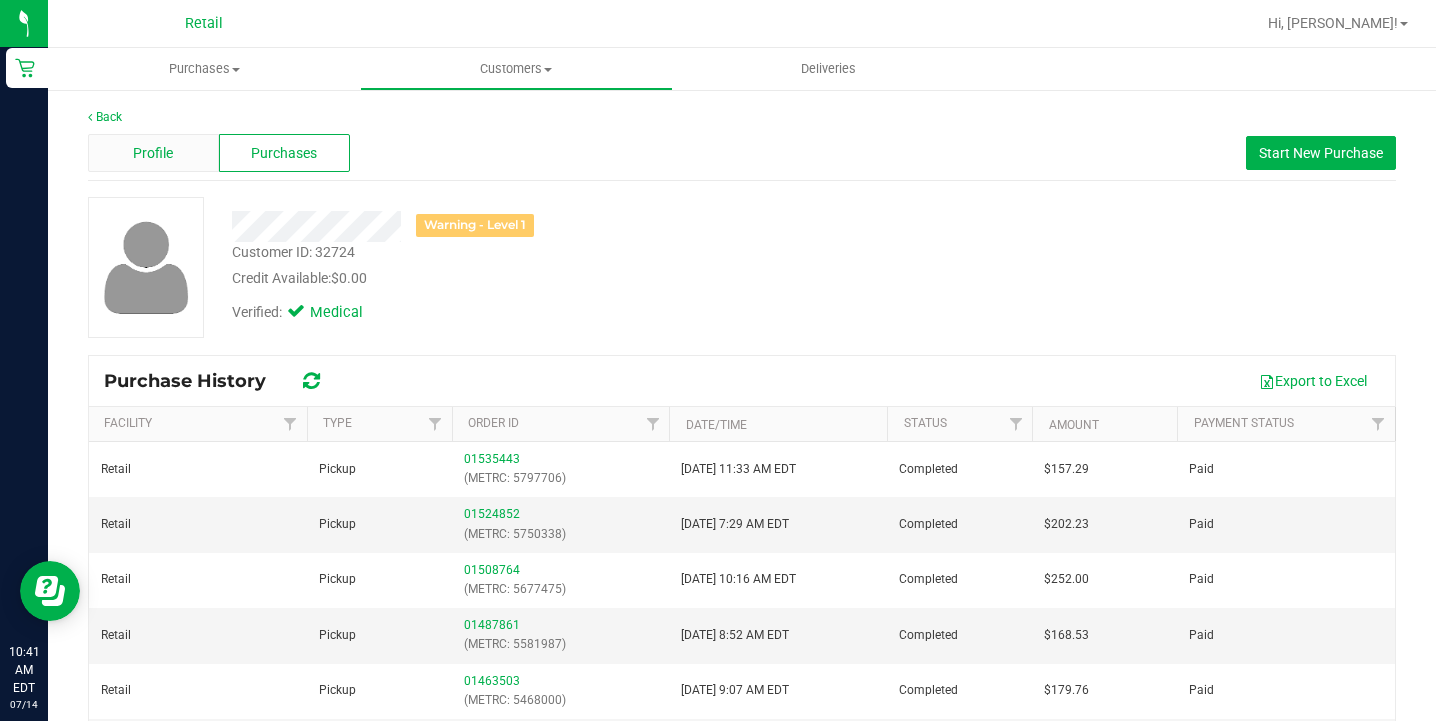 click on "Profile" at bounding box center (153, 153) 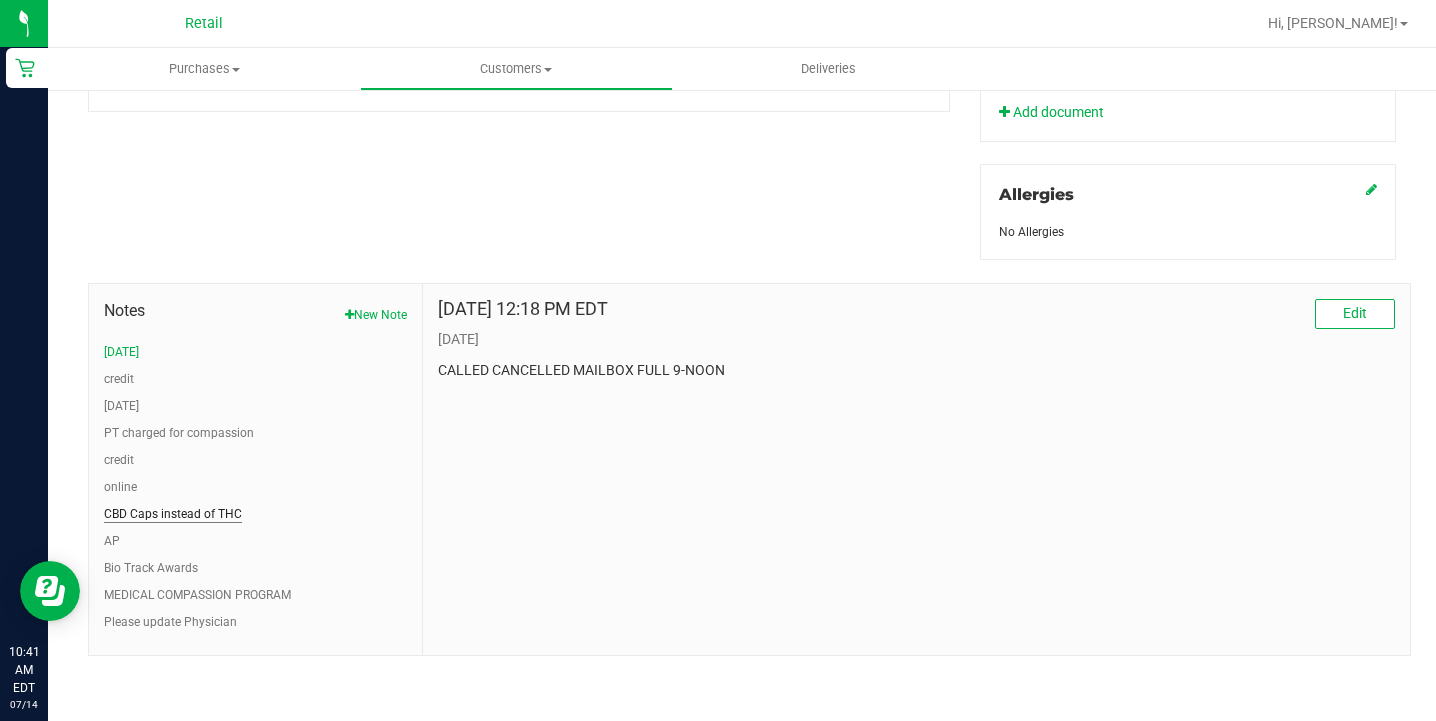scroll, scrollTop: 859, scrollLeft: 0, axis: vertical 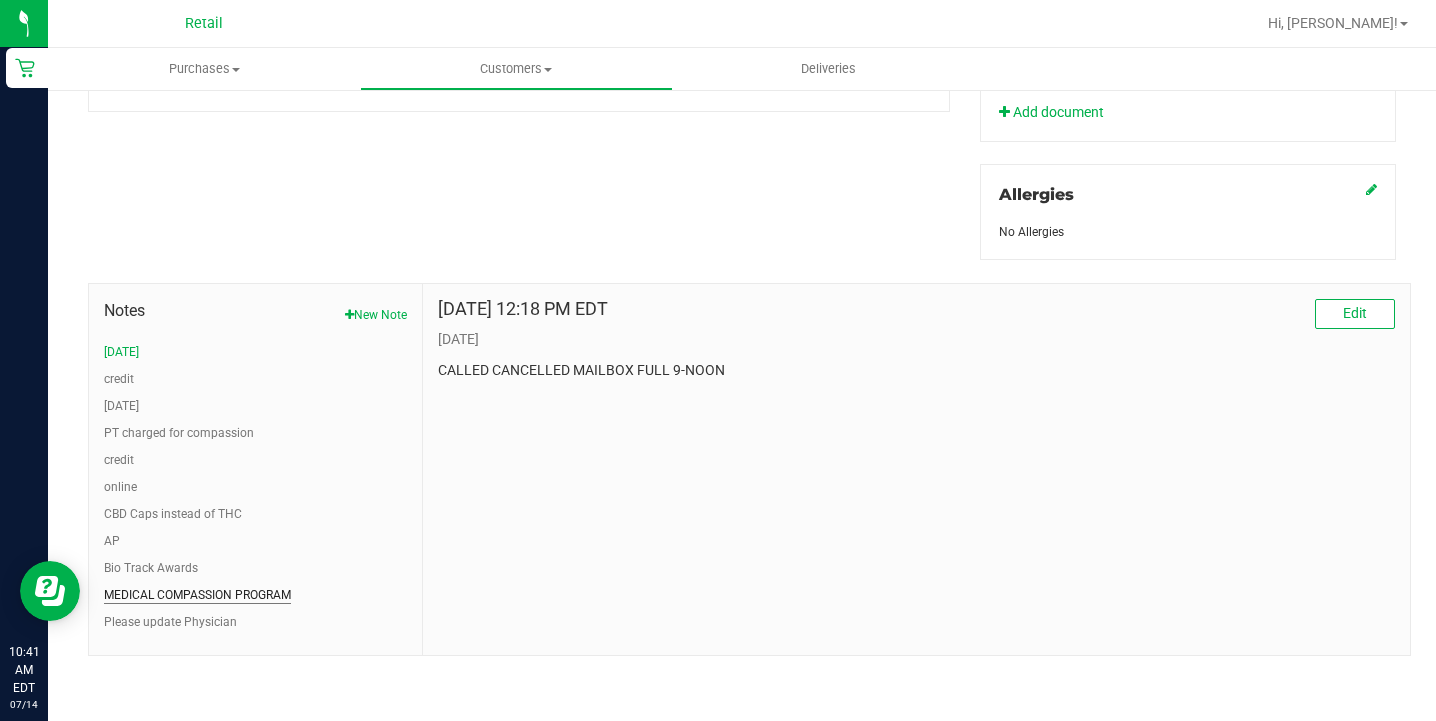 click on "MEDICAL COMPASSION PROGRAM" at bounding box center [197, 595] 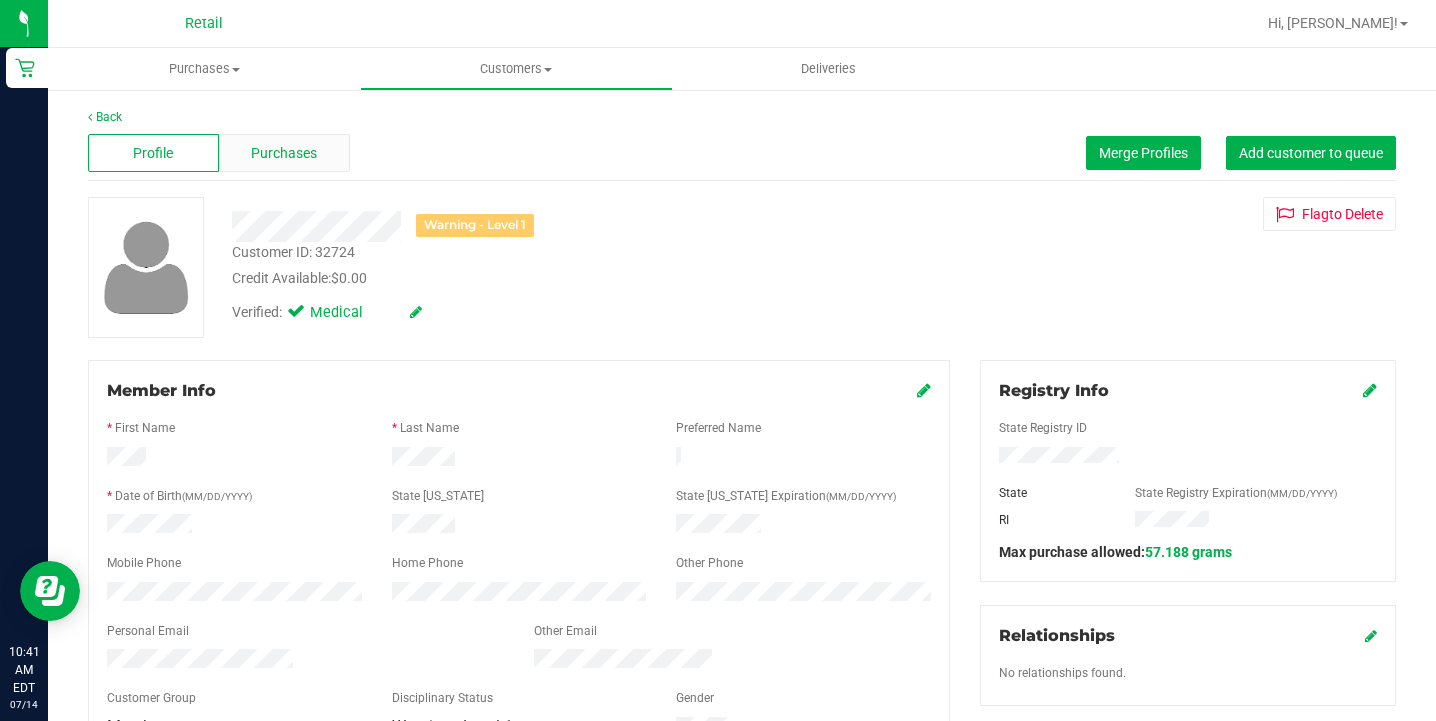 scroll, scrollTop: 0, scrollLeft: 0, axis: both 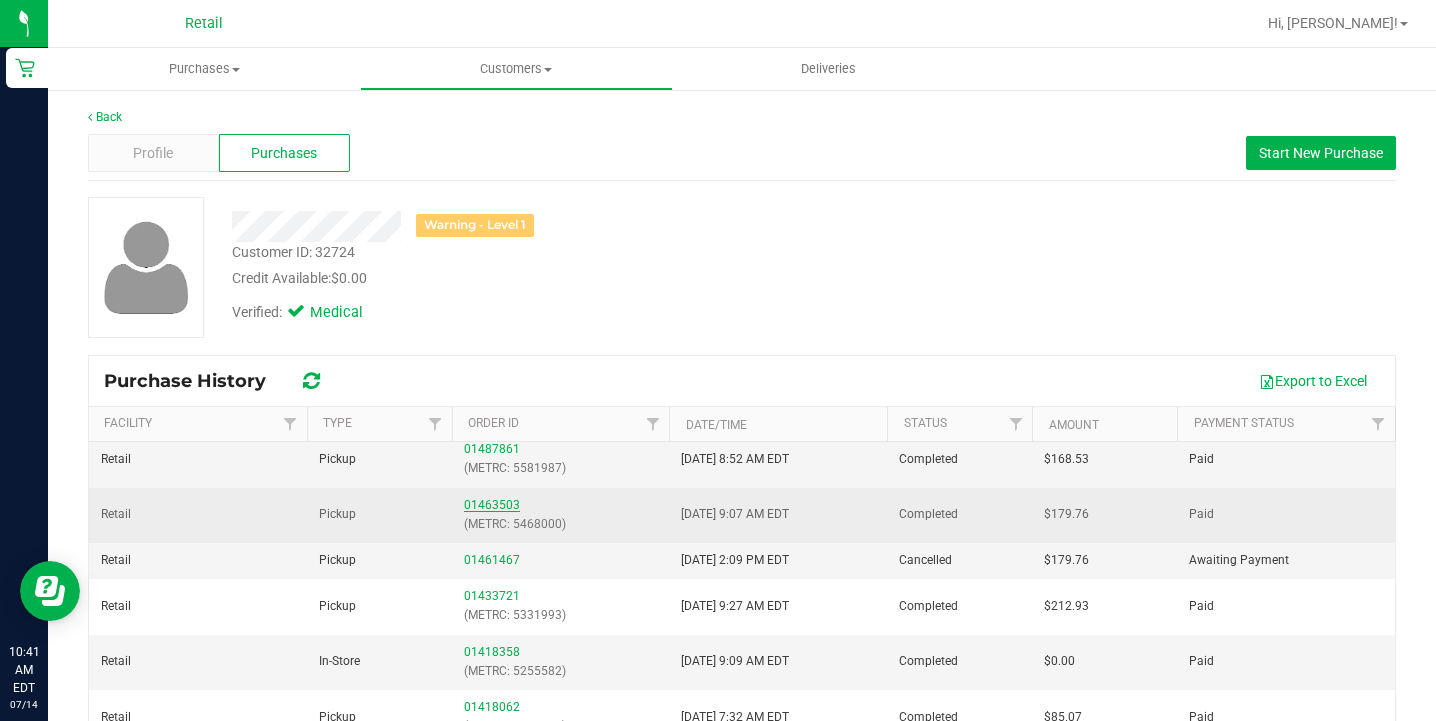 click on "01463503" at bounding box center (492, 505) 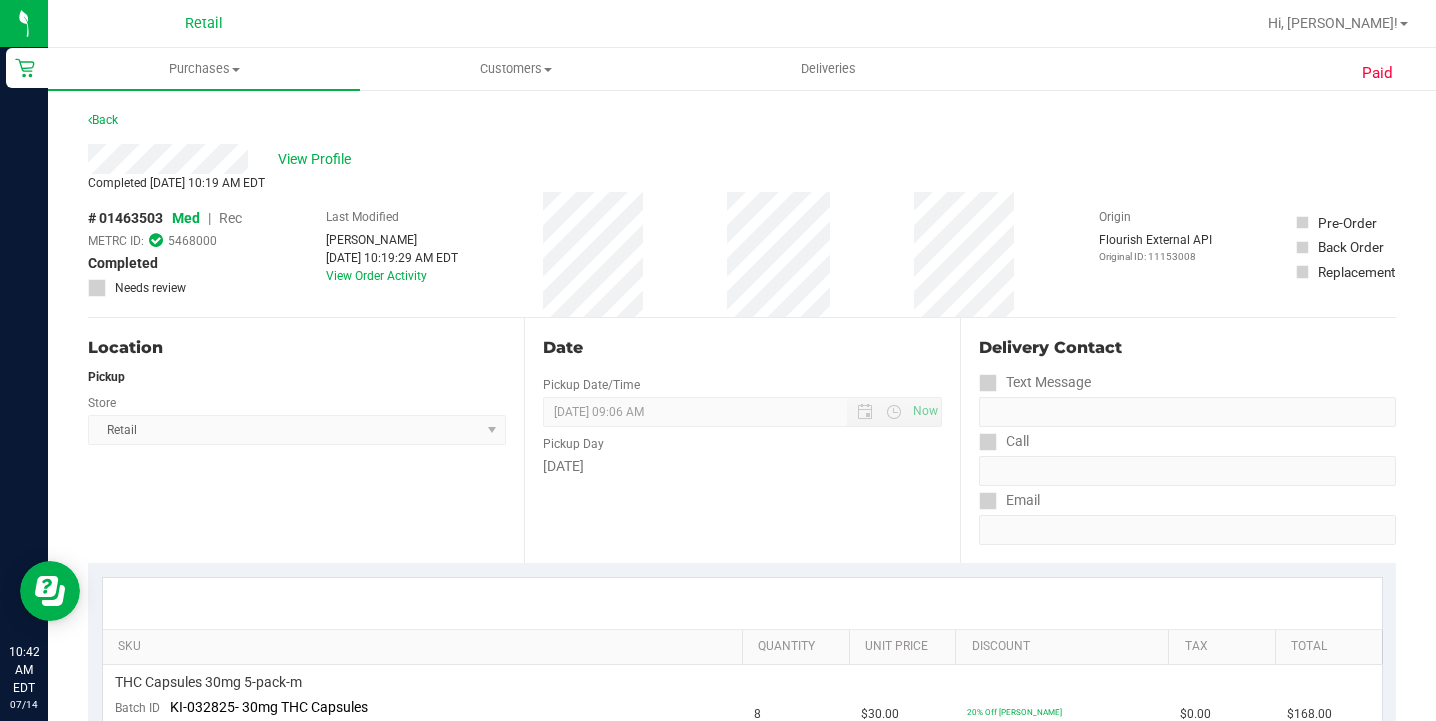 scroll, scrollTop: 0, scrollLeft: 0, axis: both 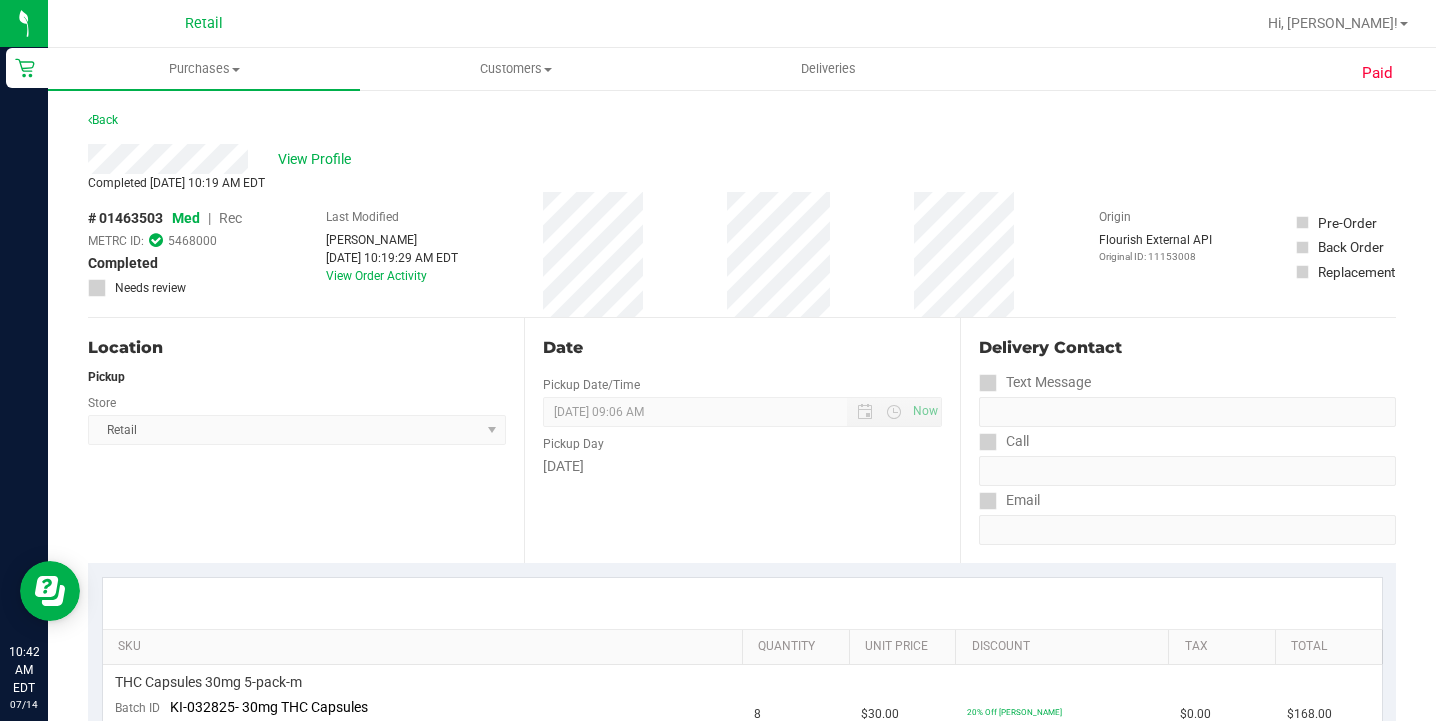 click on "Back" at bounding box center [742, 126] 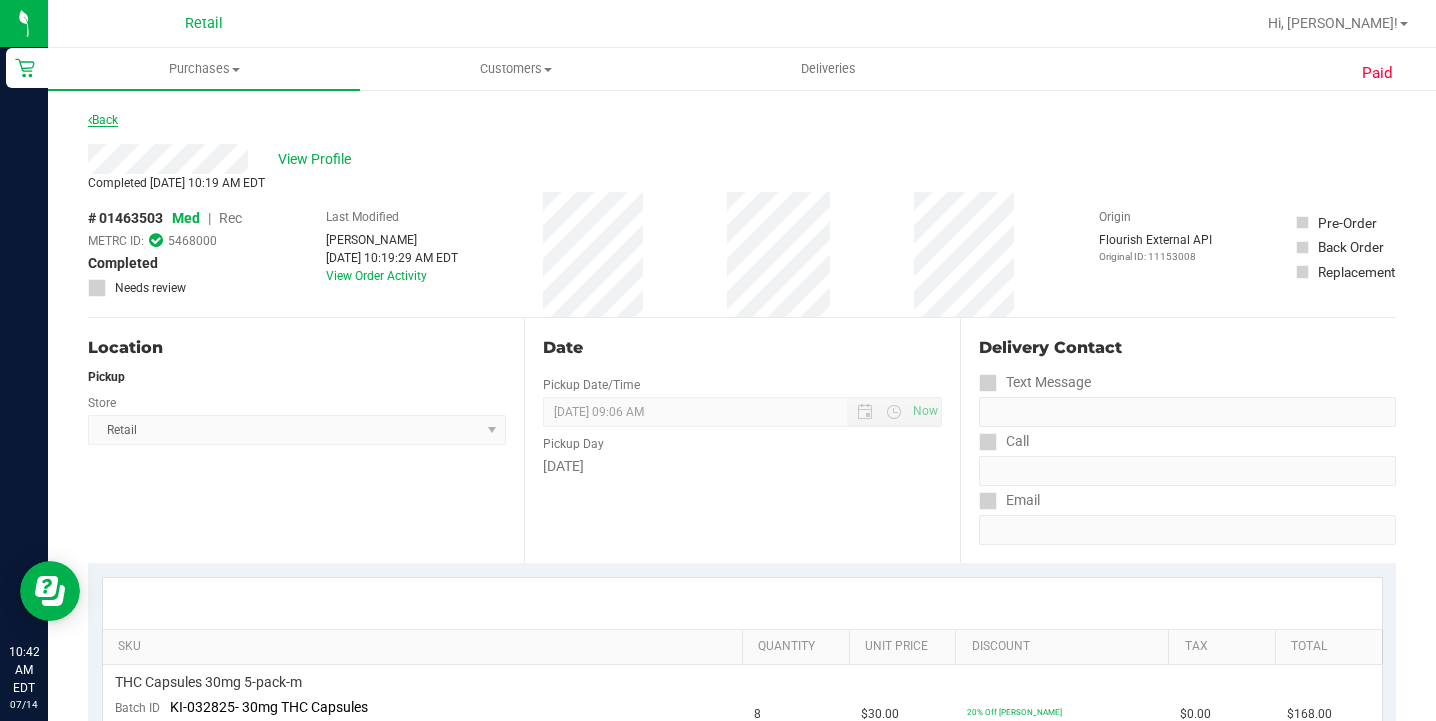 click on "Back" at bounding box center [103, 120] 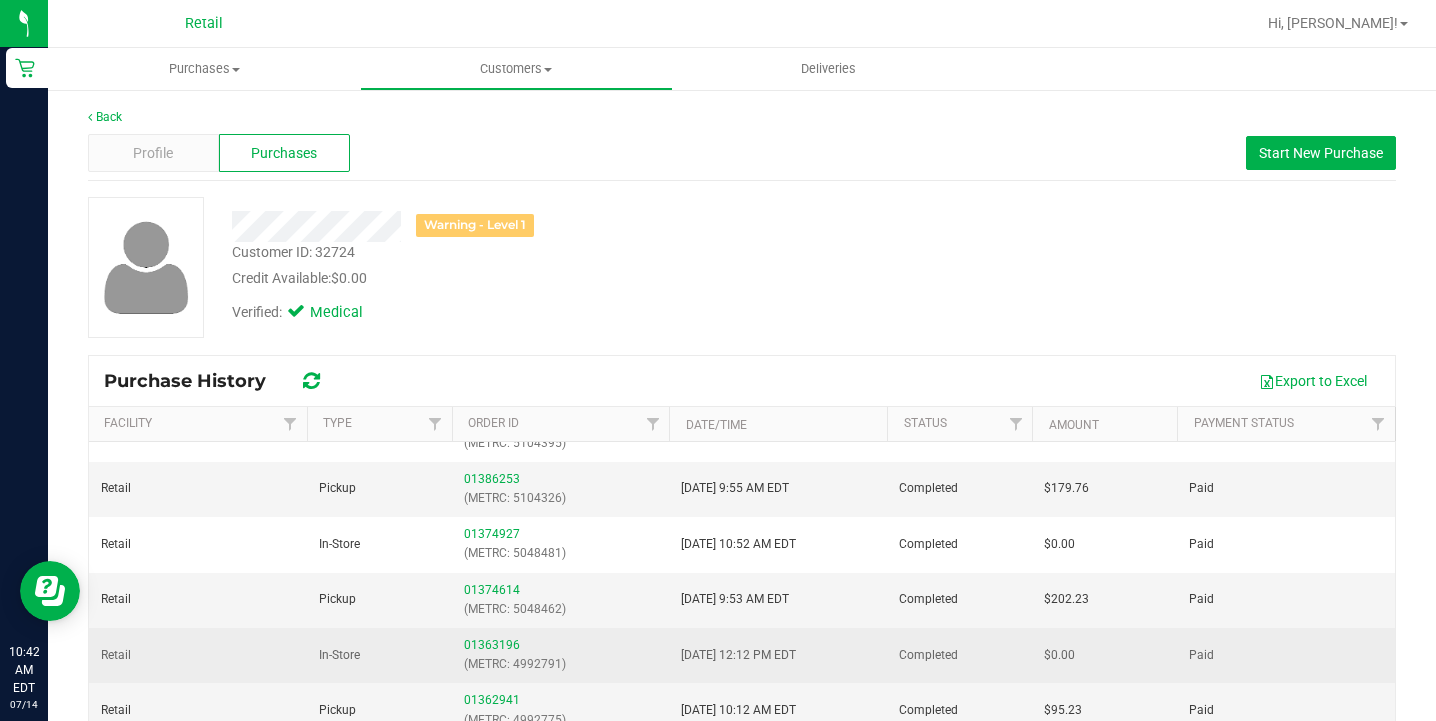 scroll, scrollTop: 661, scrollLeft: 0, axis: vertical 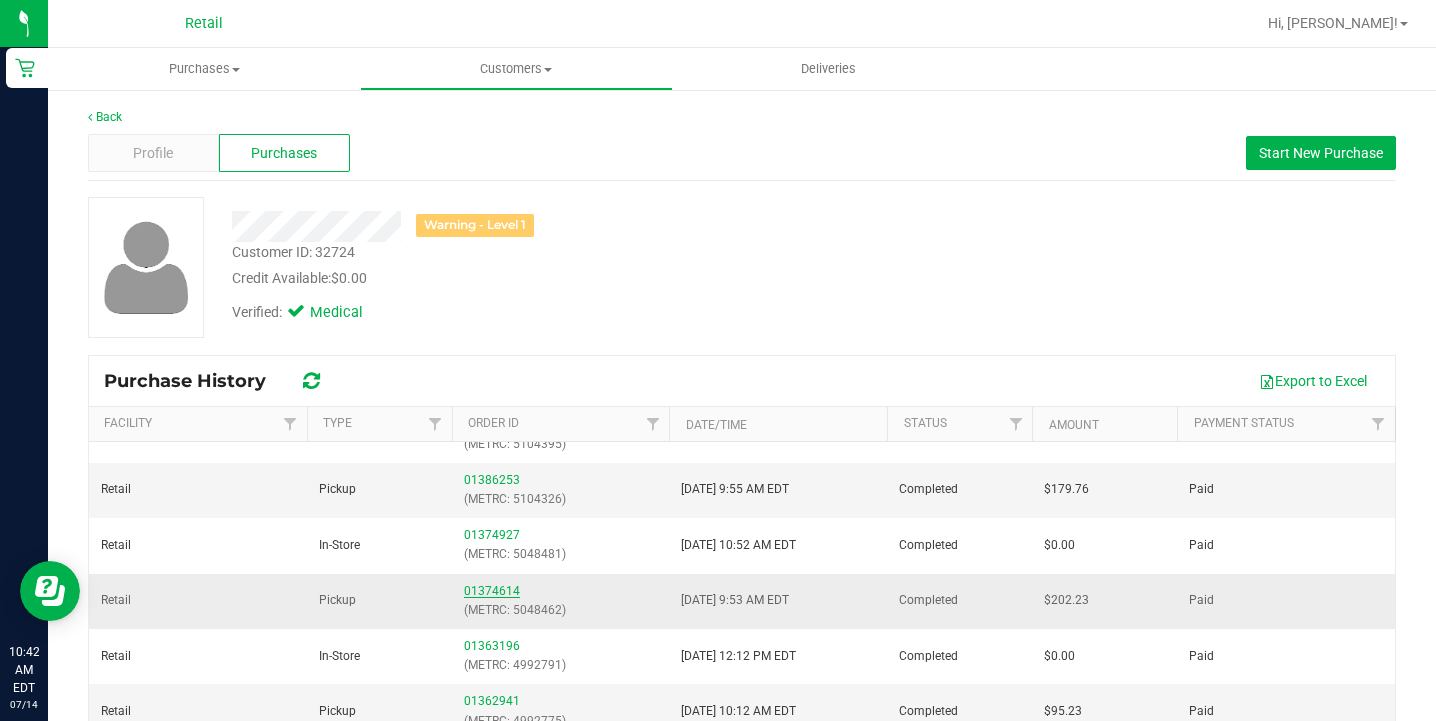 click on "01374614" at bounding box center (492, 591) 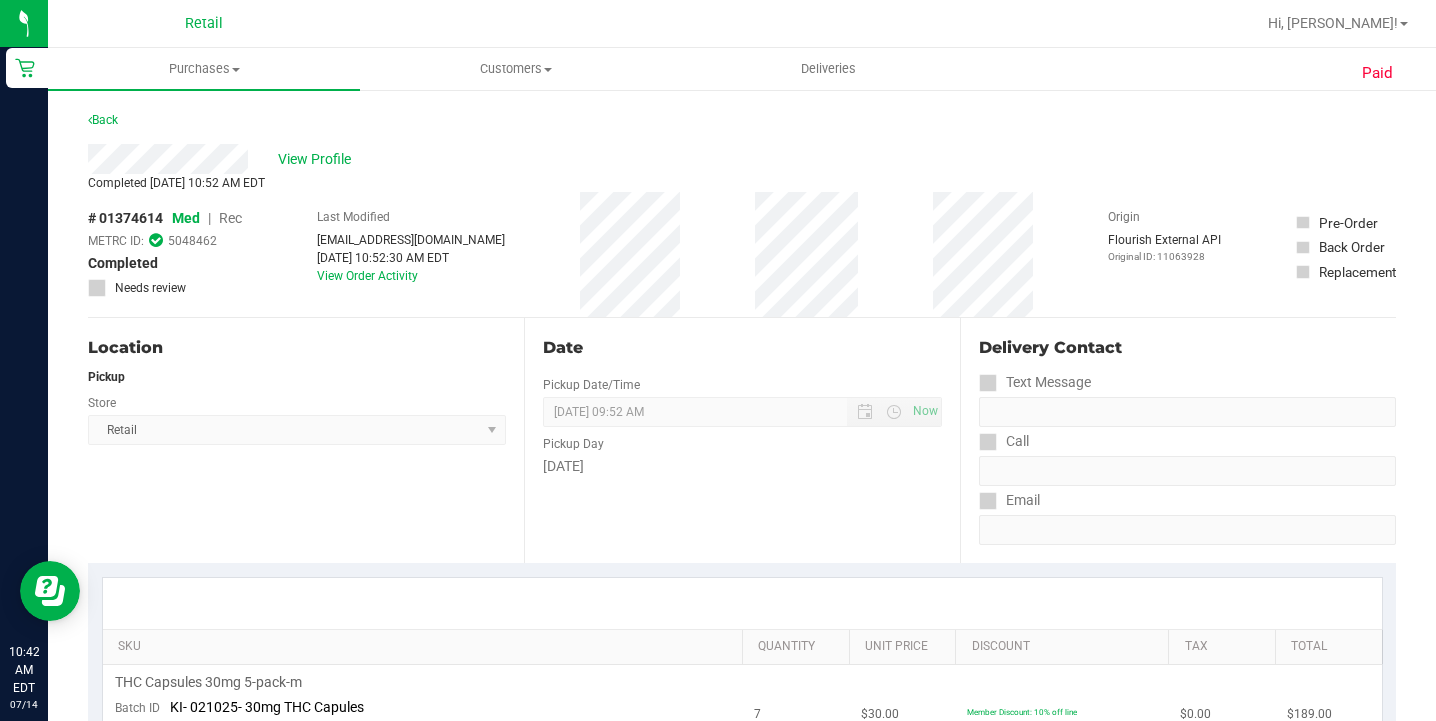 scroll, scrollTop: 0, scrollLeft: 0, axis: both 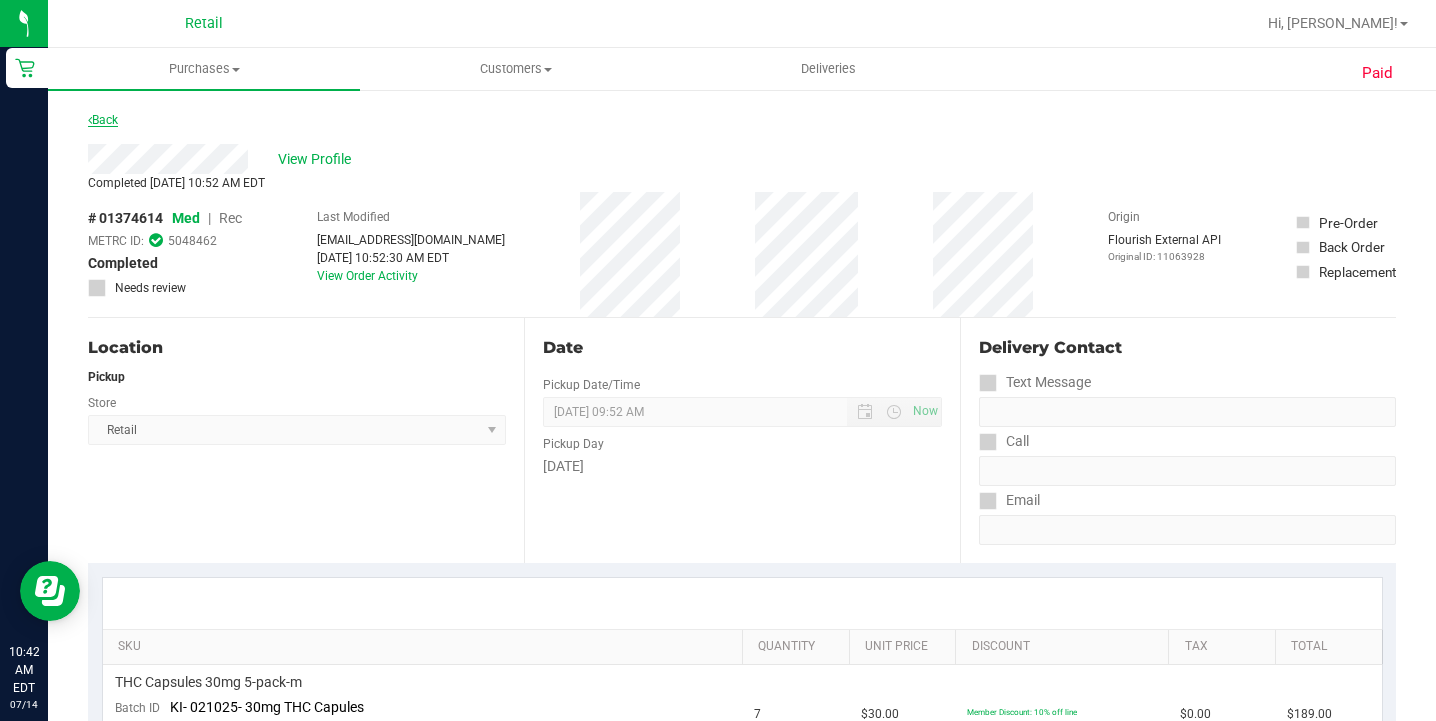 click on "Back" at bounding box center (103, 120) 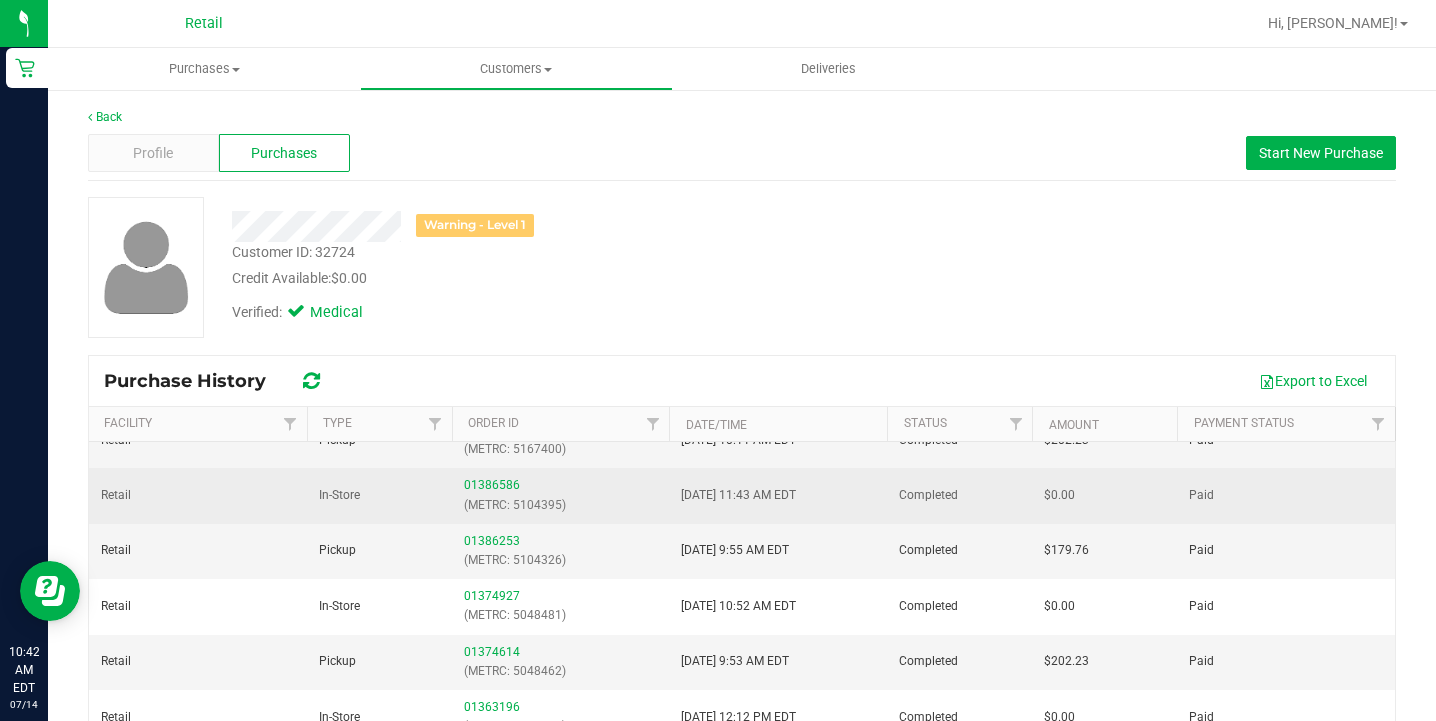 scroll, scrollTop: 605, scrollLeft: 0, axis: vertical 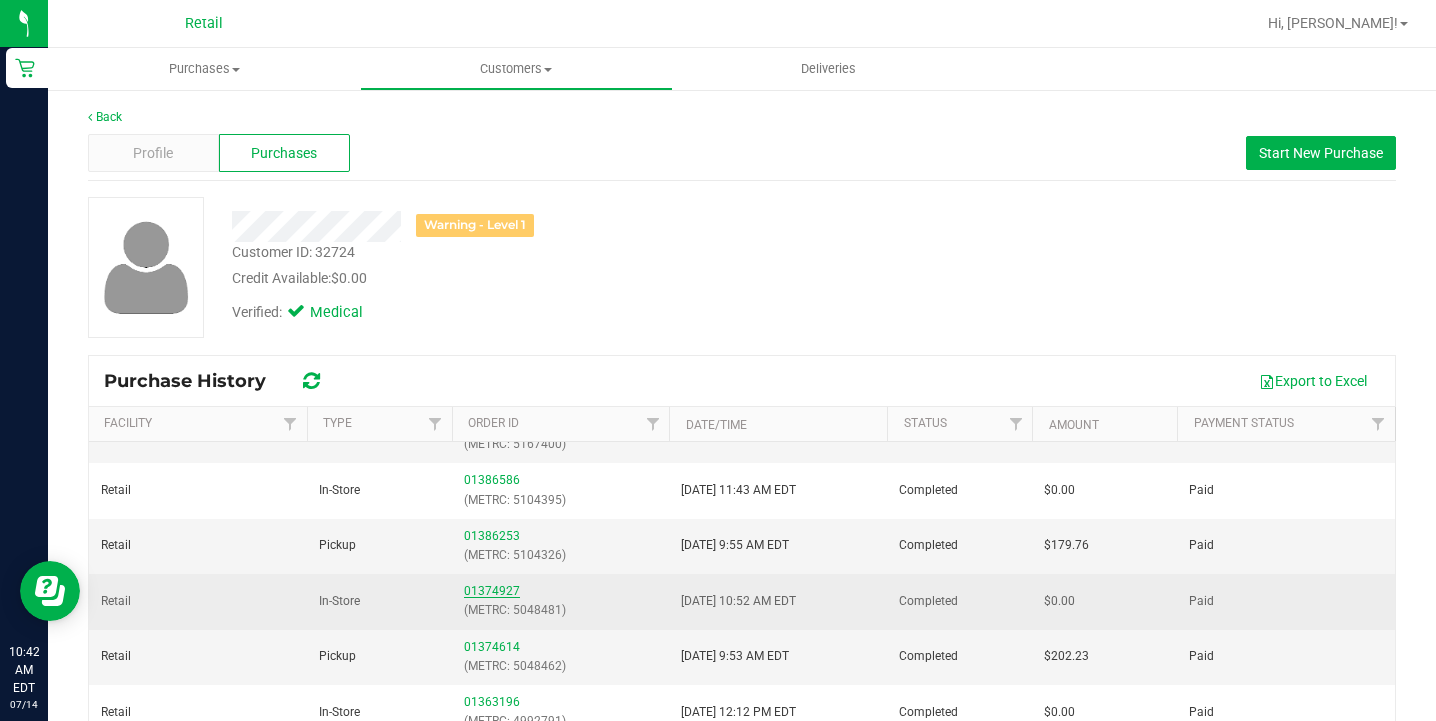click on "01374927" at bounding box center [492, 591] 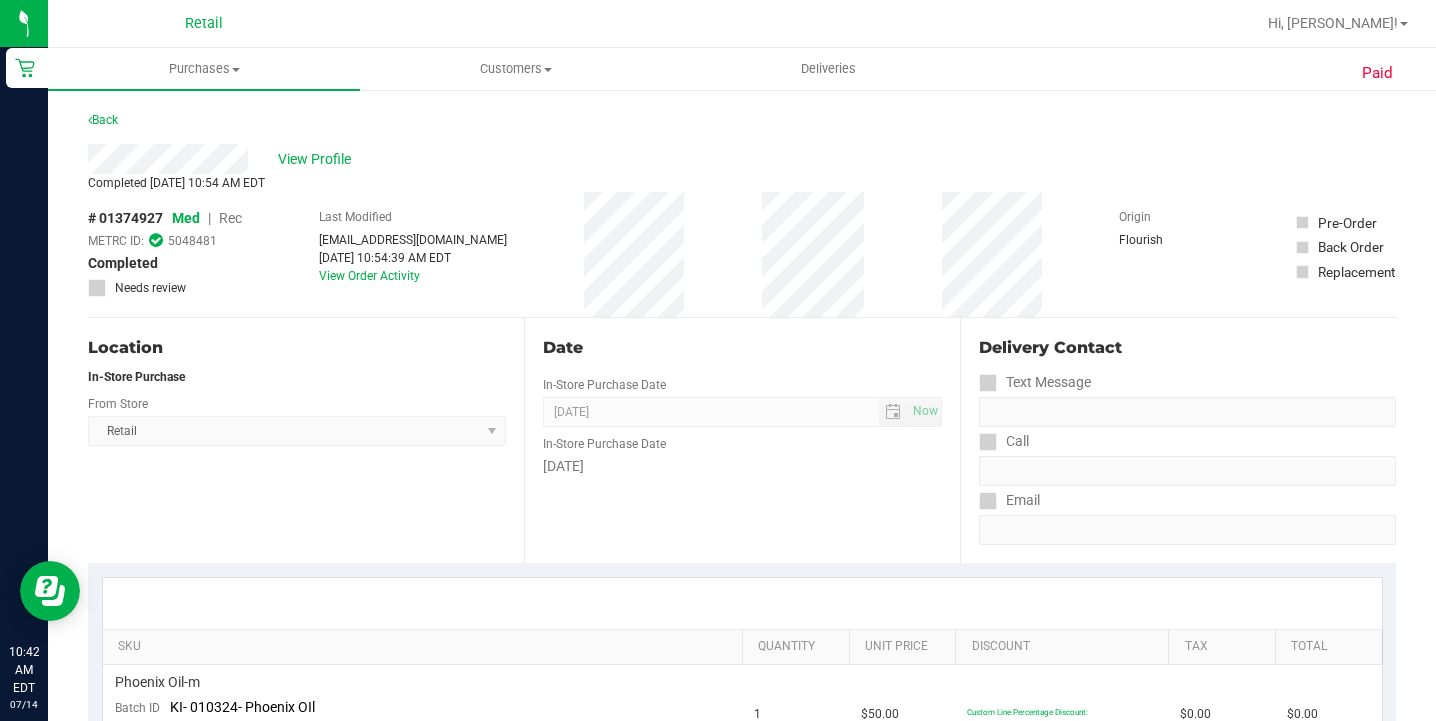 scroll, scrollTop: 0, scrollLeft: 0, axis: both 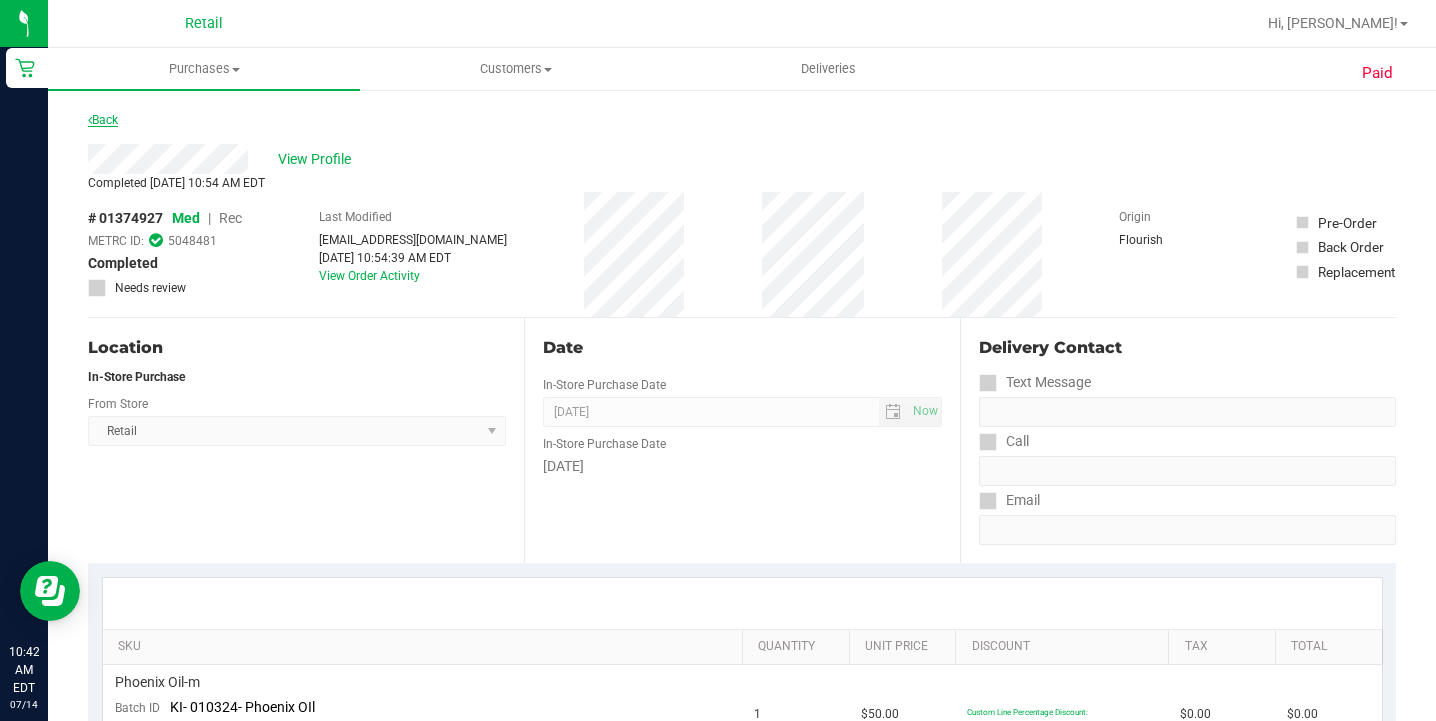 click on "Back" at bounding box center [103, 120] 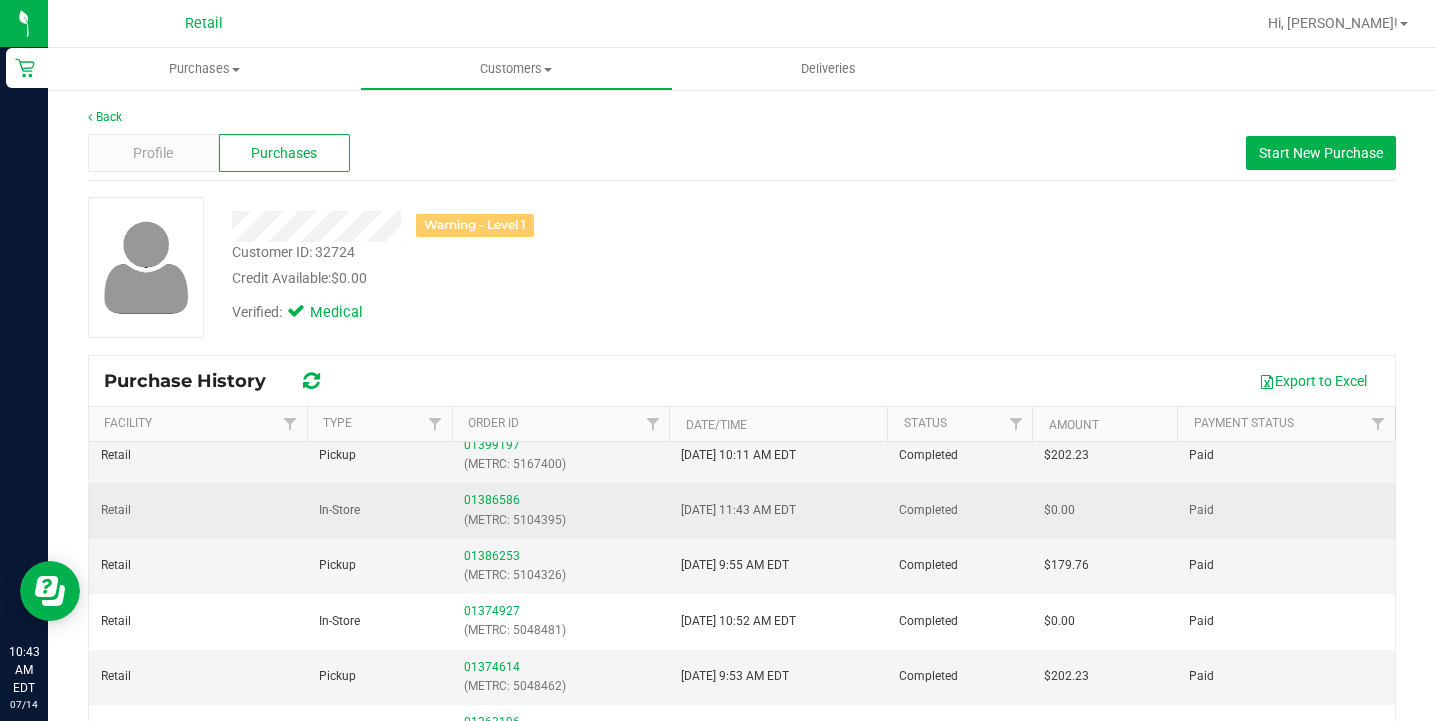 scroll, scrollTop: 588, scrollLeft: 0, axis: vertical 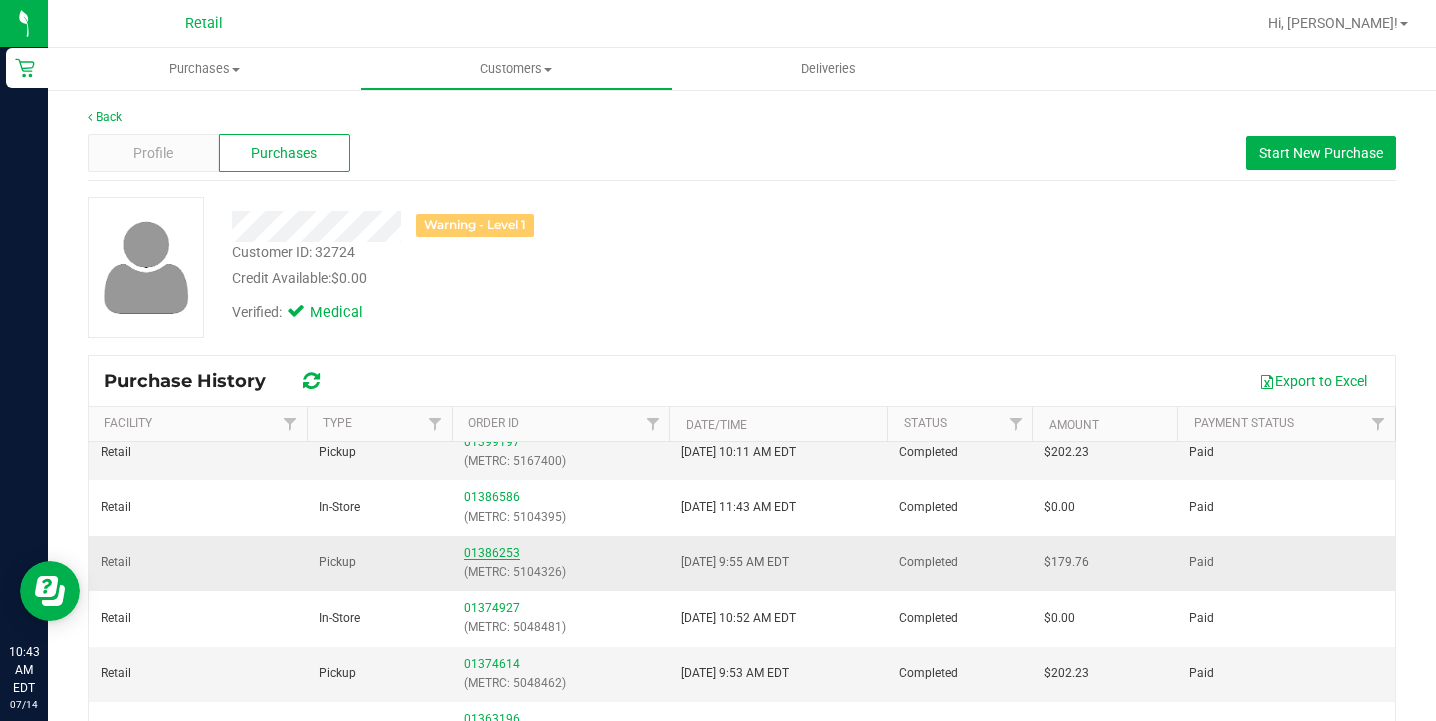 click on "01386253" at bounding box center (492, 553) 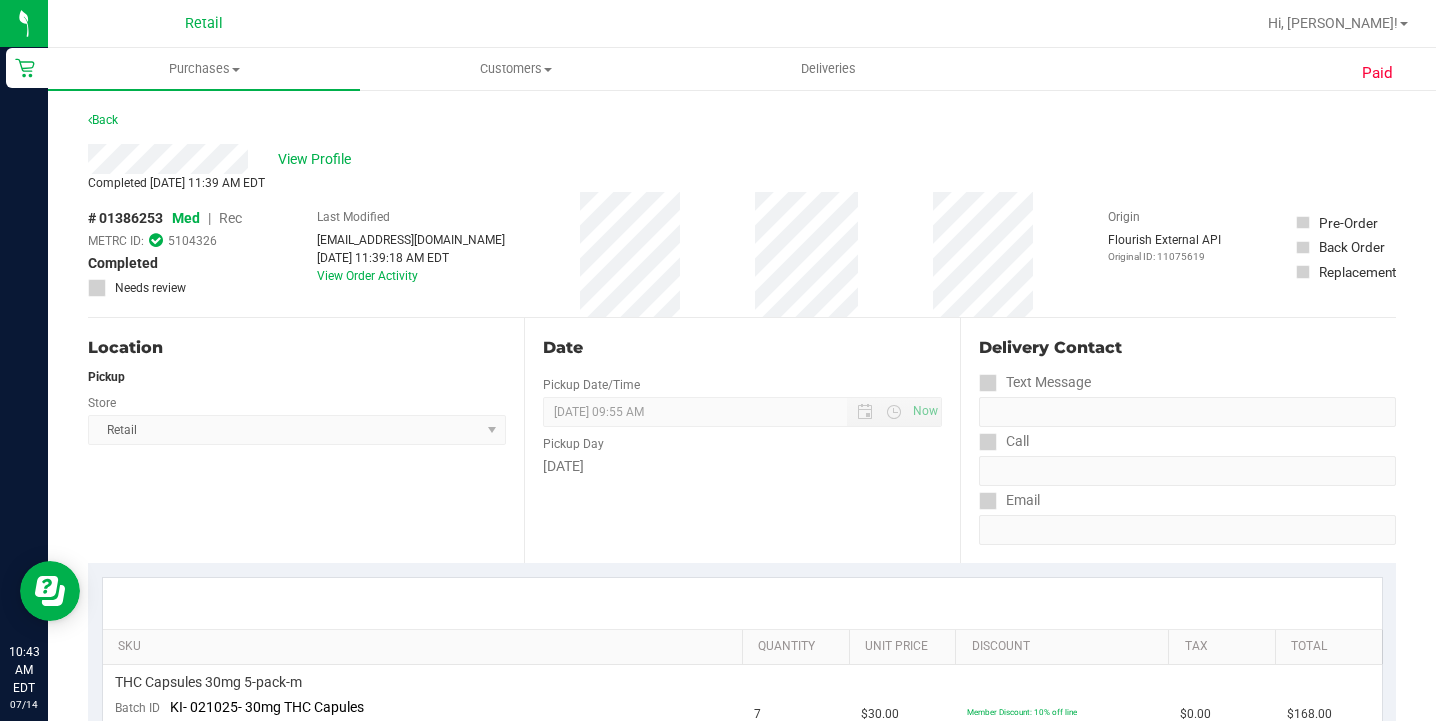 scroll, scrollTop: 0, scrollLeft: 0, axis: both 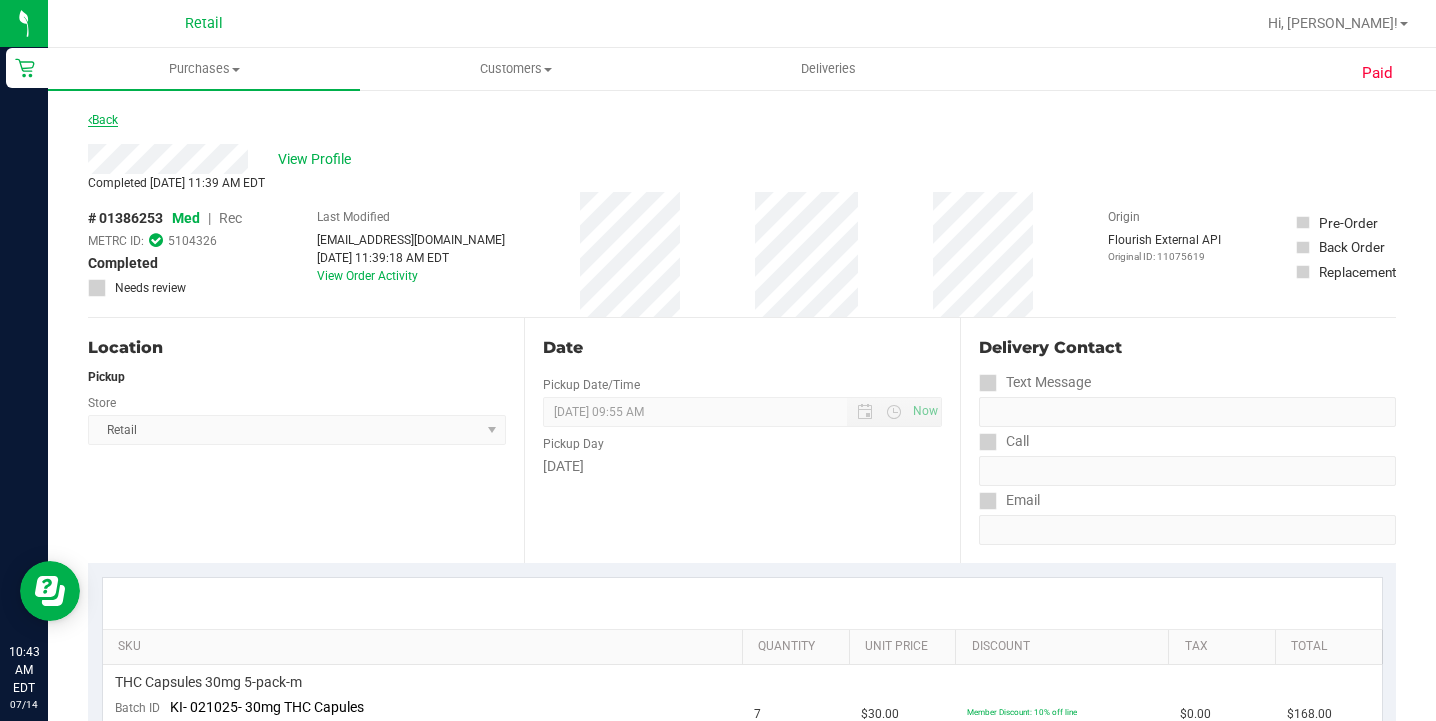 click on "Back" at bounding box center (103, 120) 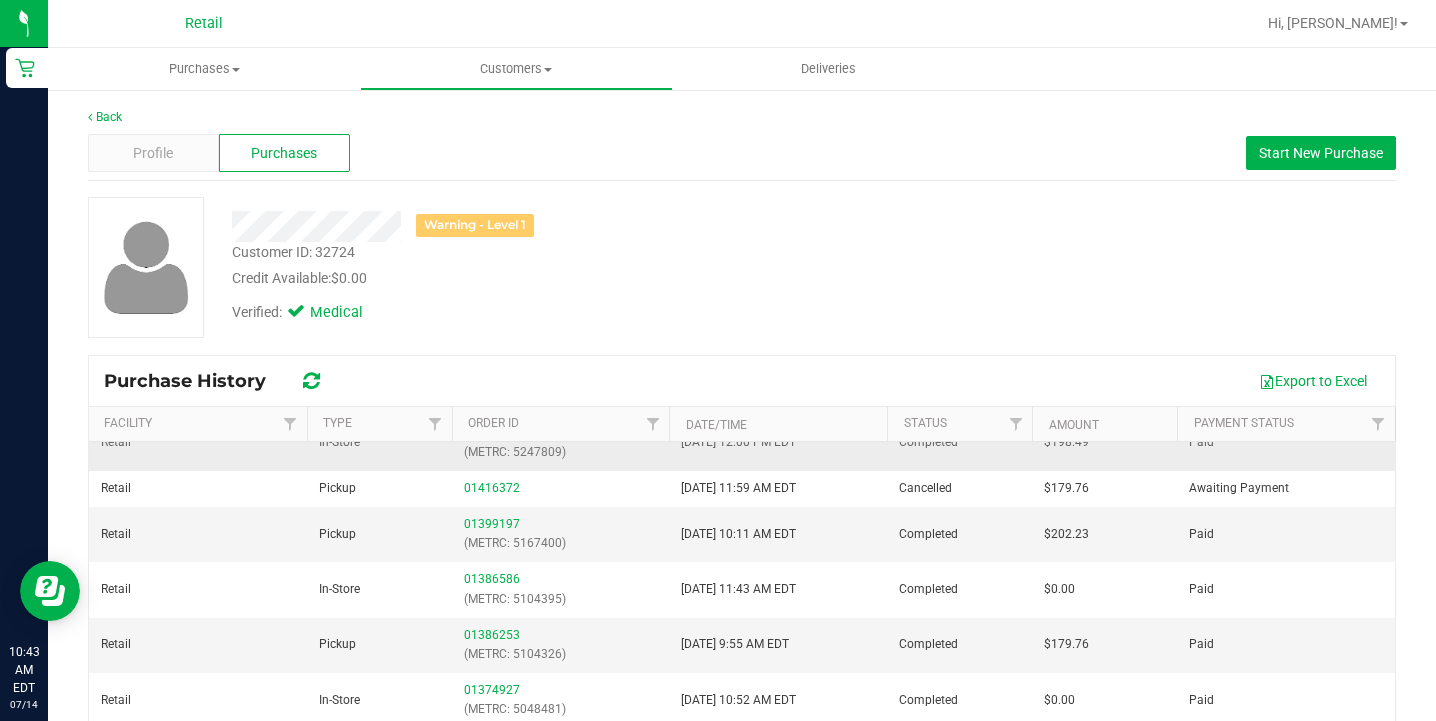 scroll, scrollTop: 509, scrollLeft: 0, axis: vertical 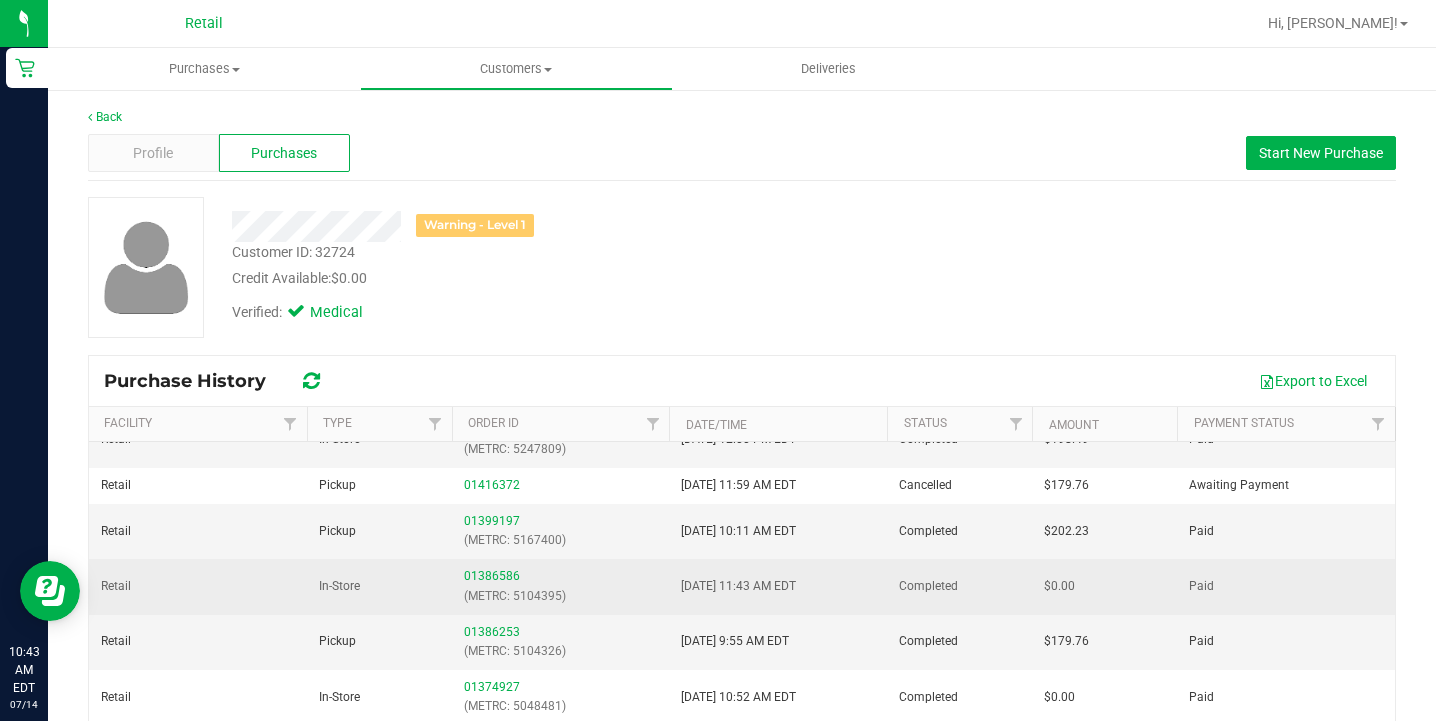 click on "01386586
(METRC: 5104395)" at bounding box center (561, 586) 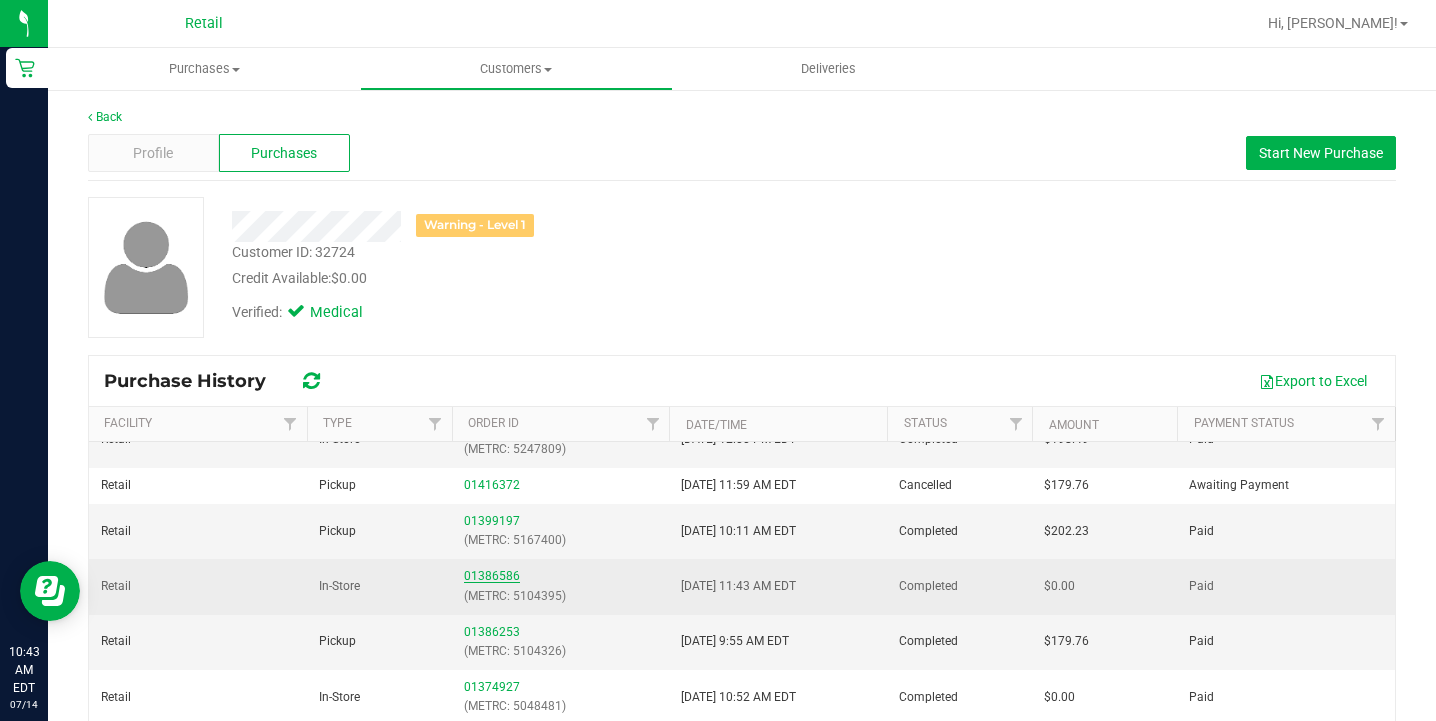 click on "01386586" at bounding box center [492, 576] 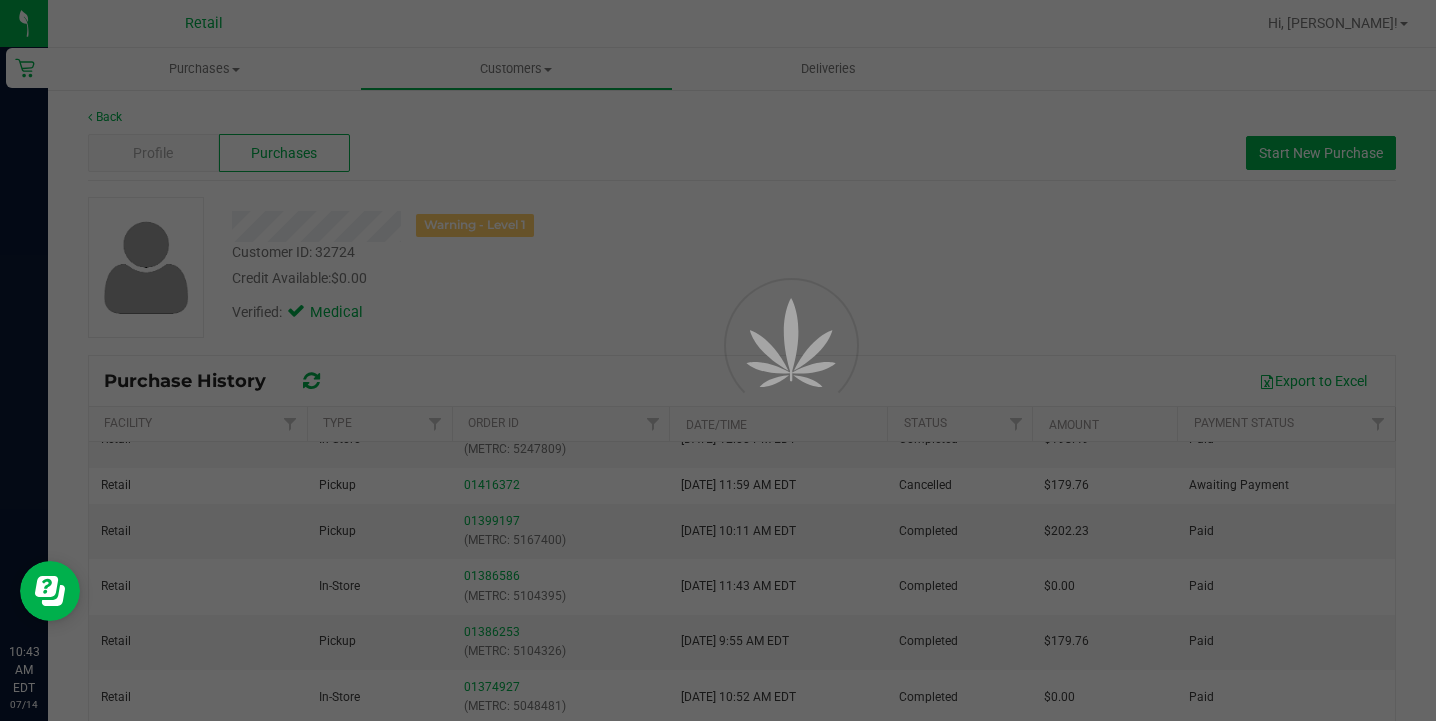 scroll, scrollTop: 0, scrollLeft: 0, axis: both 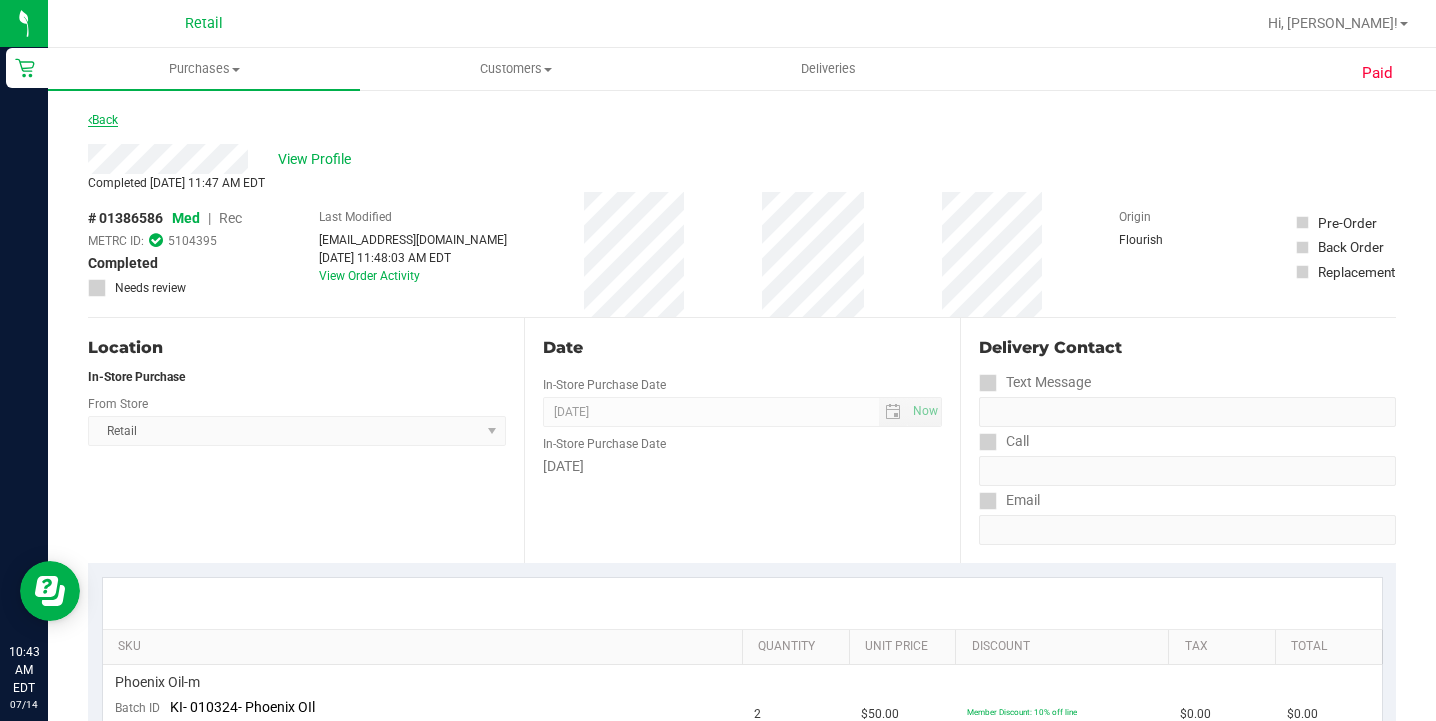 click on "Back" at bounding box center [103, 120] 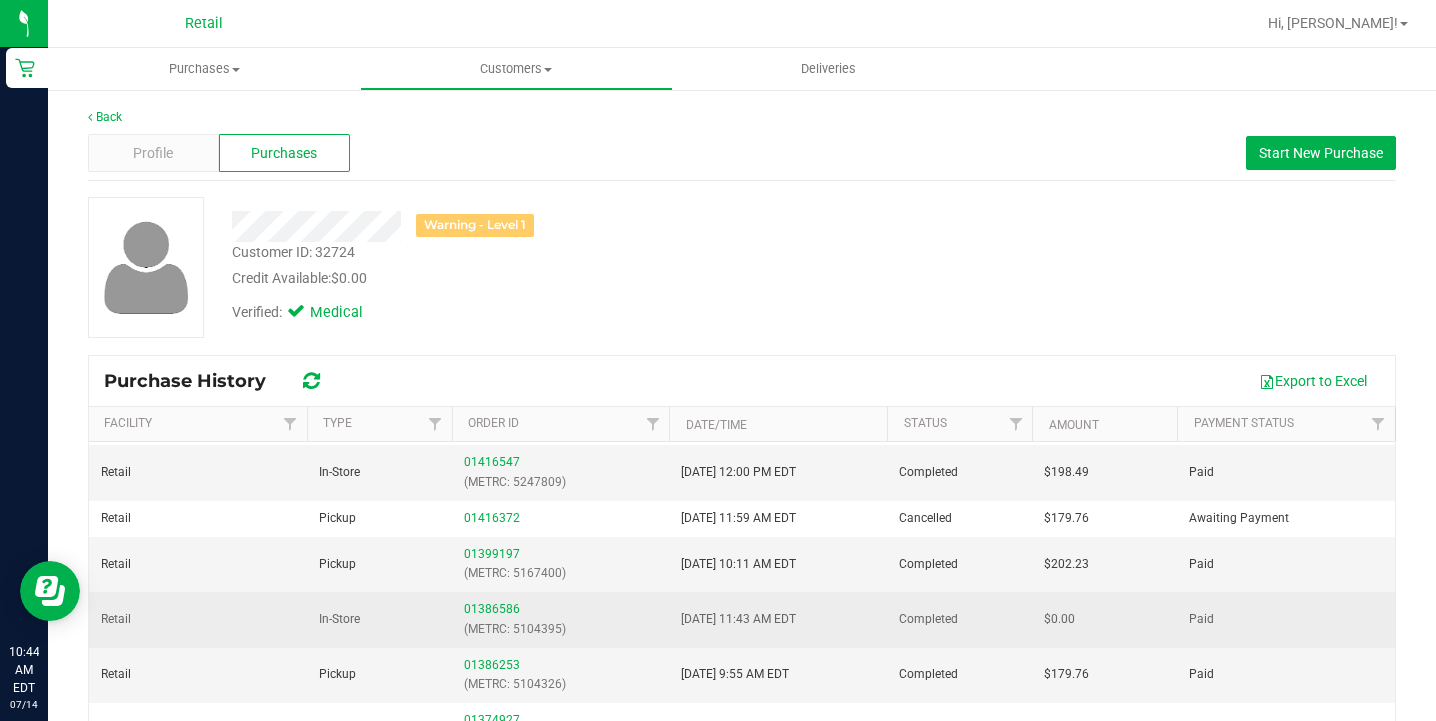 scroll, scrollTop: 475, scrollLeft: 0, axis: vertical 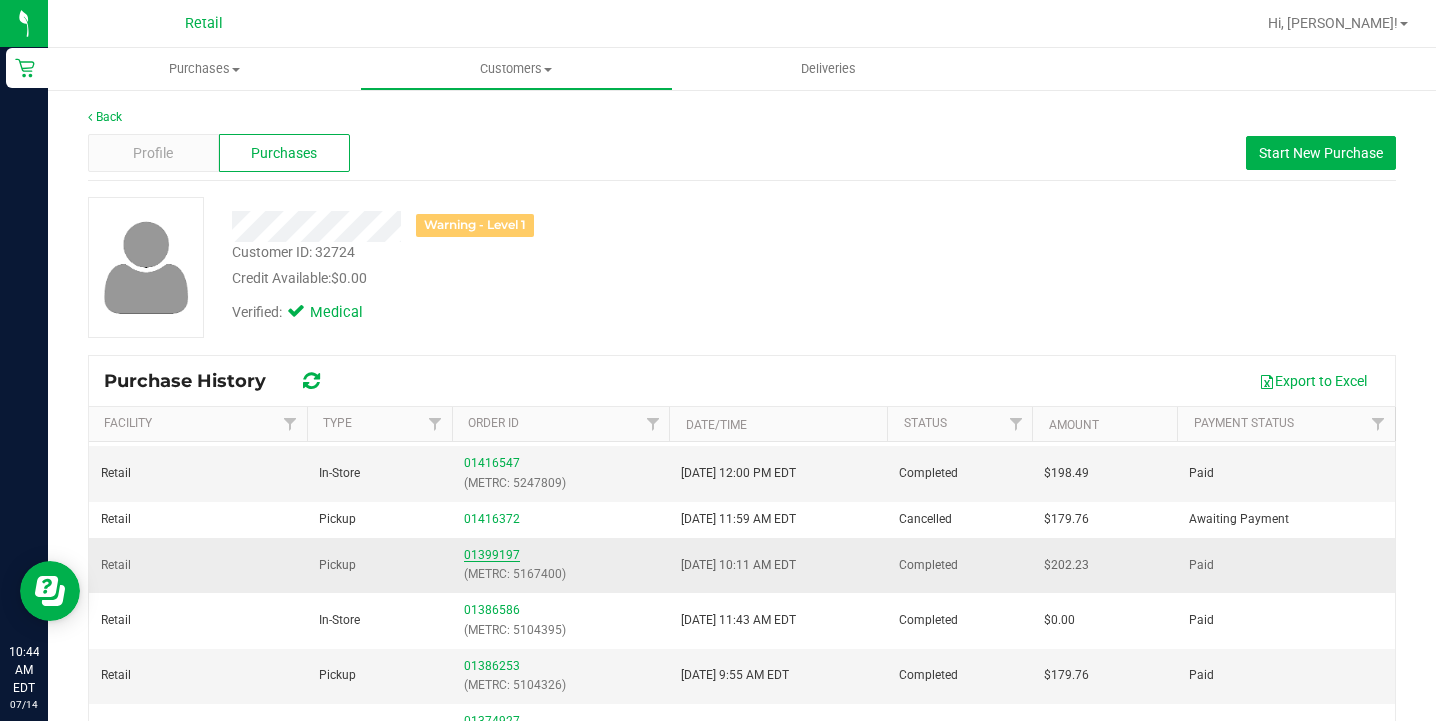 click on "01399197" at bounding box center [492, 555] 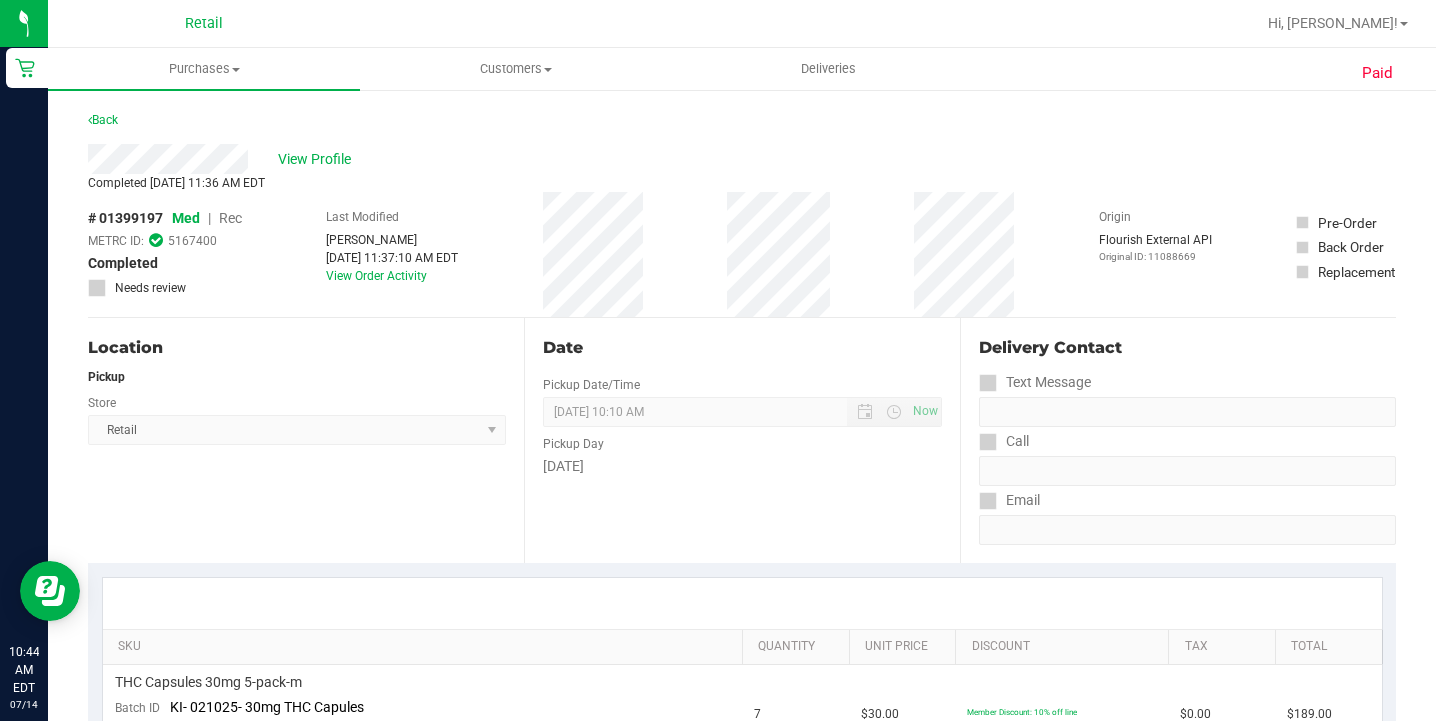 scroll, scrollTop: 1, scrollLeft: 0, axis: vertical 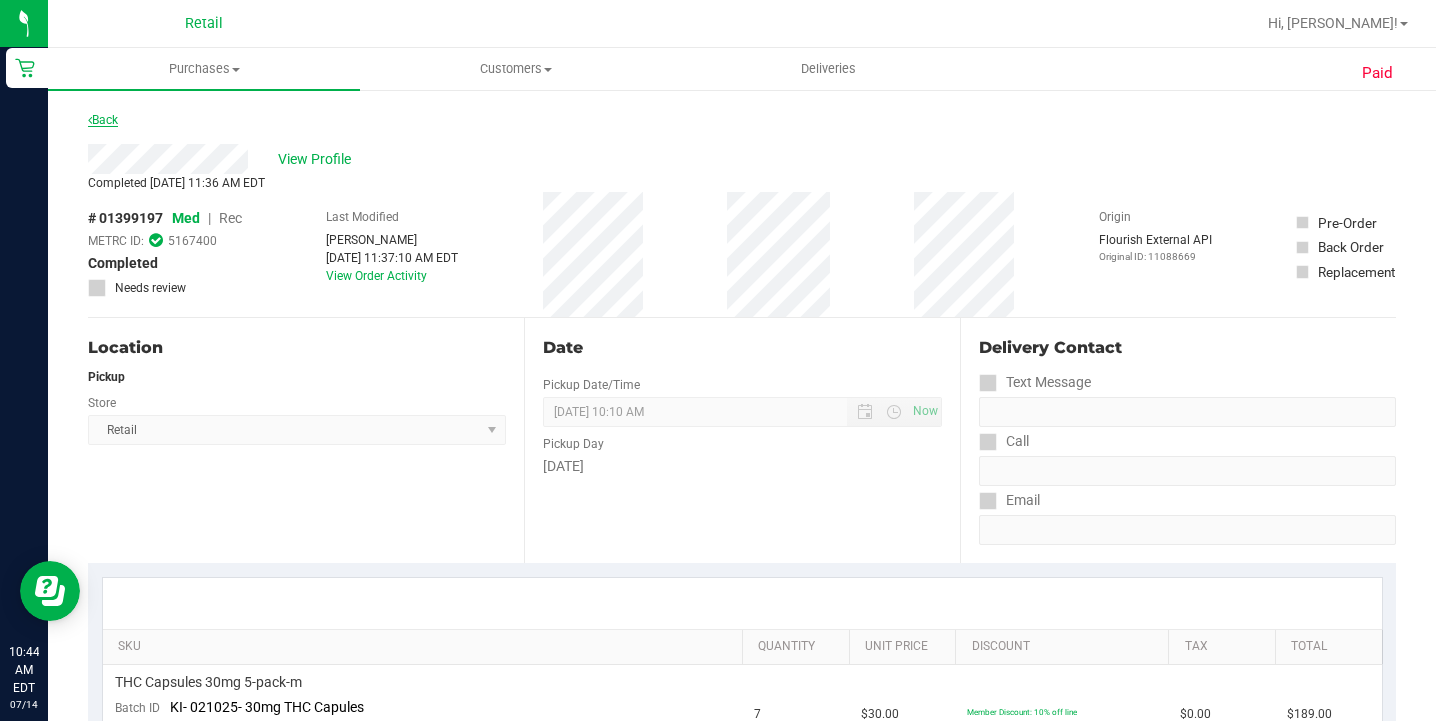 click on "Back" at bounding box center [103, 120] 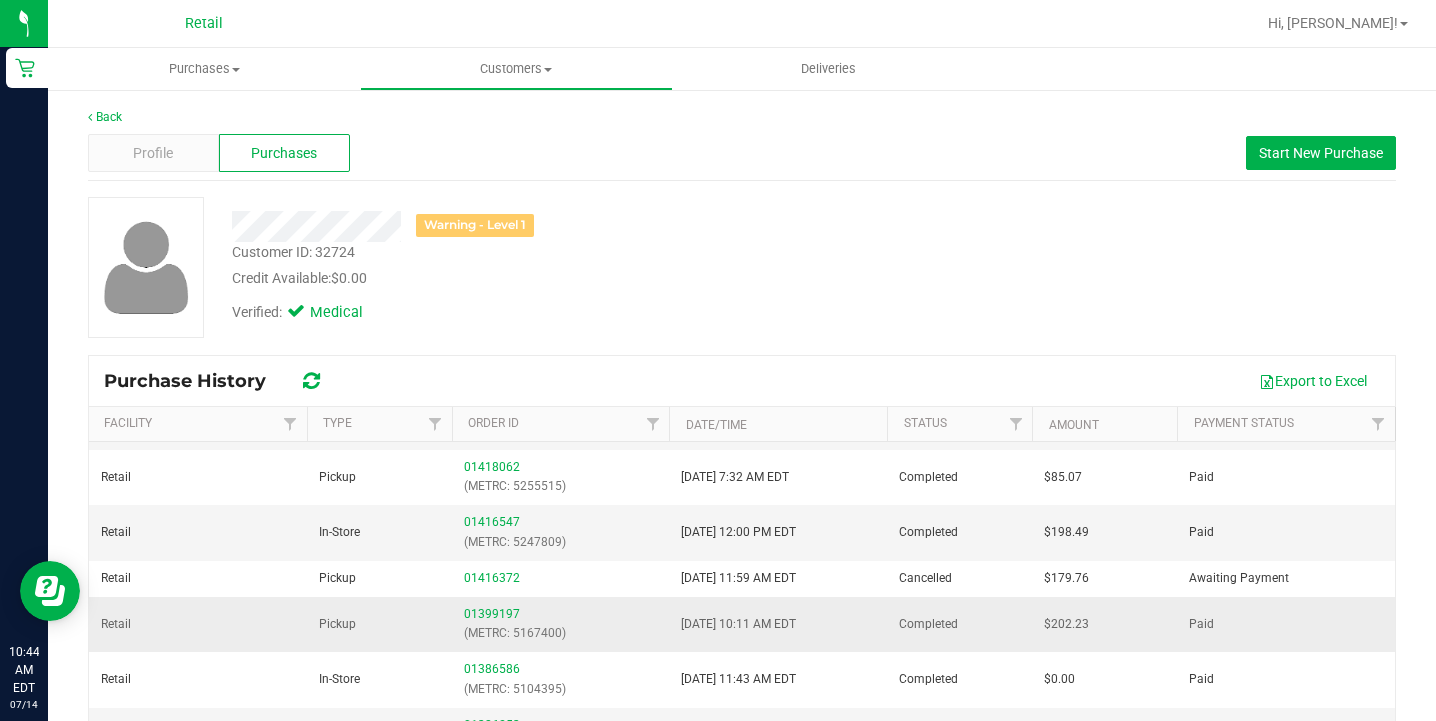 scroll, scrollTop: 418, scrollLeft: 0, axis: vertical 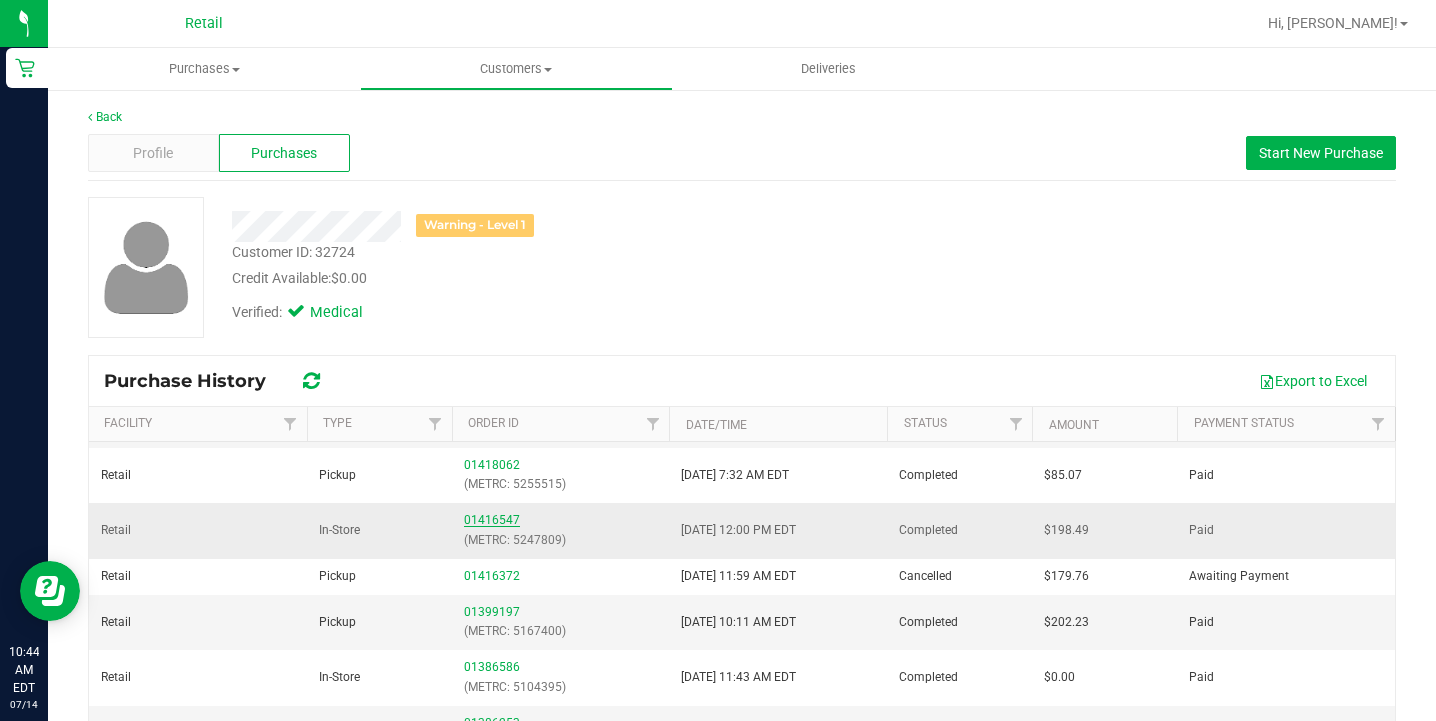 click on "01416547" at bounding box center [492, 520] 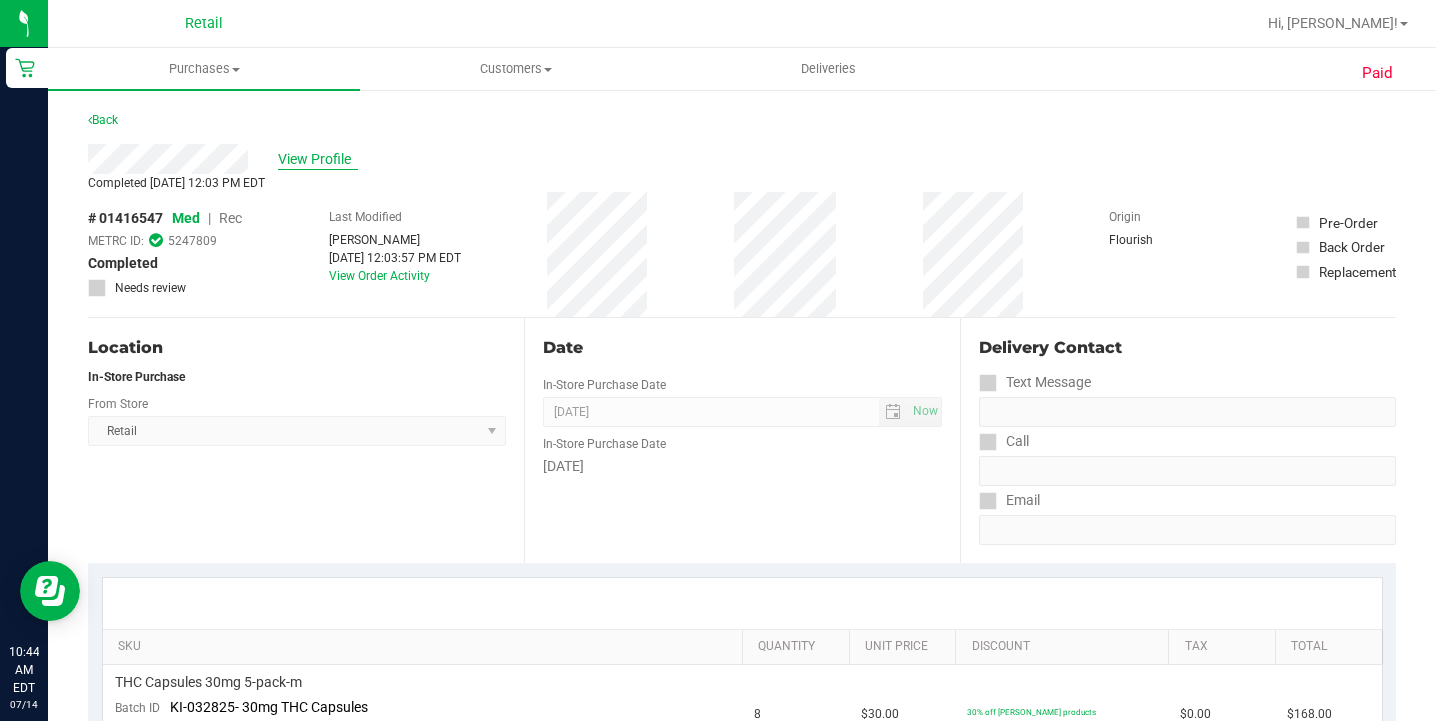 scroll, scrollTop: 0, scrollLeft: 0, axis: both 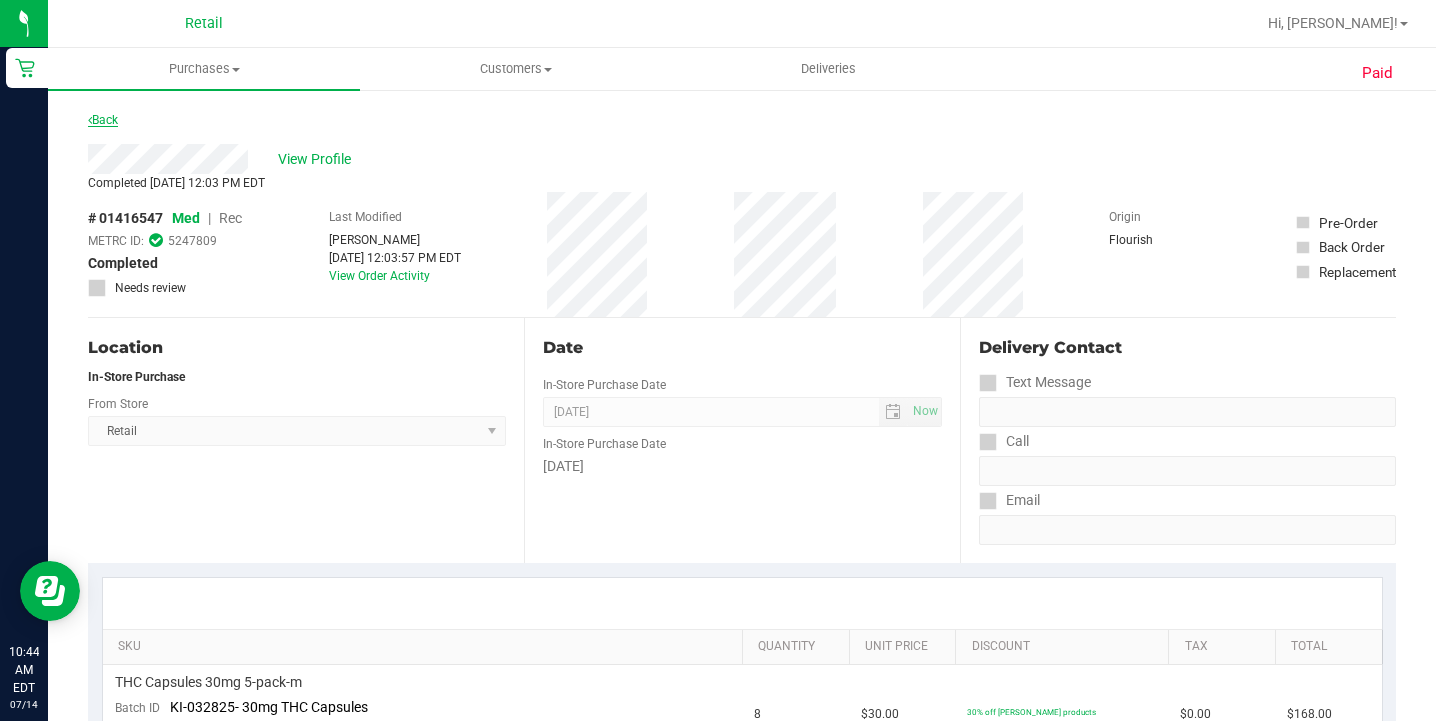 click on "Back" at bounding box center [103, 120] 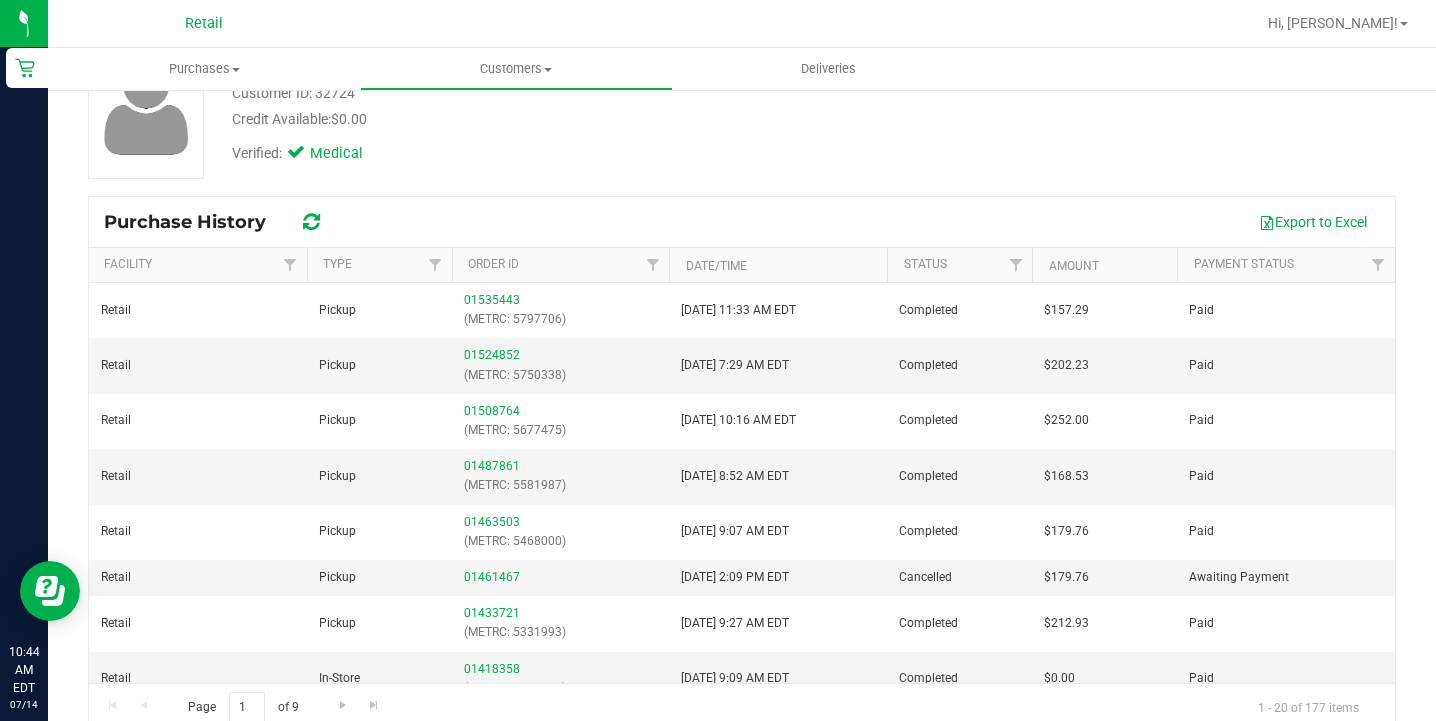 scroll, scrollTop: 186, scrollLeft: 0, axis: vertical 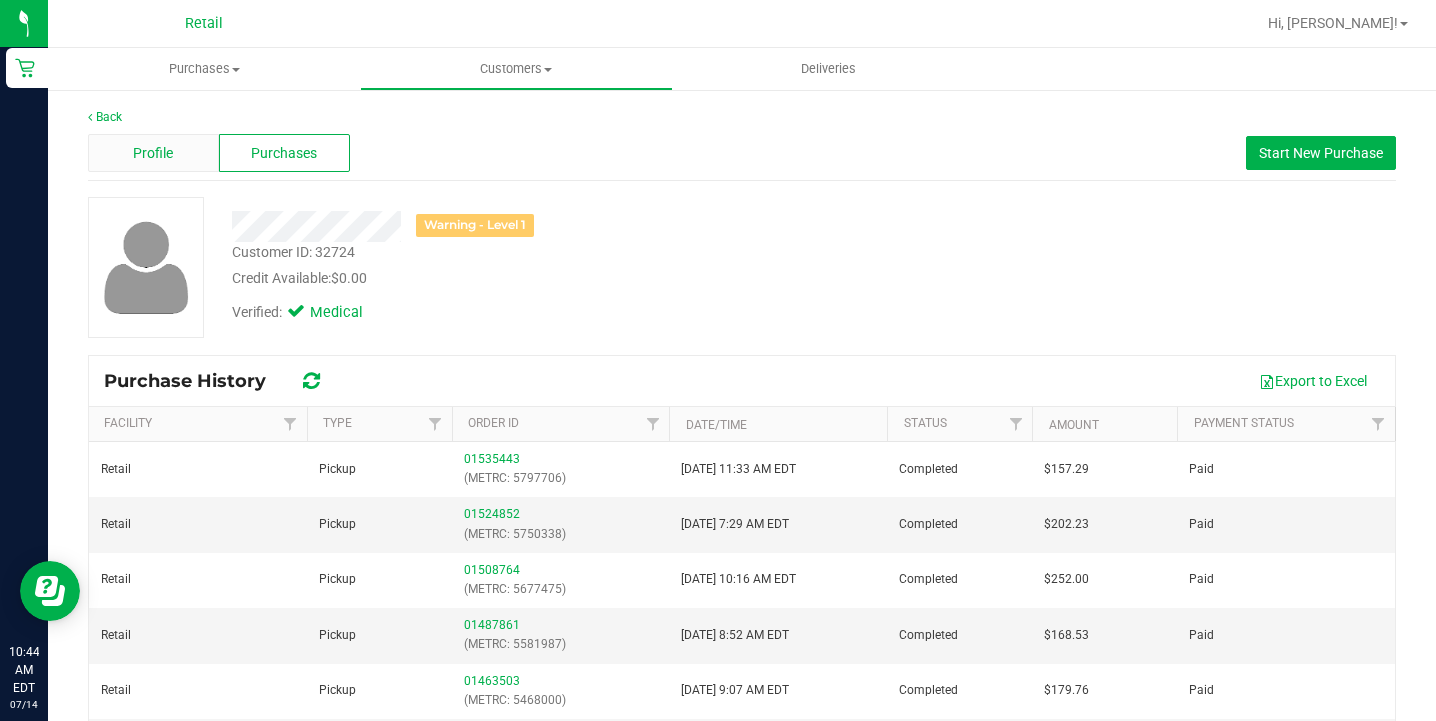 click on "Profile" at bounding box center [153, 153] 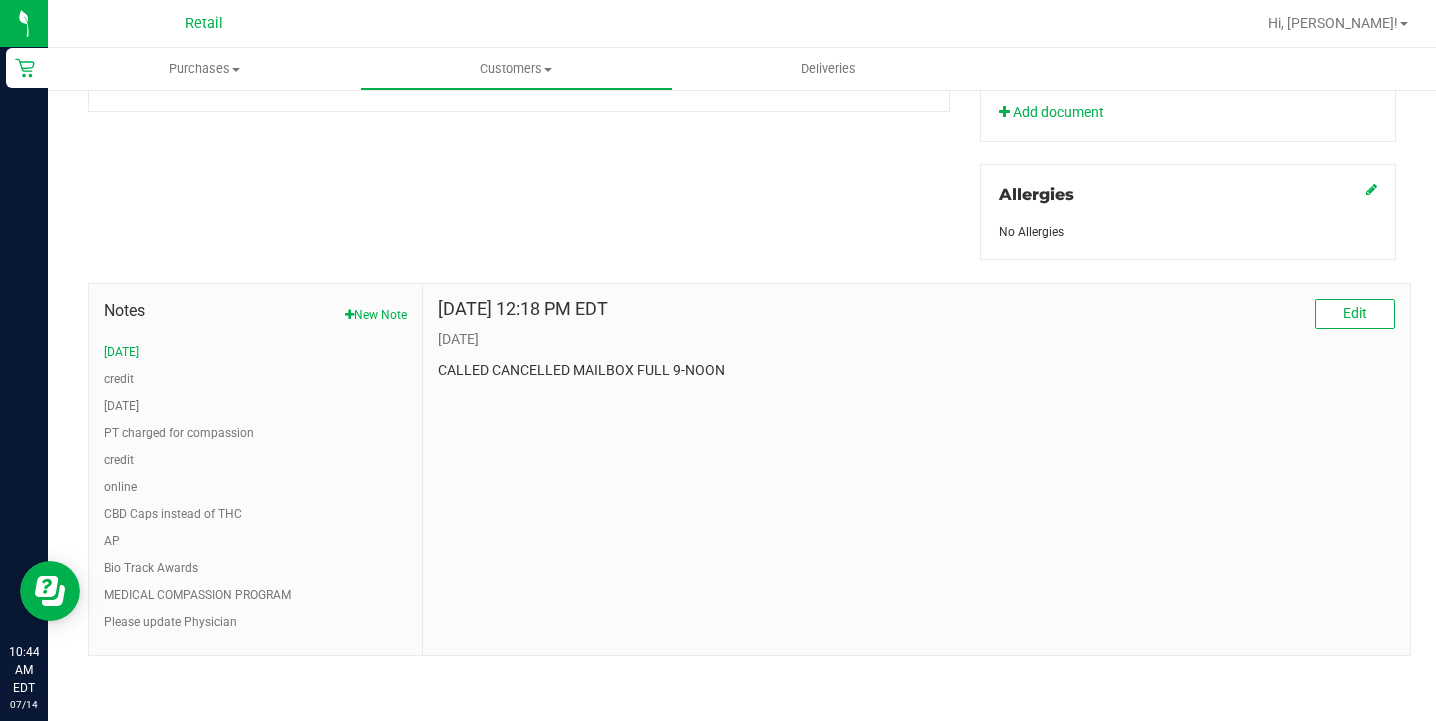 scroll, scrollTop: 859, scrollLeft: 0, axis: vertical 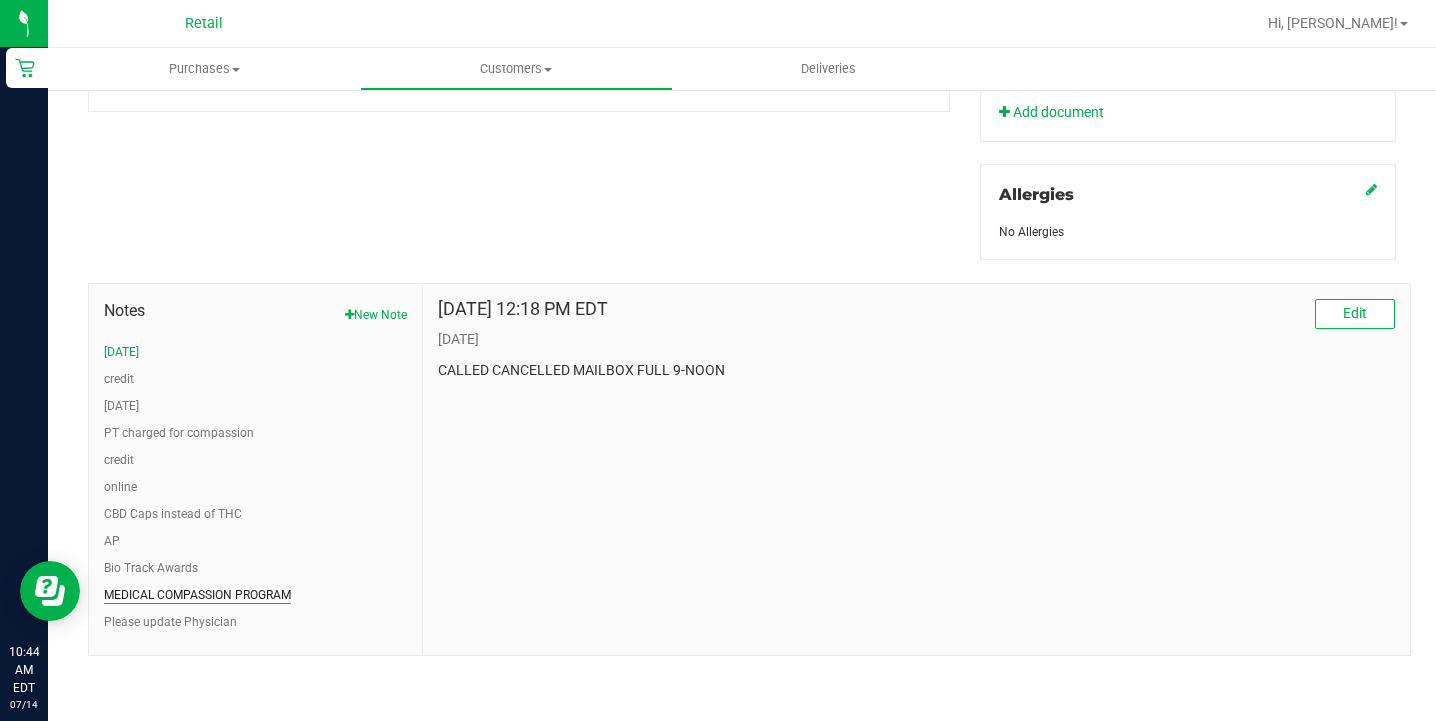click on "MEDICAL COMPASSION PROGRAM" at bounding box center [197, 595] 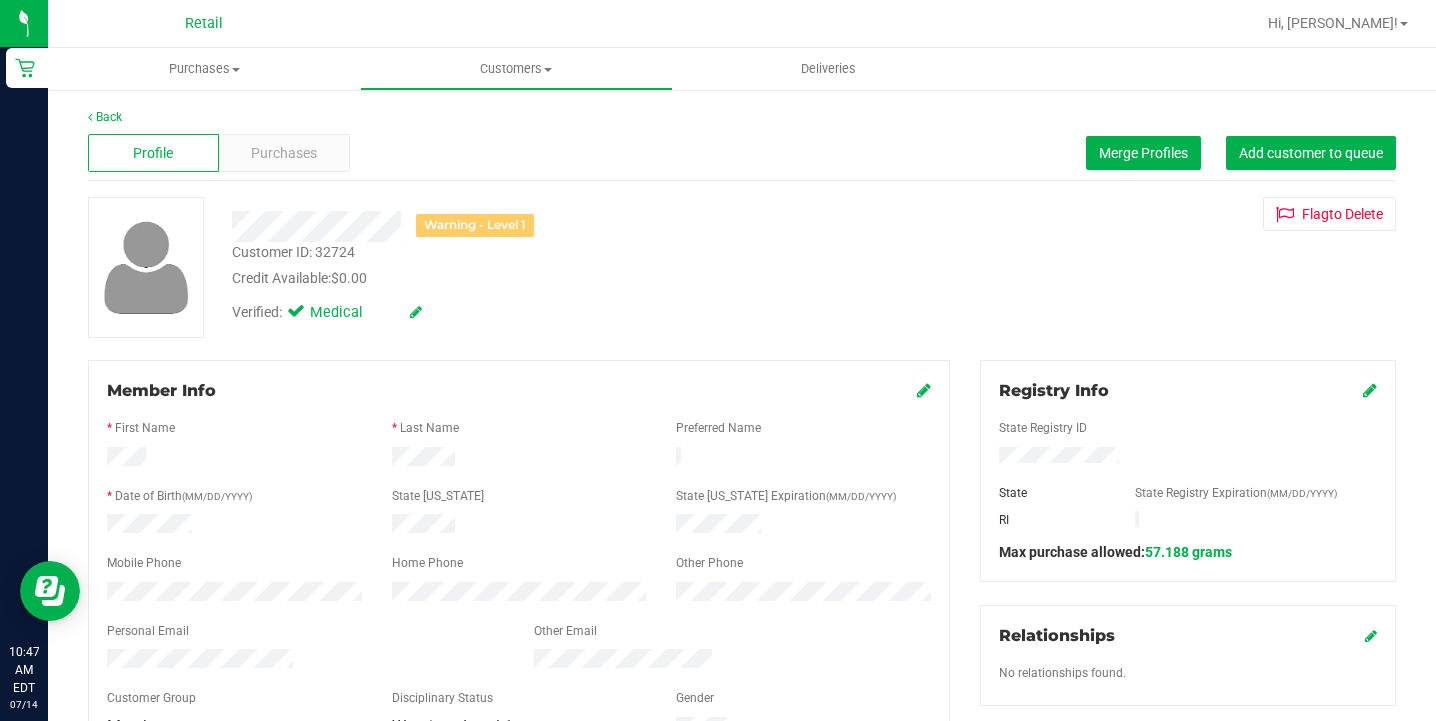 scroll, scrollTop: 0, scrollLeft: 0, axis: both 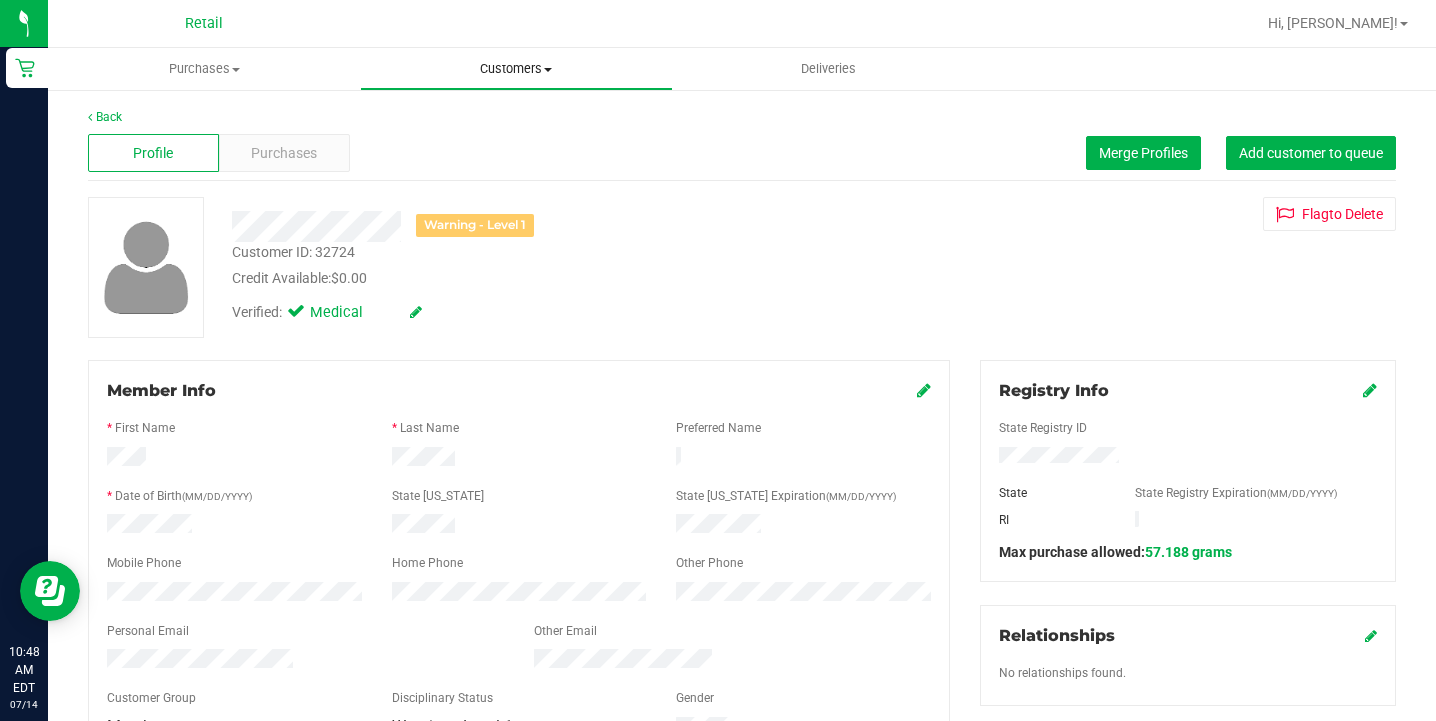 click on "Customers
All customers
Add a new customer
All physicians" at bounding box center [516, 69] 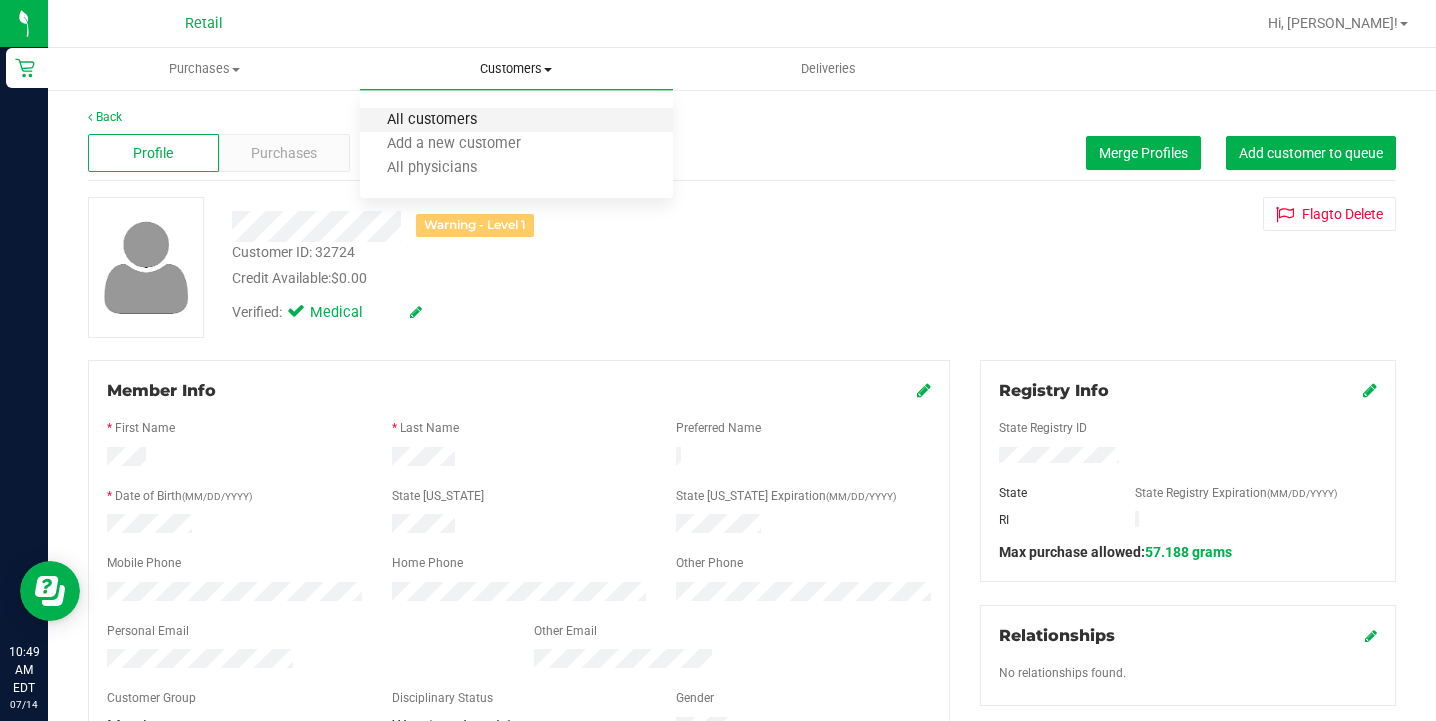 click on "All customers" at bounding box center [432, 120] 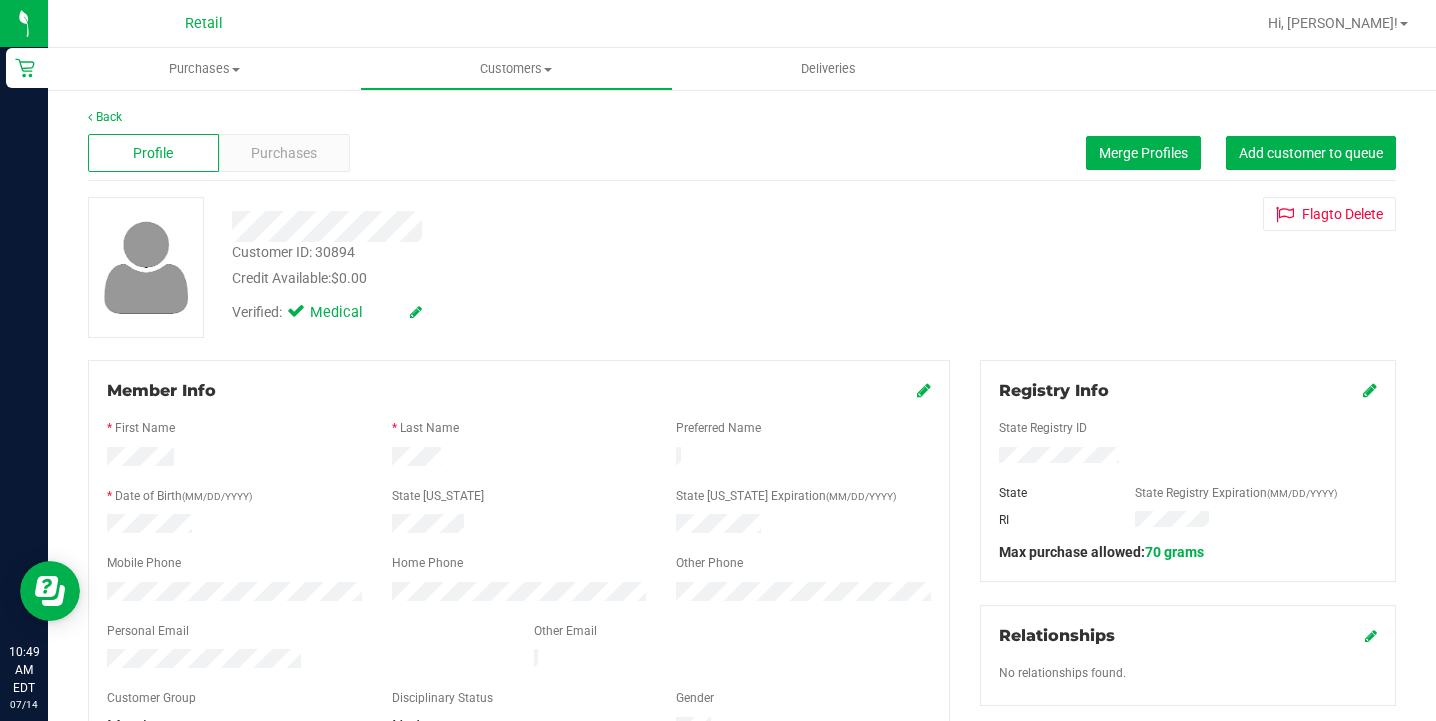 click at bounding box center [1370, 390] 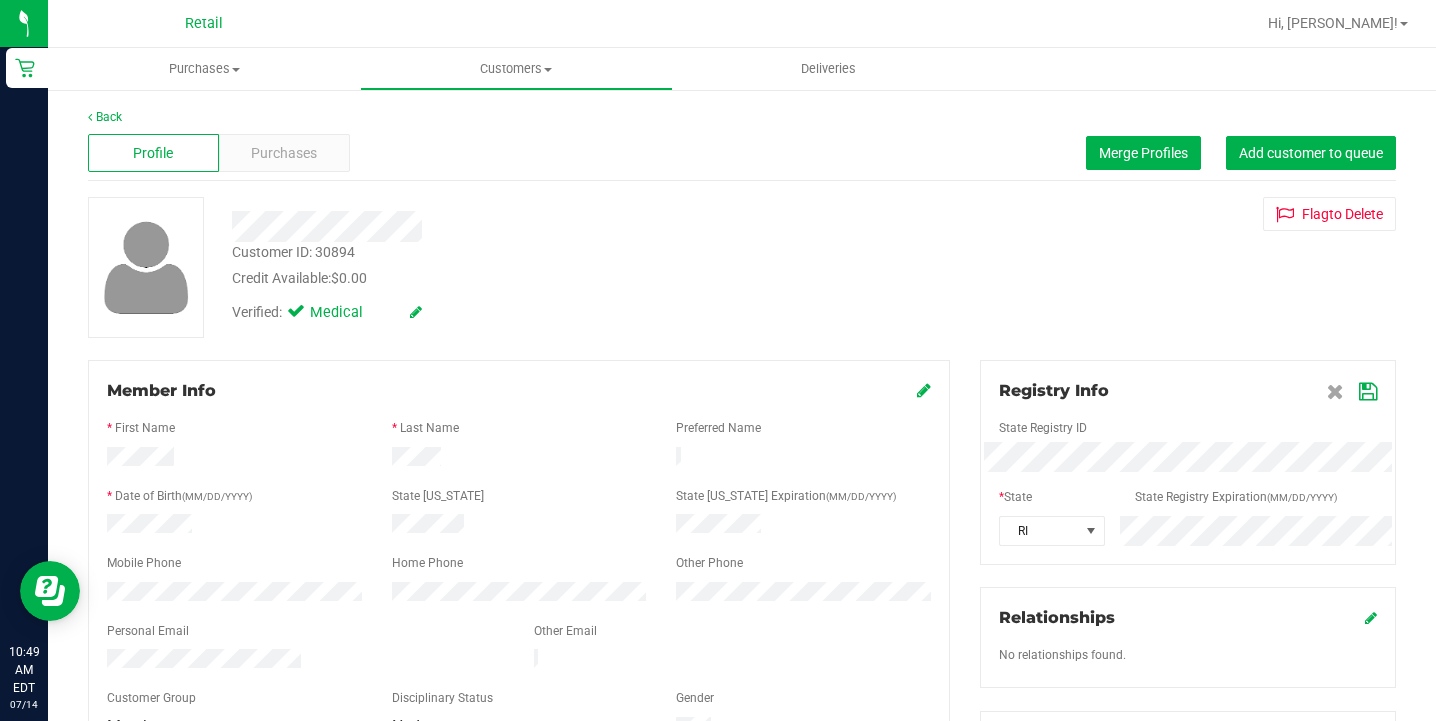 click on "State Registry ID
*
State
State Registry Expiration
(MM/DD/YYYY)
[GEOGRAPHIC_DATA]" at bounding box center (1188, 474) 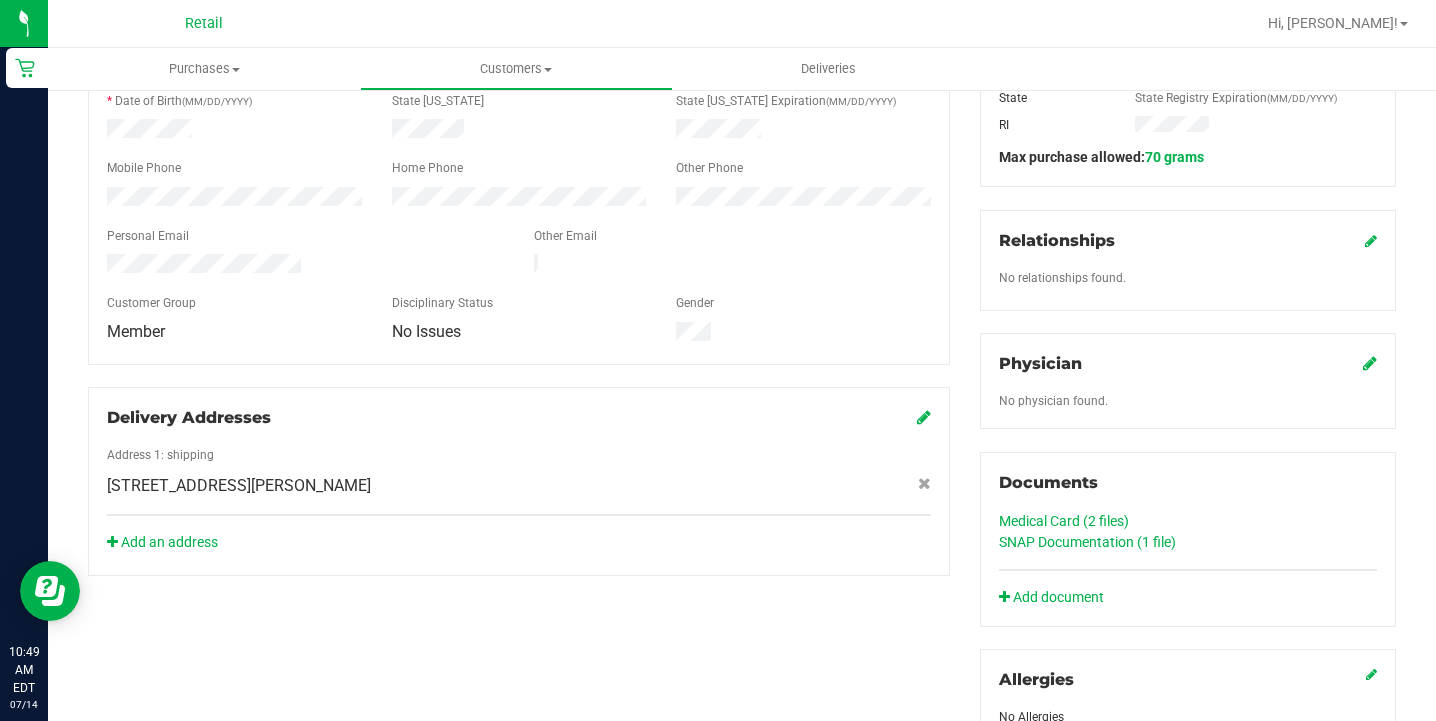 scroll, scrollTop: 429, scrollLeft: 0, axis: vertical 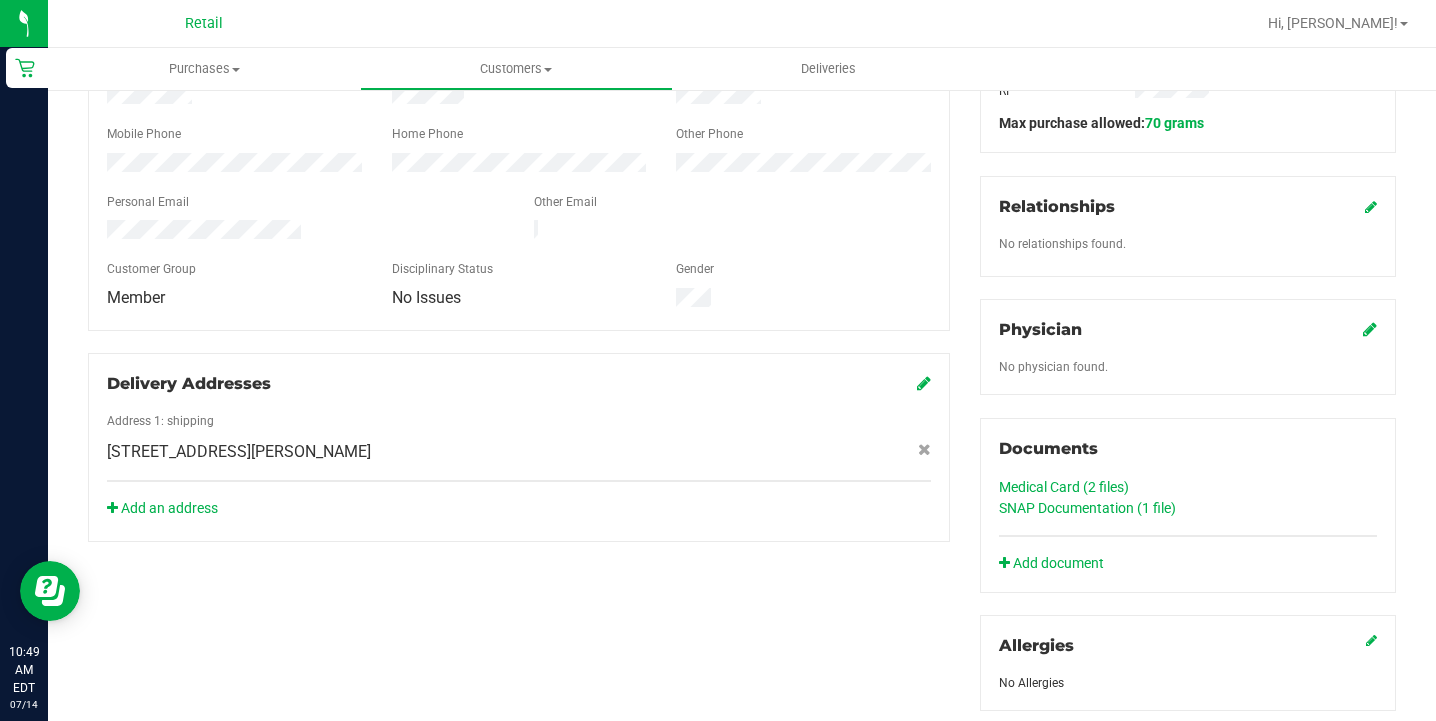 click on "SNAP Documentation (1
file)" 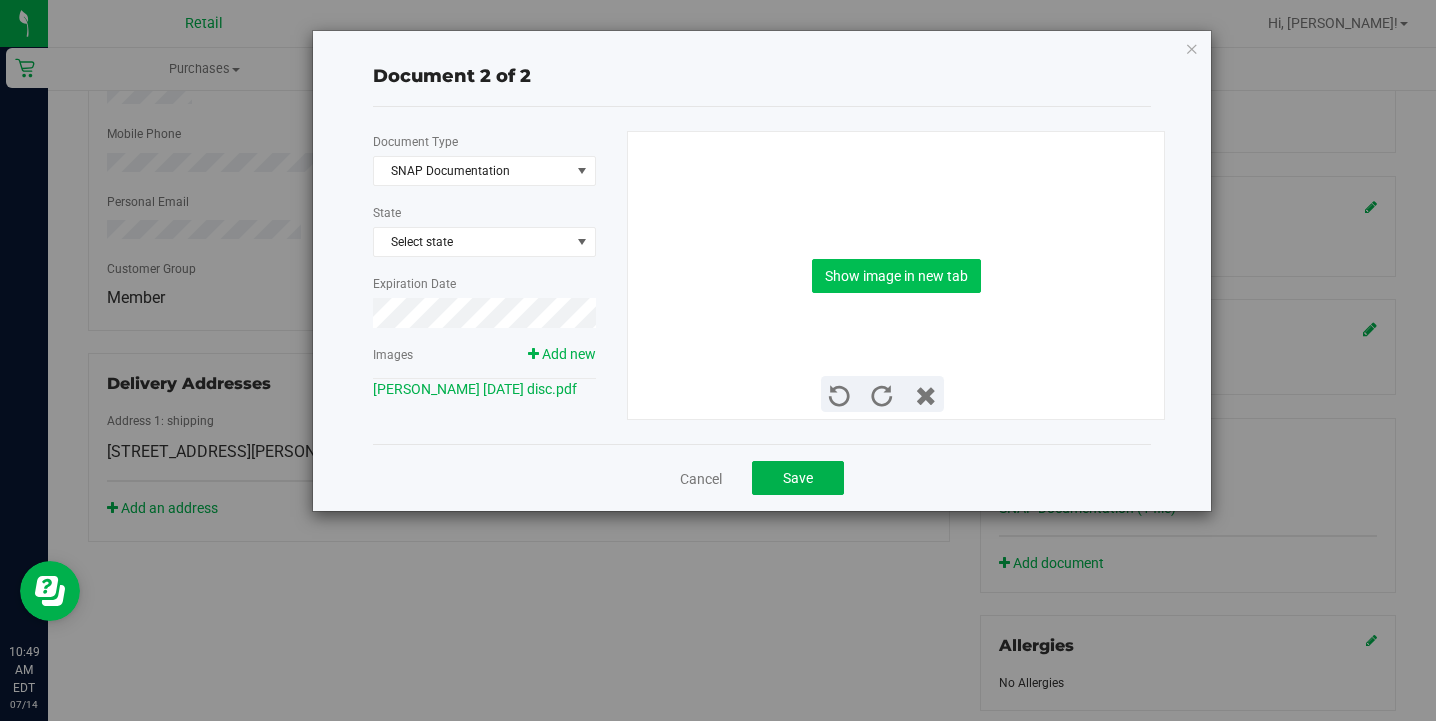 click on "Show image in new tab" at bounding box center (896, 276) 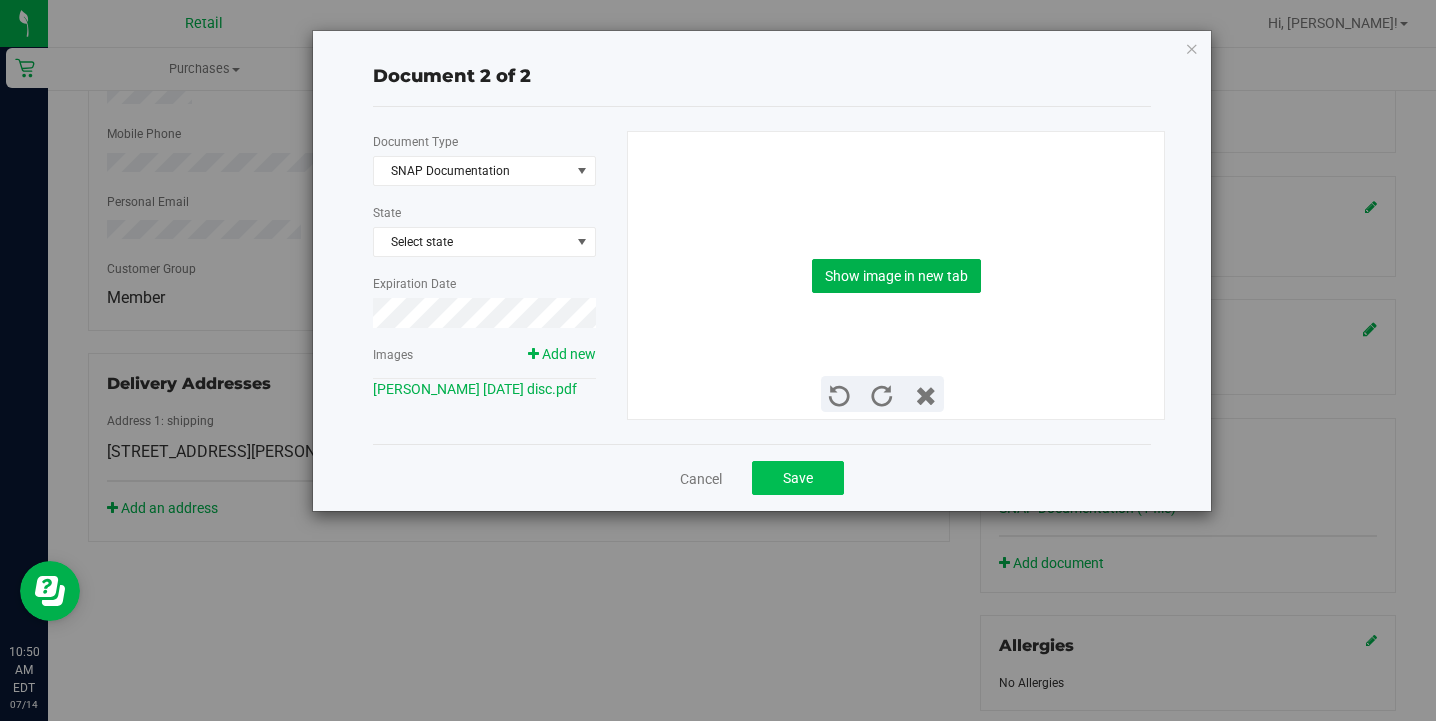 click on "Save" 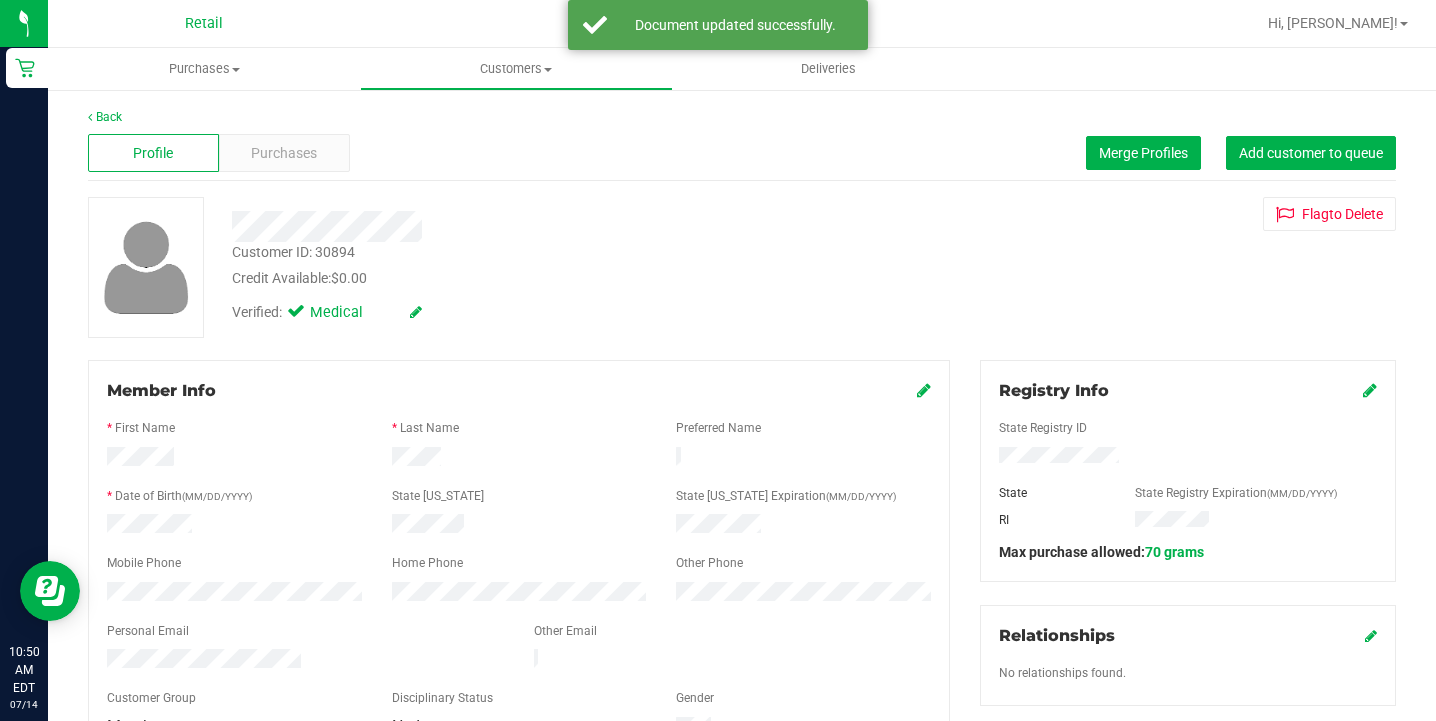 scroll, scrollTop: 0, scrollLeft: 0, axis: both 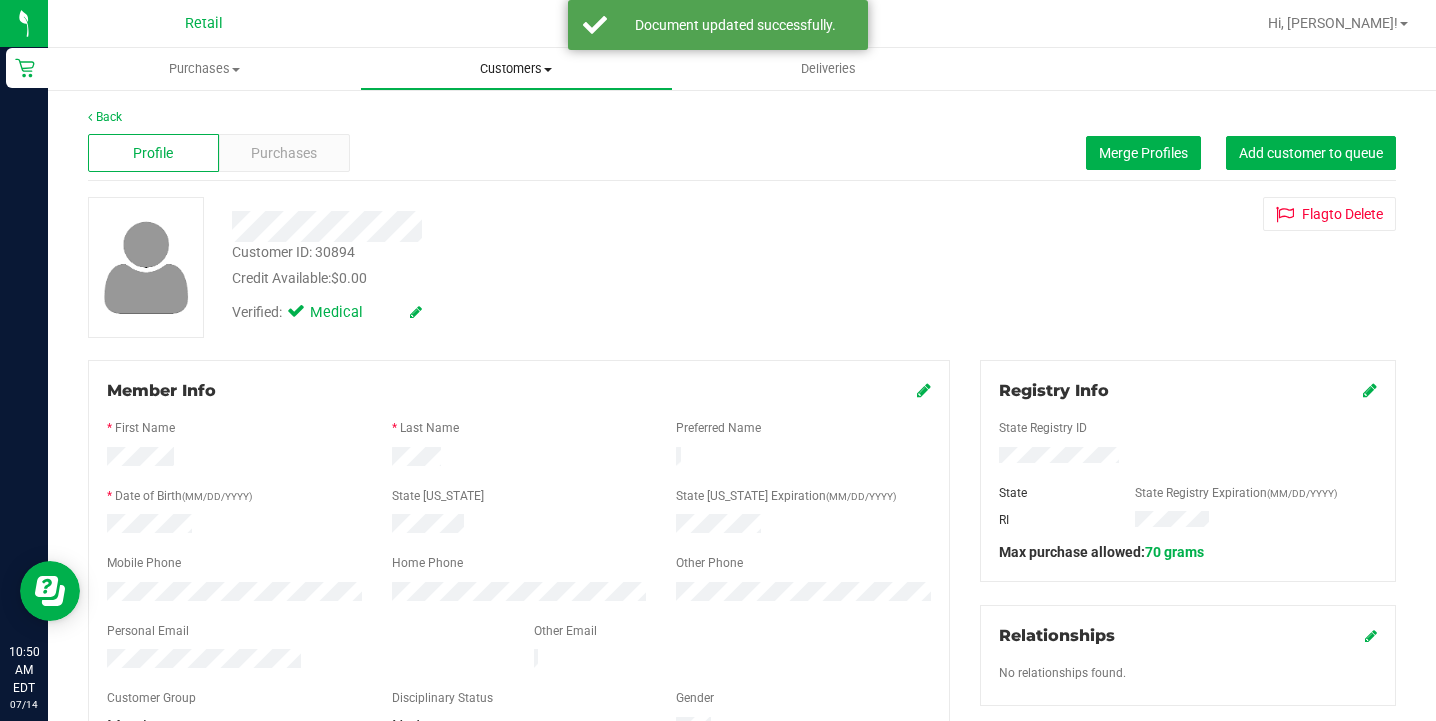 click on "Customers" at bounding box center (516, 69) 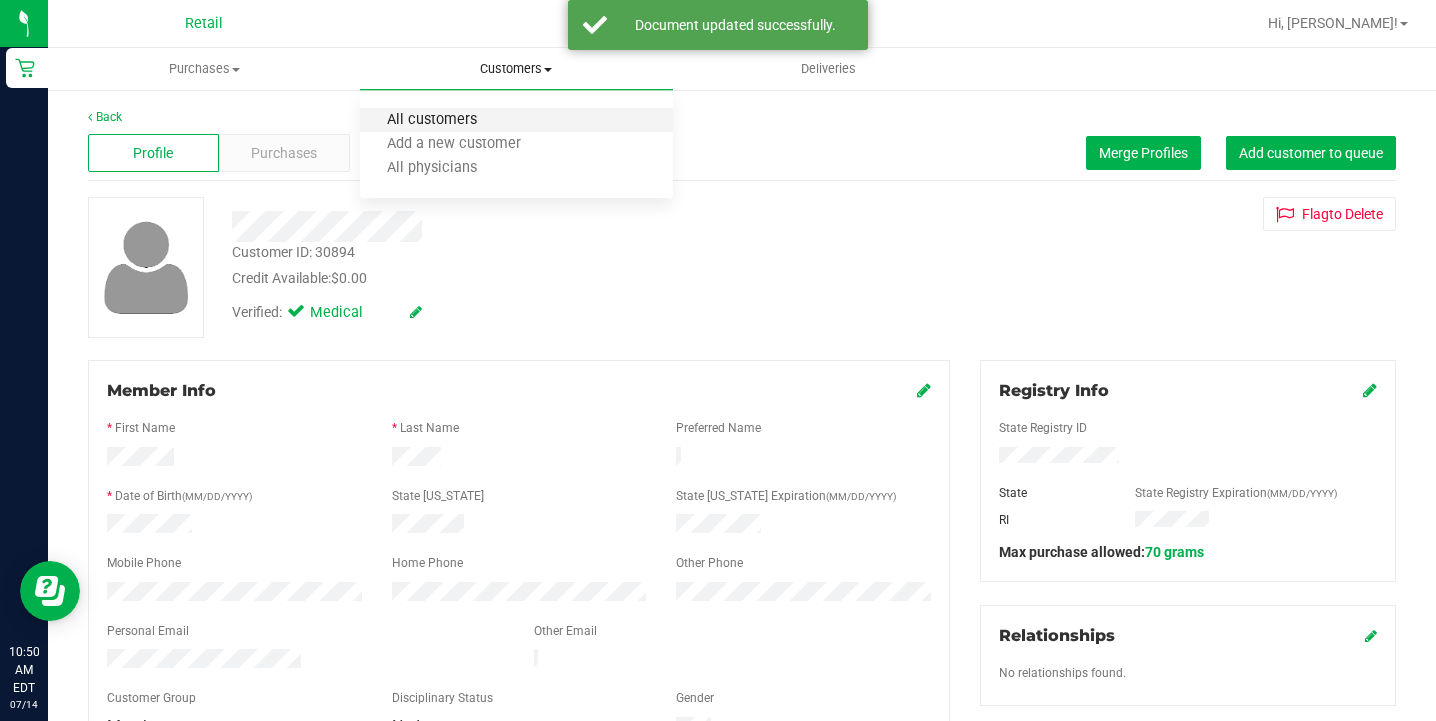 click on "All customers" at bounding box center [432, 120] 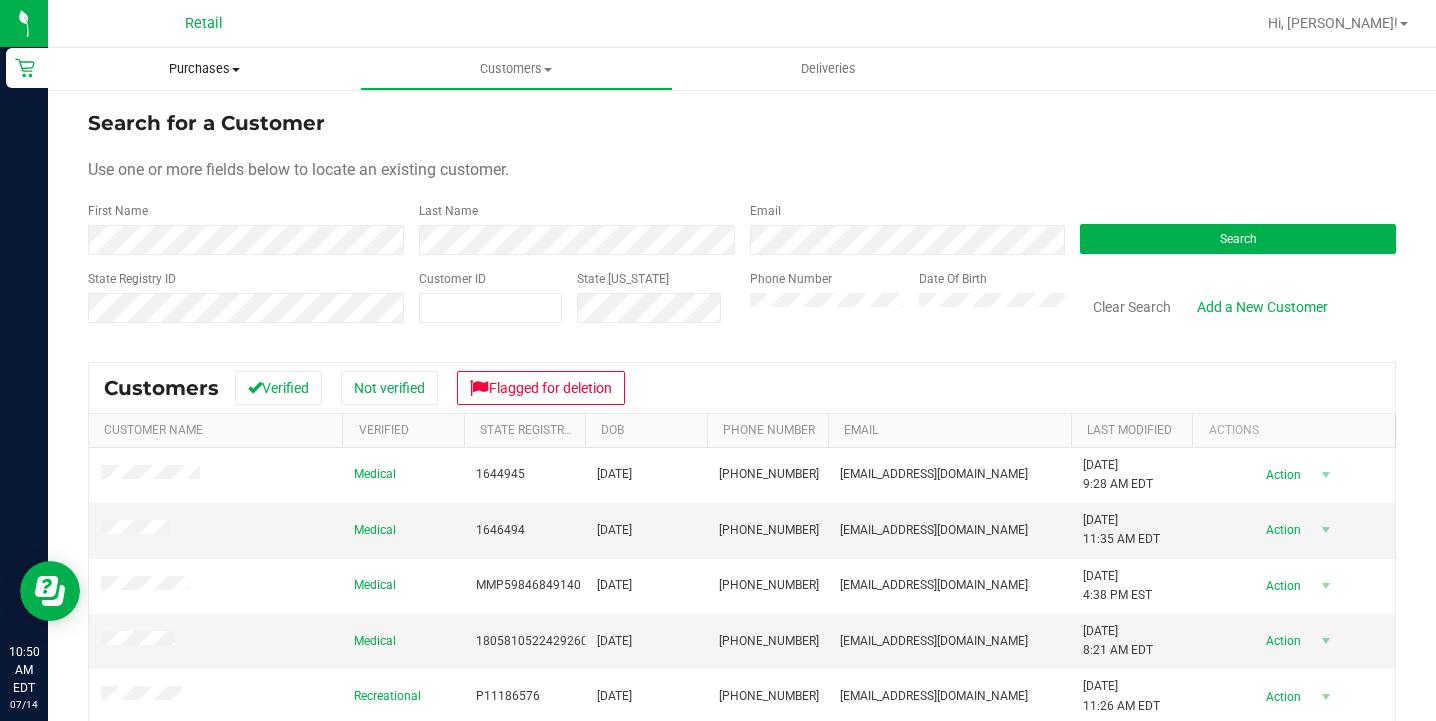 click on "Purchases
Summary of purchases
Fulfillment
All purchases" at bounding box center [204, 69] 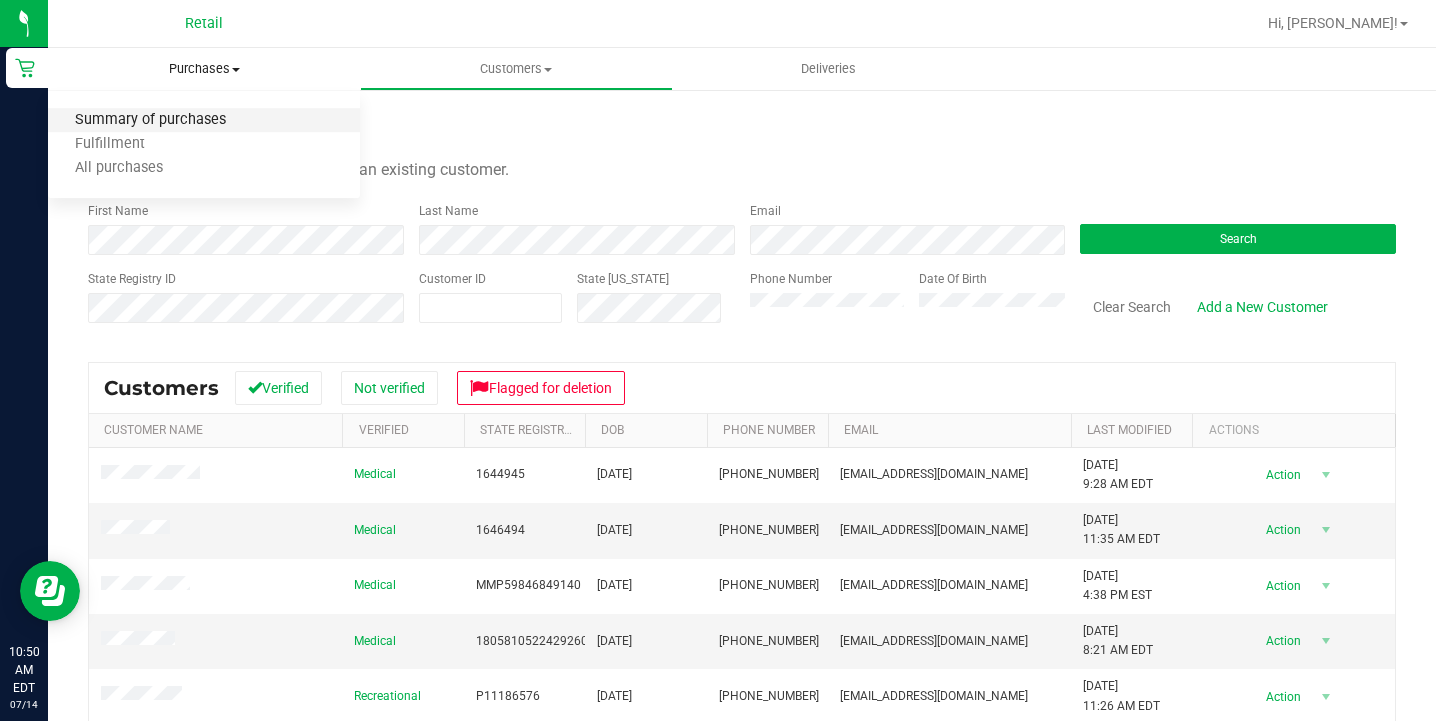 click on "Summary of purchases" at bounding box center (150, 120) 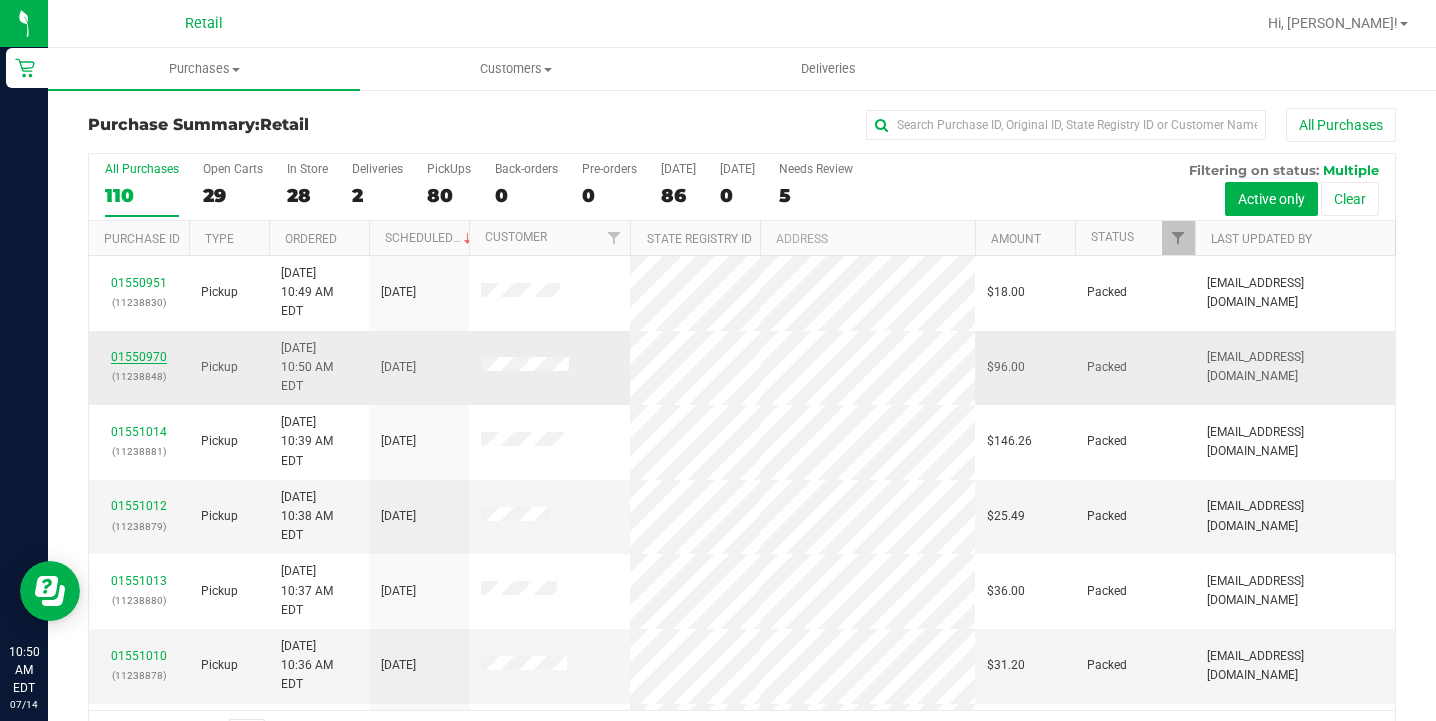 click on "01550970" at bounding box center [139, 357] 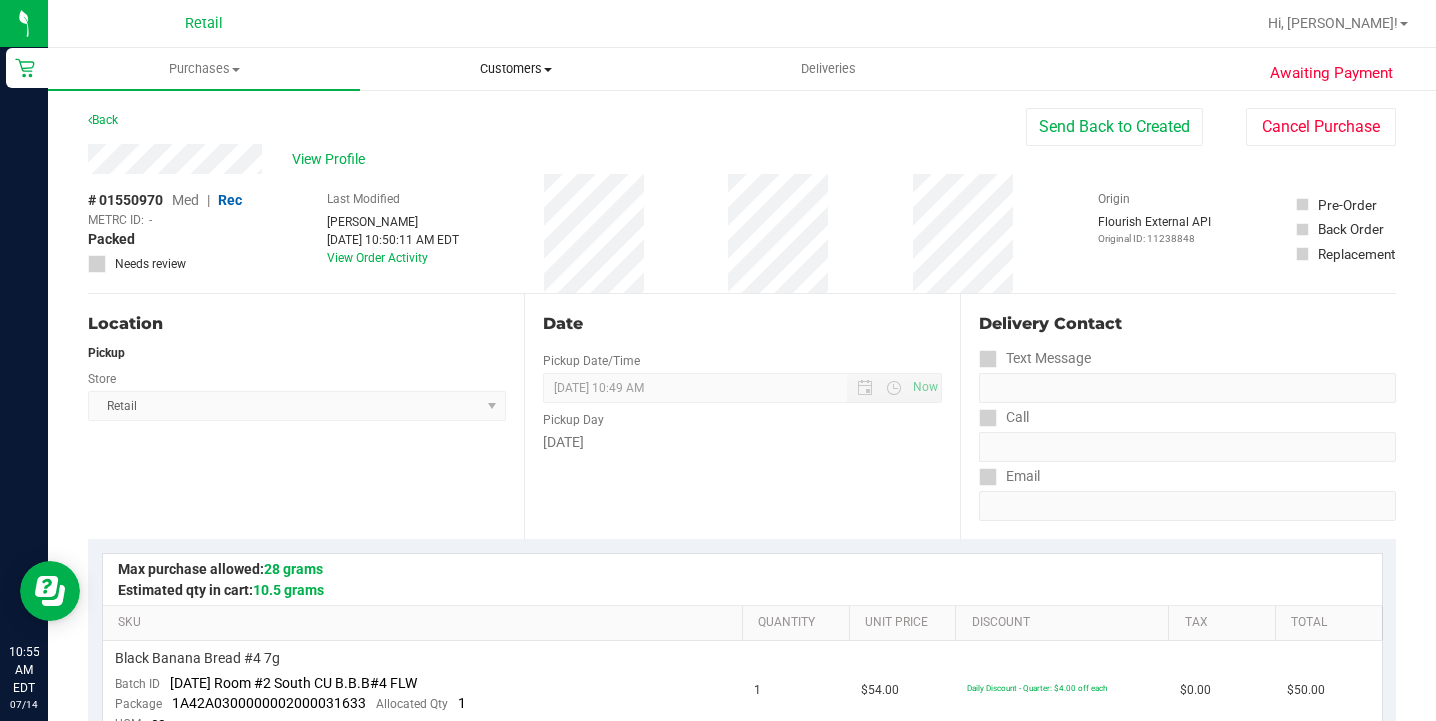 scroll, scrollTop: 0, scrollLeft: 0, axis: both 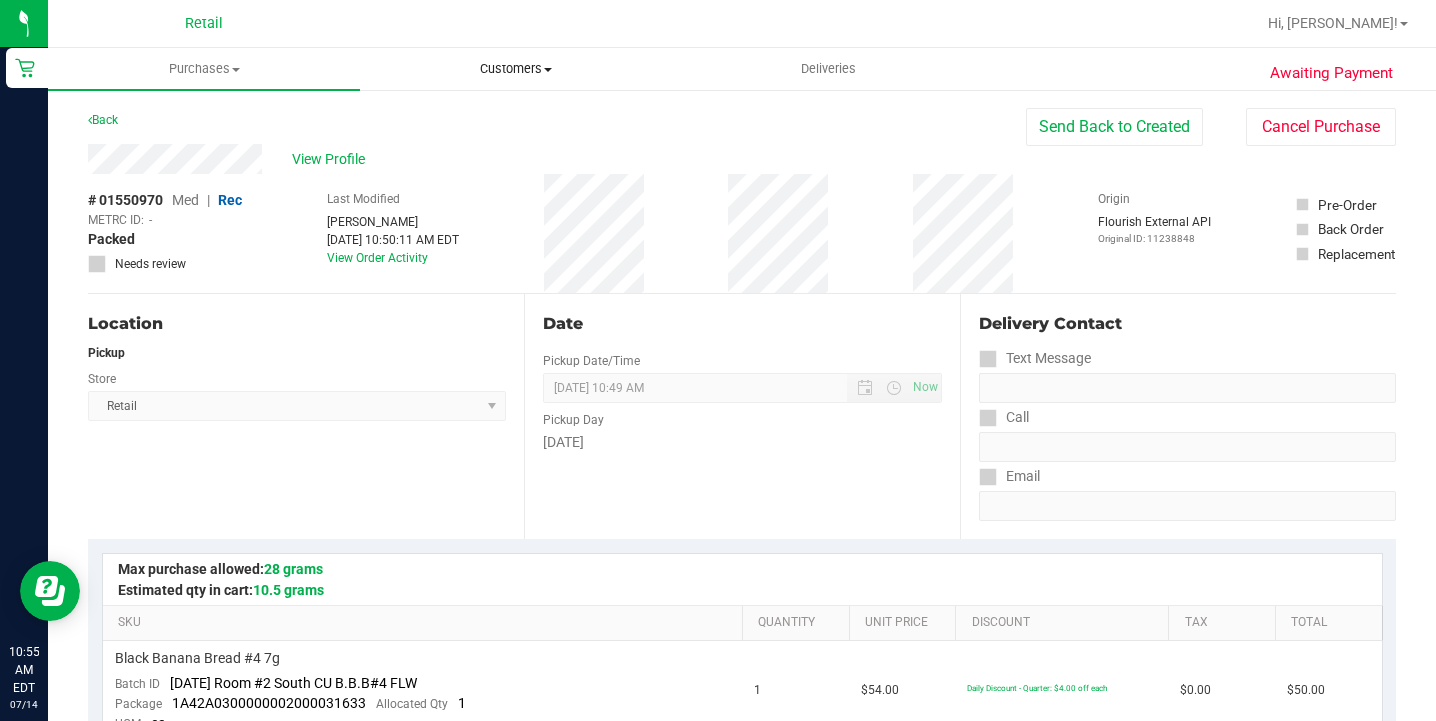 click on "Customers" at bounding box center [516, 69] 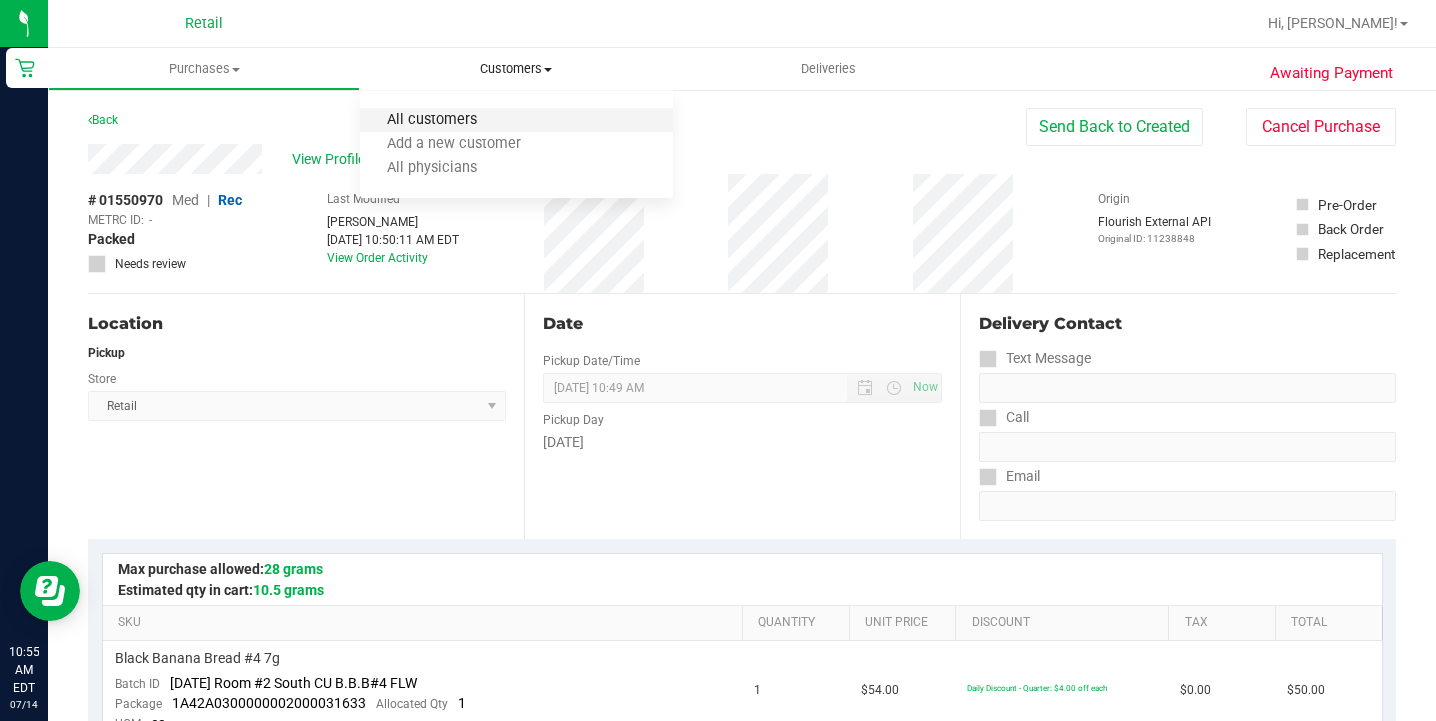 click on "All customers" at bounding box center [432, 120] 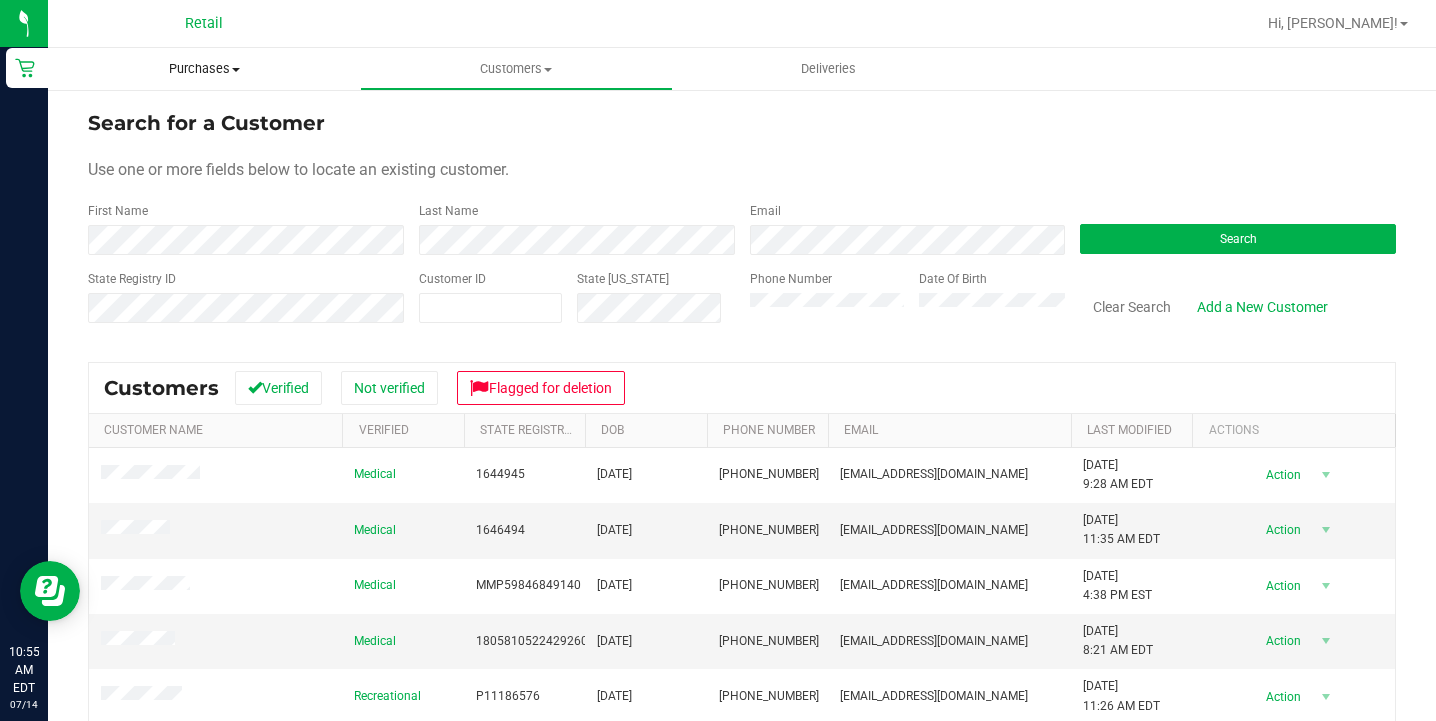 click on "Purchases
Summary of purchases
Fulfillment
All purchases" at bounding box center [204, 69] 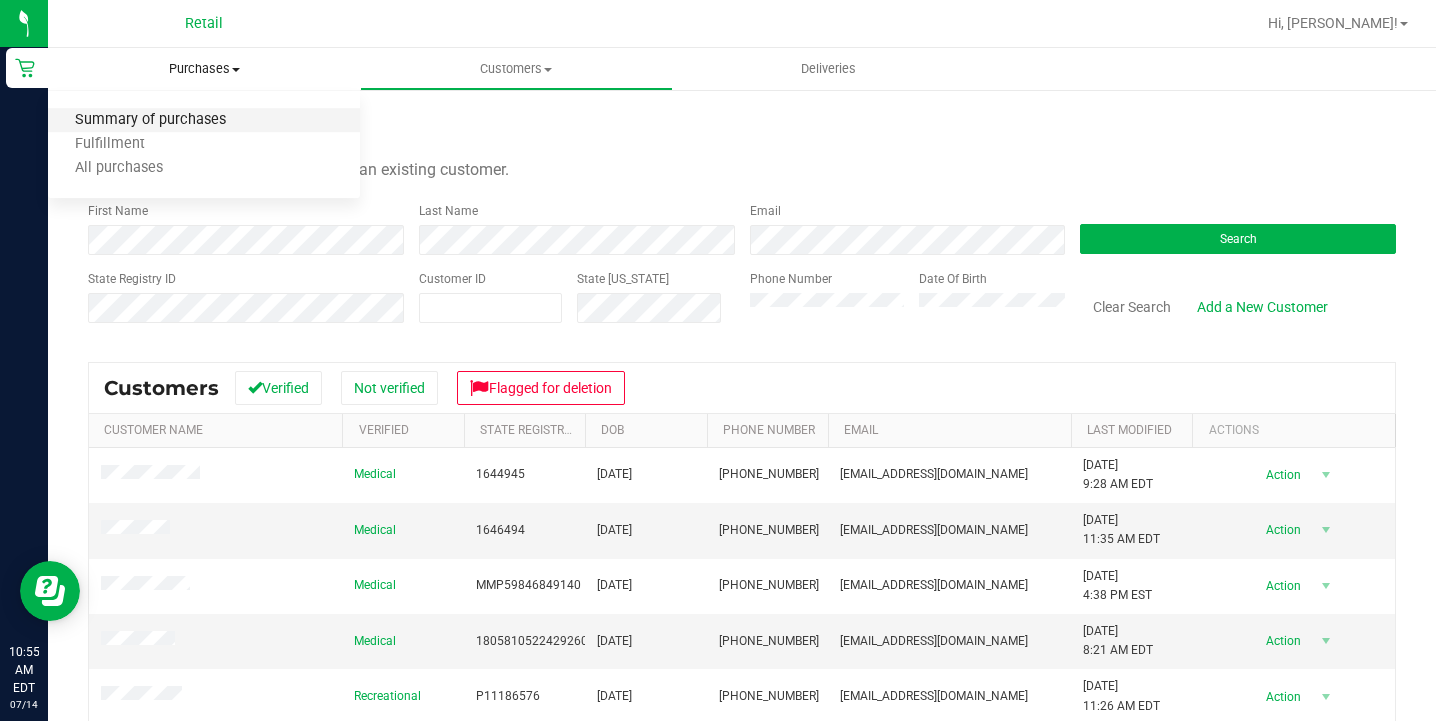 click on "Summary of purchases" at bounding box center [150, 120] 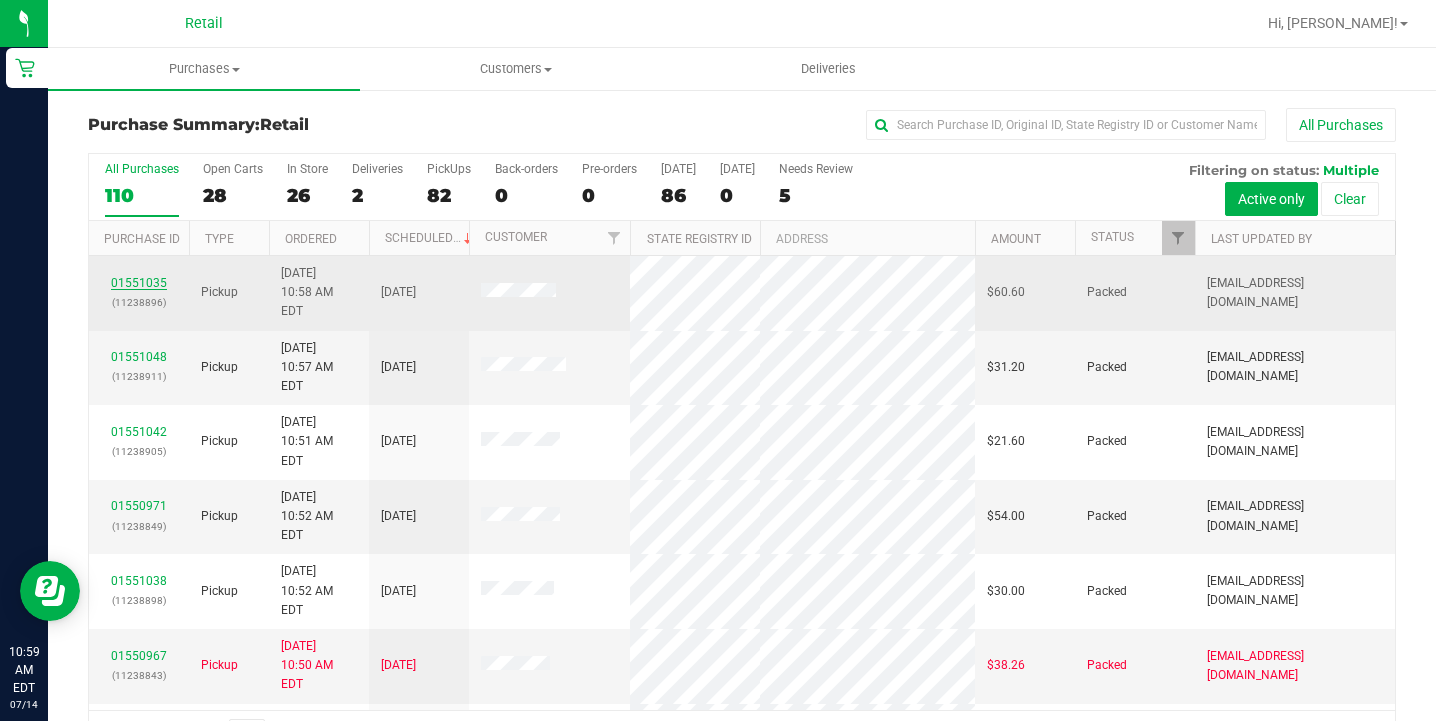 click on "01551035" at bounding box center (139, 283) 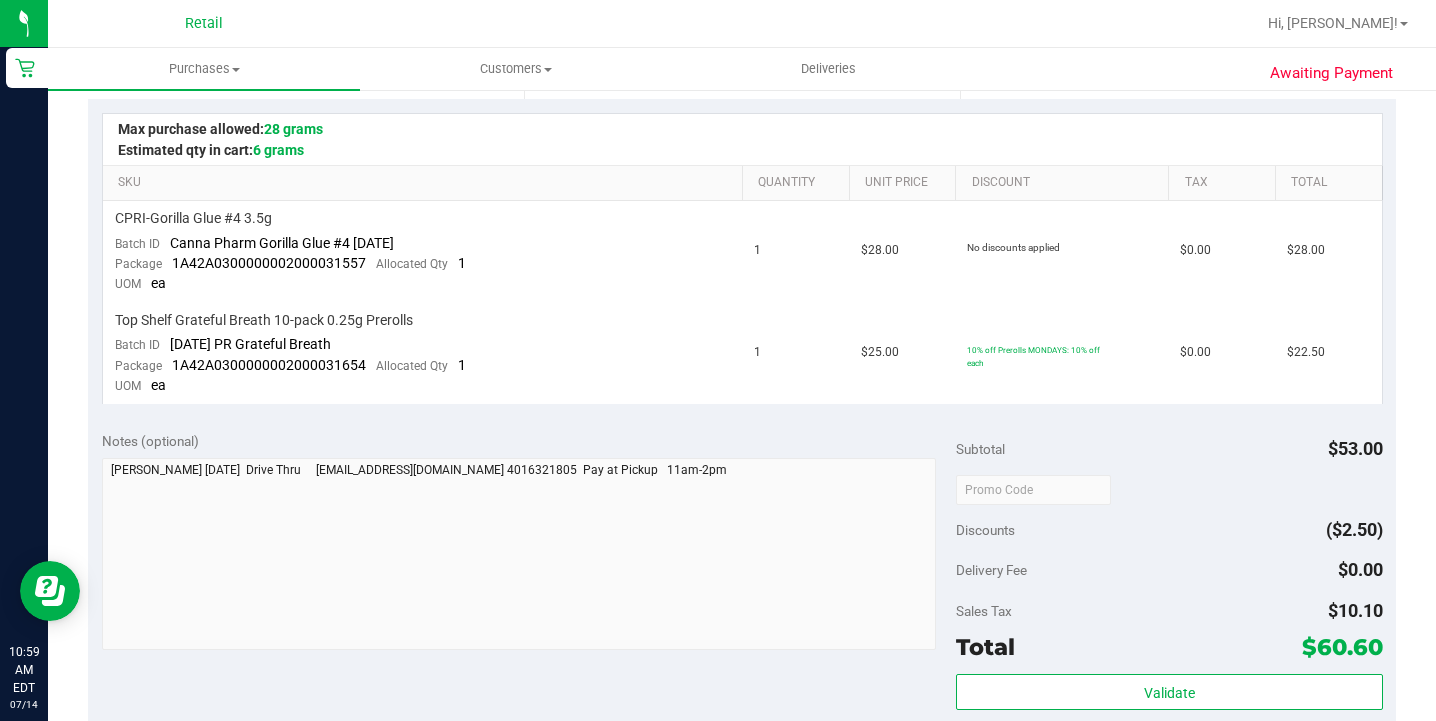 scroll, scrollTop: 454, scrollLeft: 0, axis: vertical 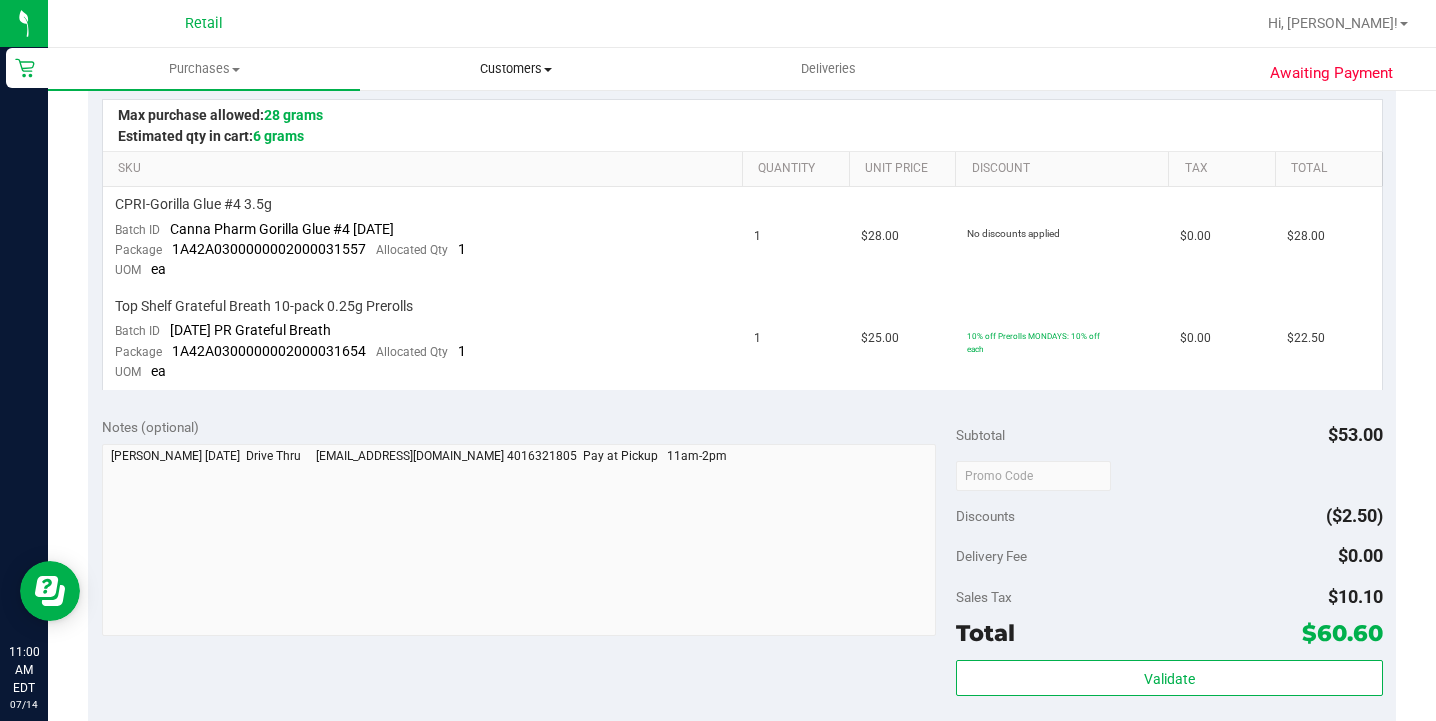 click on "Customers" at bounding box center (516, 69) 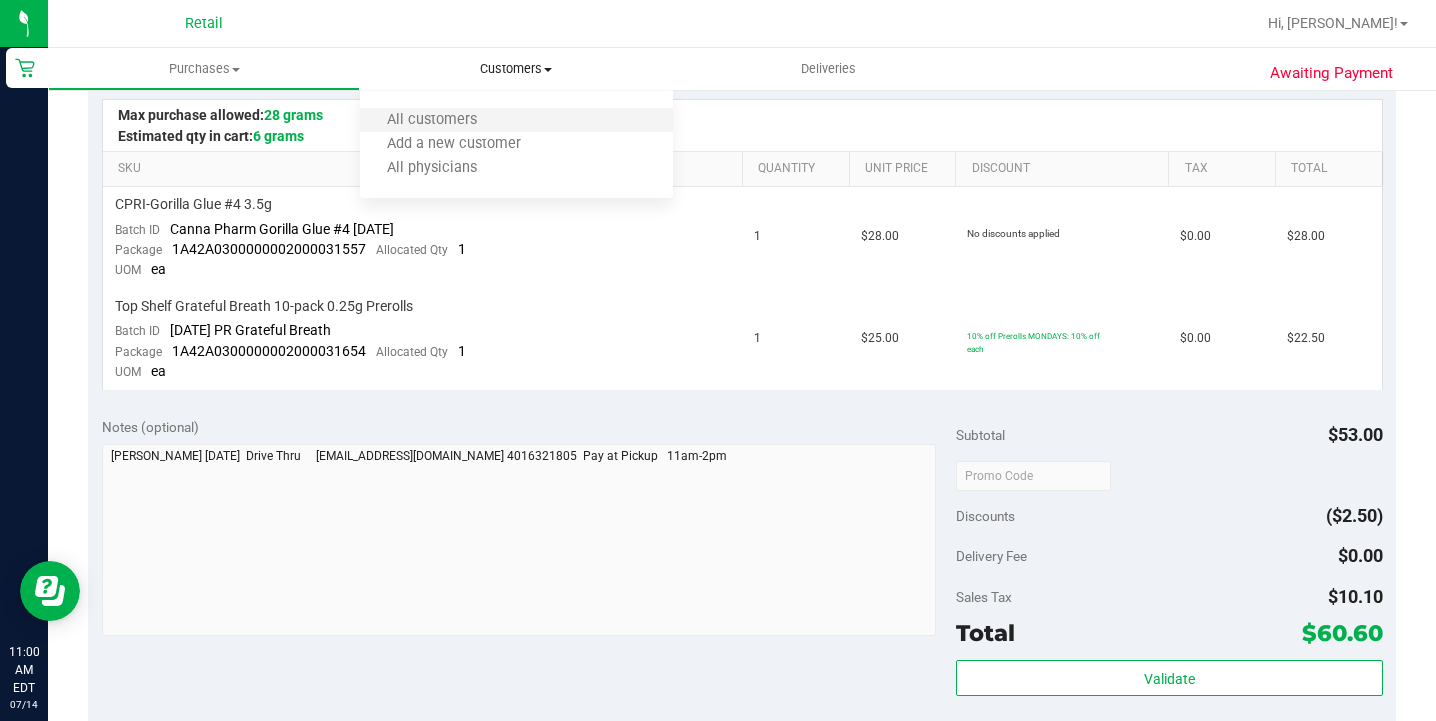 click on "All customers" at bounding box center [516, 121] 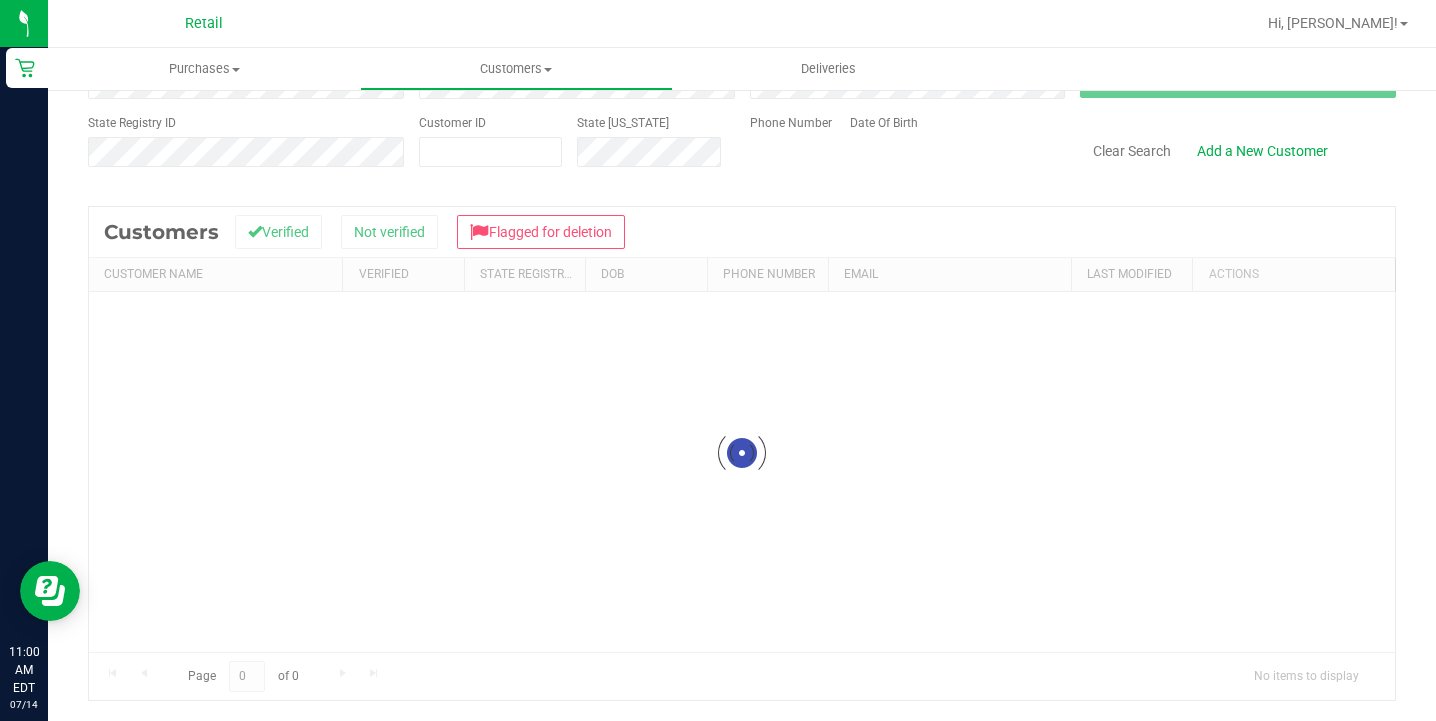 scroll, scrollTop: 0, scrollLeft: 0, axis: both 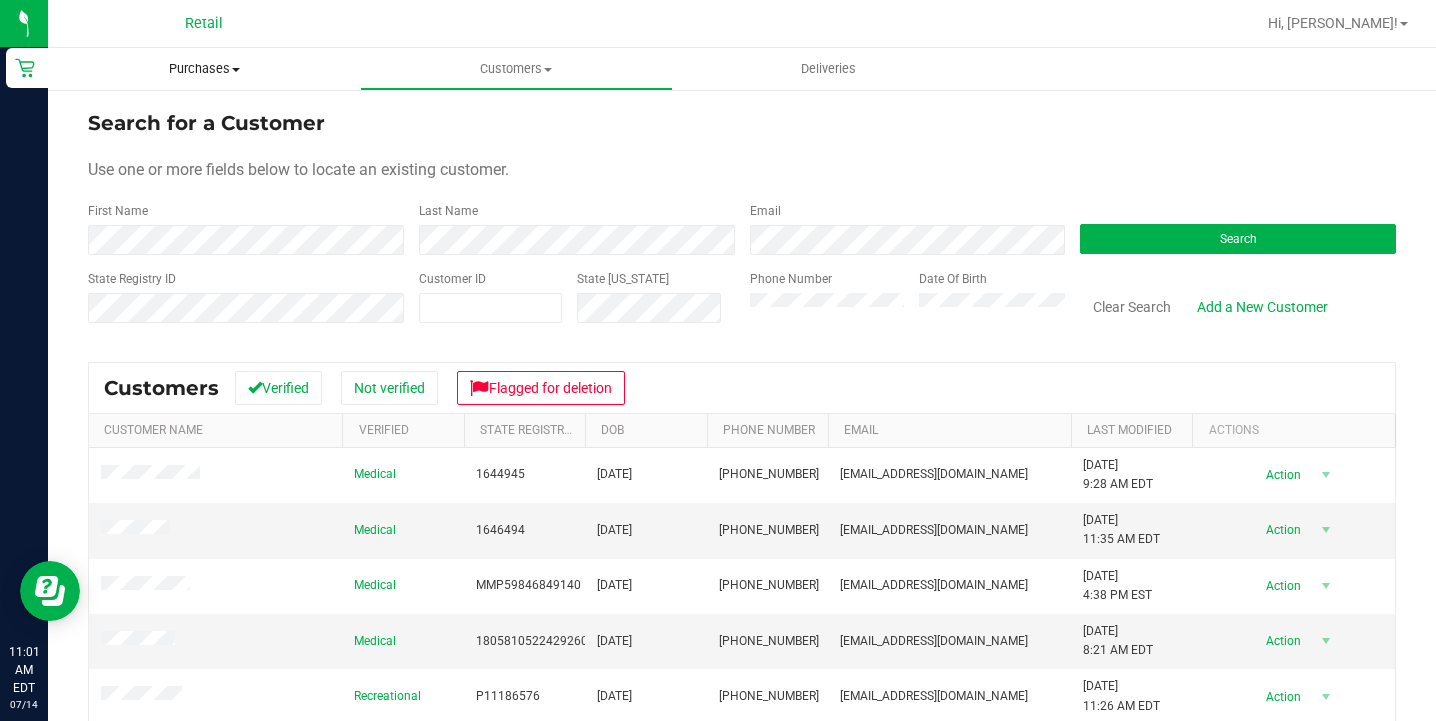 click on "Purchases" at bounding box center (204, 69) 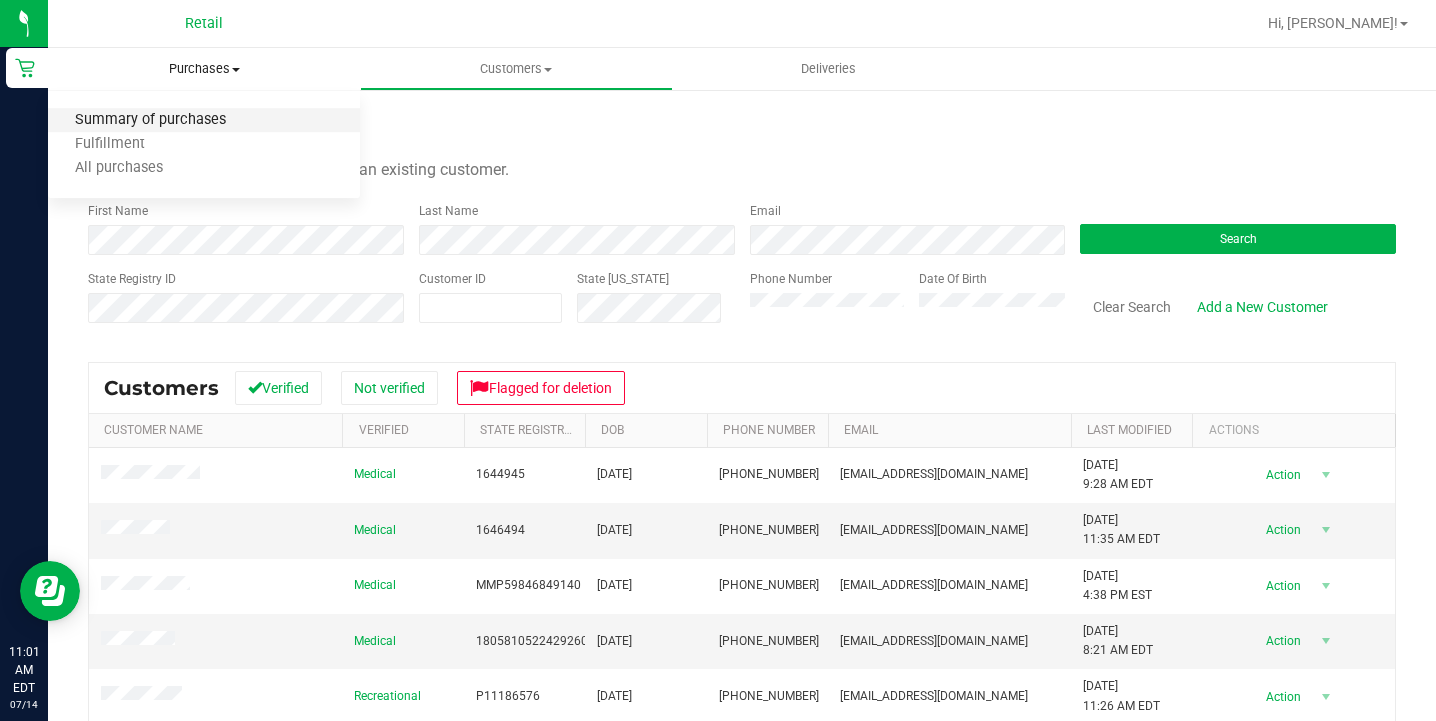 click on "Summary of purchases" at bounding box center [204, 121] 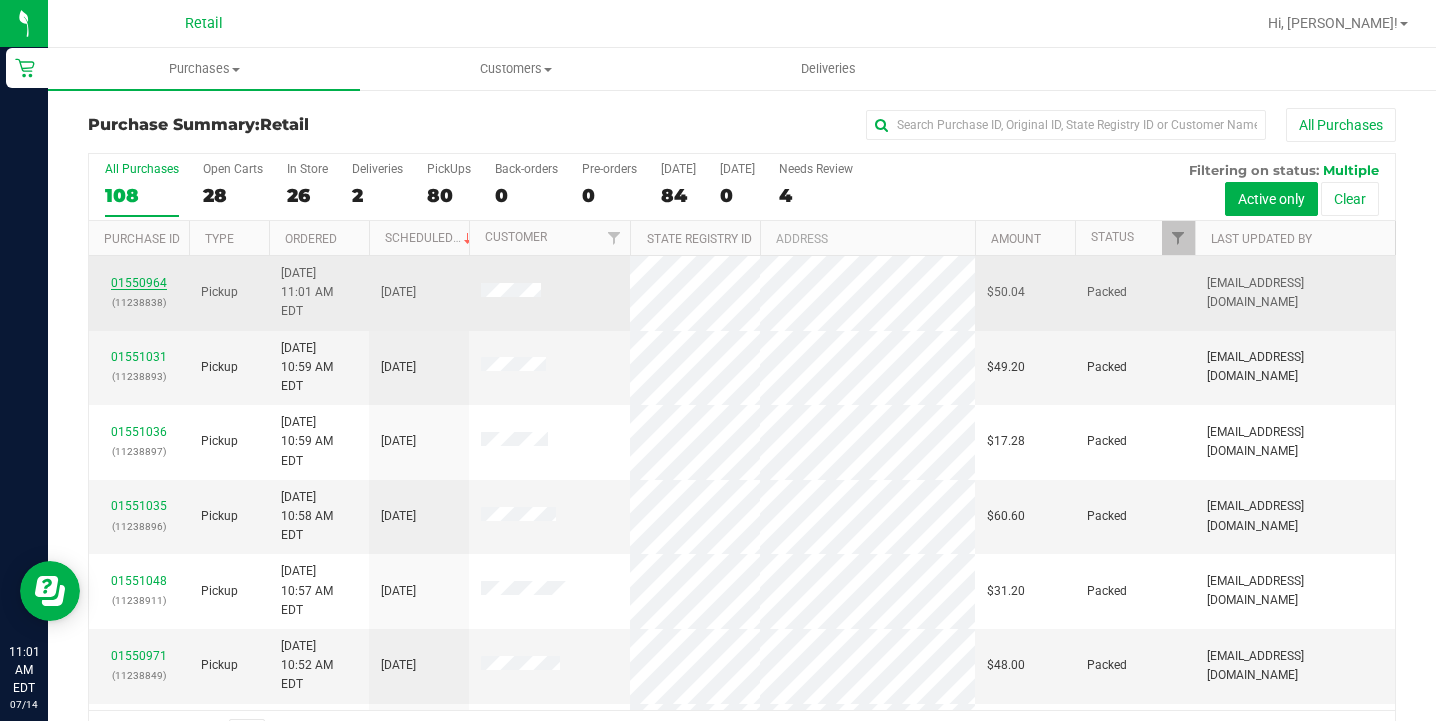 click on "01550964" at bounding box center (139, 283) 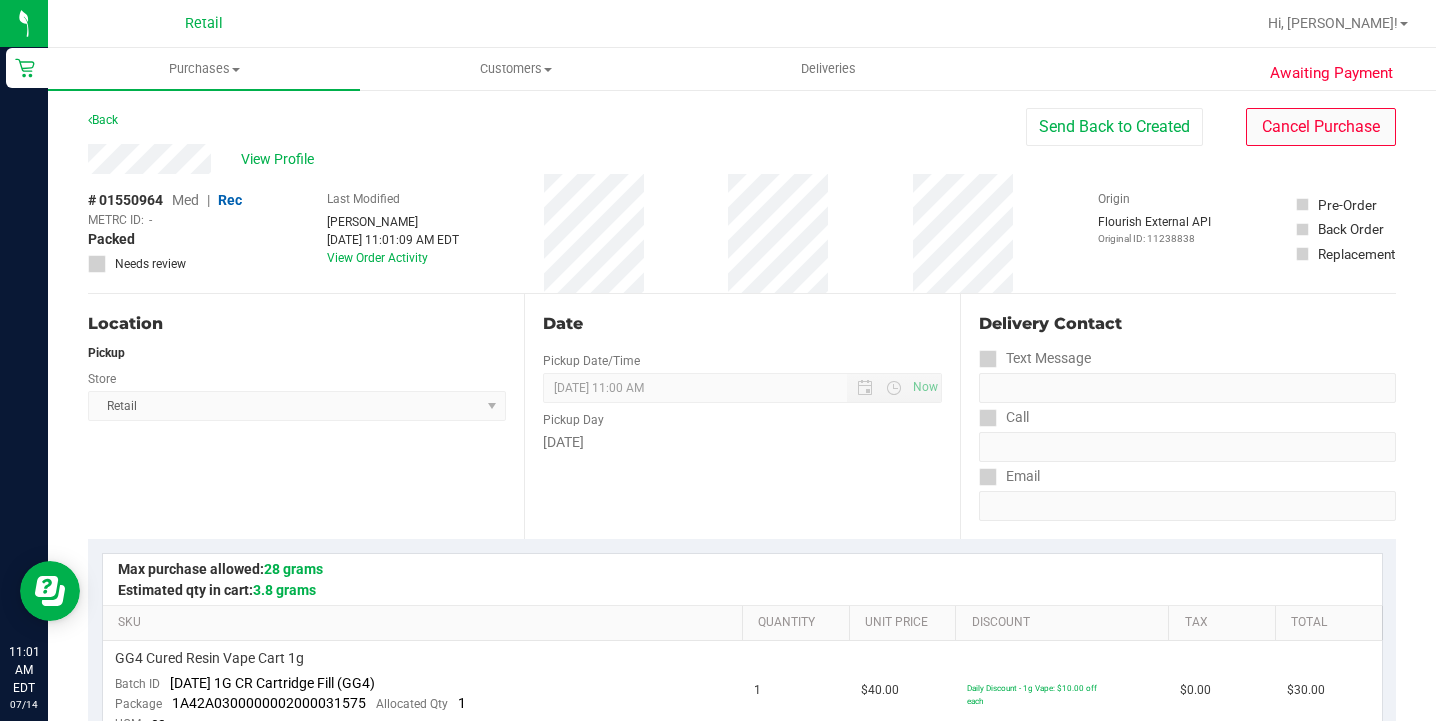 click on "Cancel Purchase" at bounding box center (1321, 127) 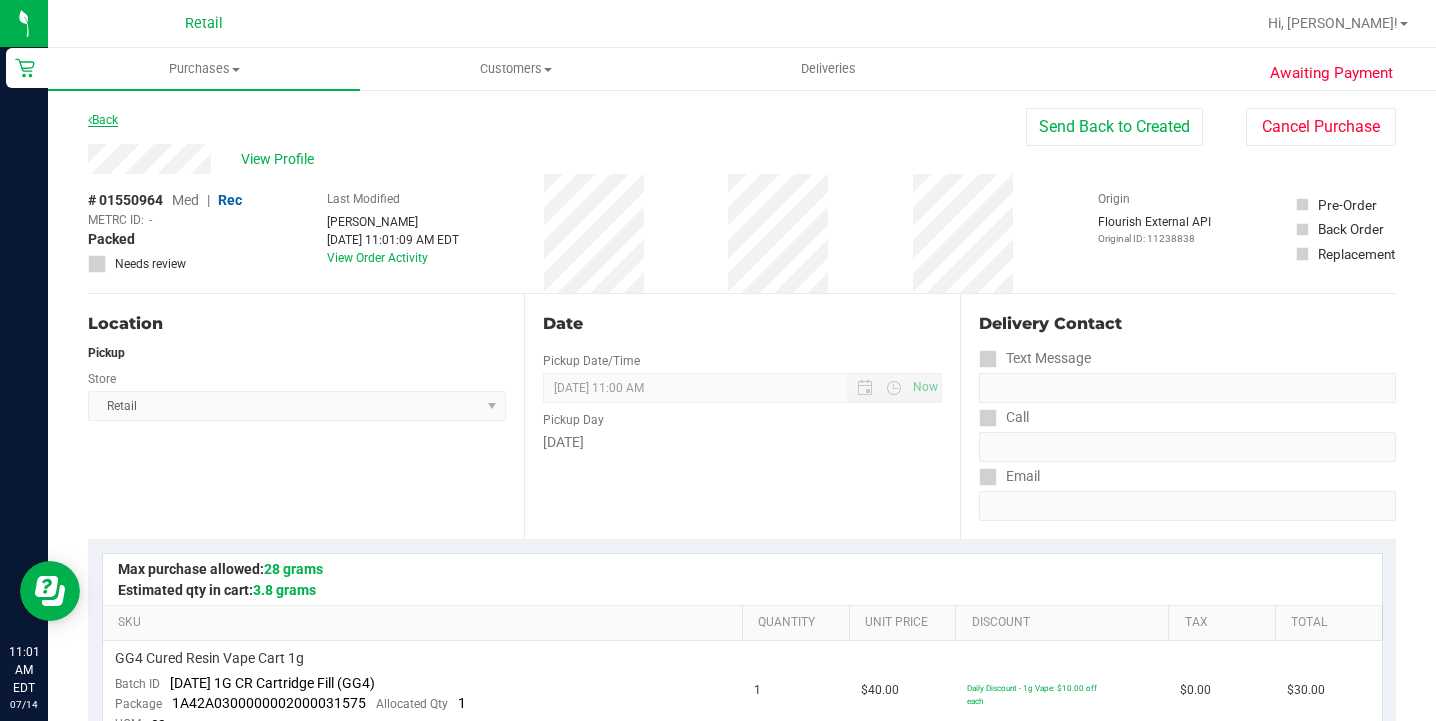 click on "Back" at bounding box center [103, 120] 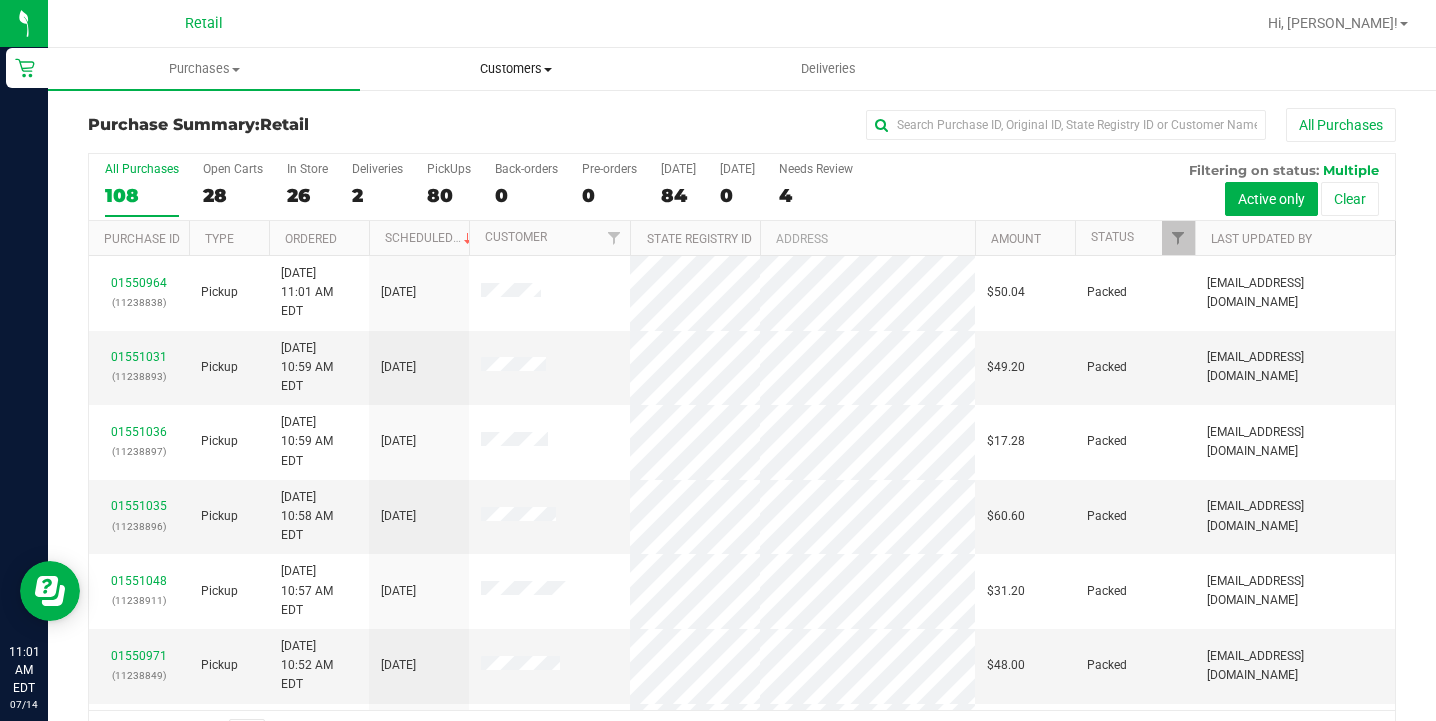 click on "Customers" at bounding box center [516, 69] 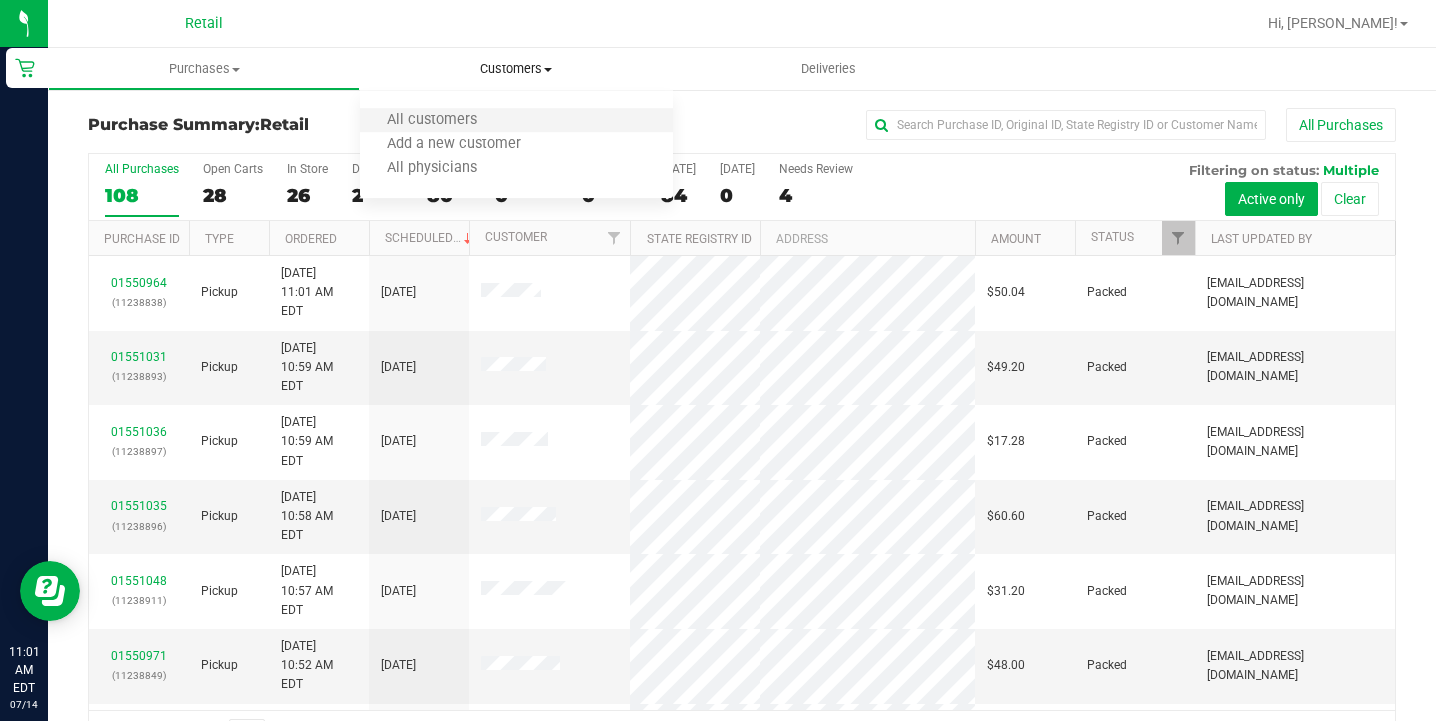 click on "All customers" at bounding box center [516, 121] 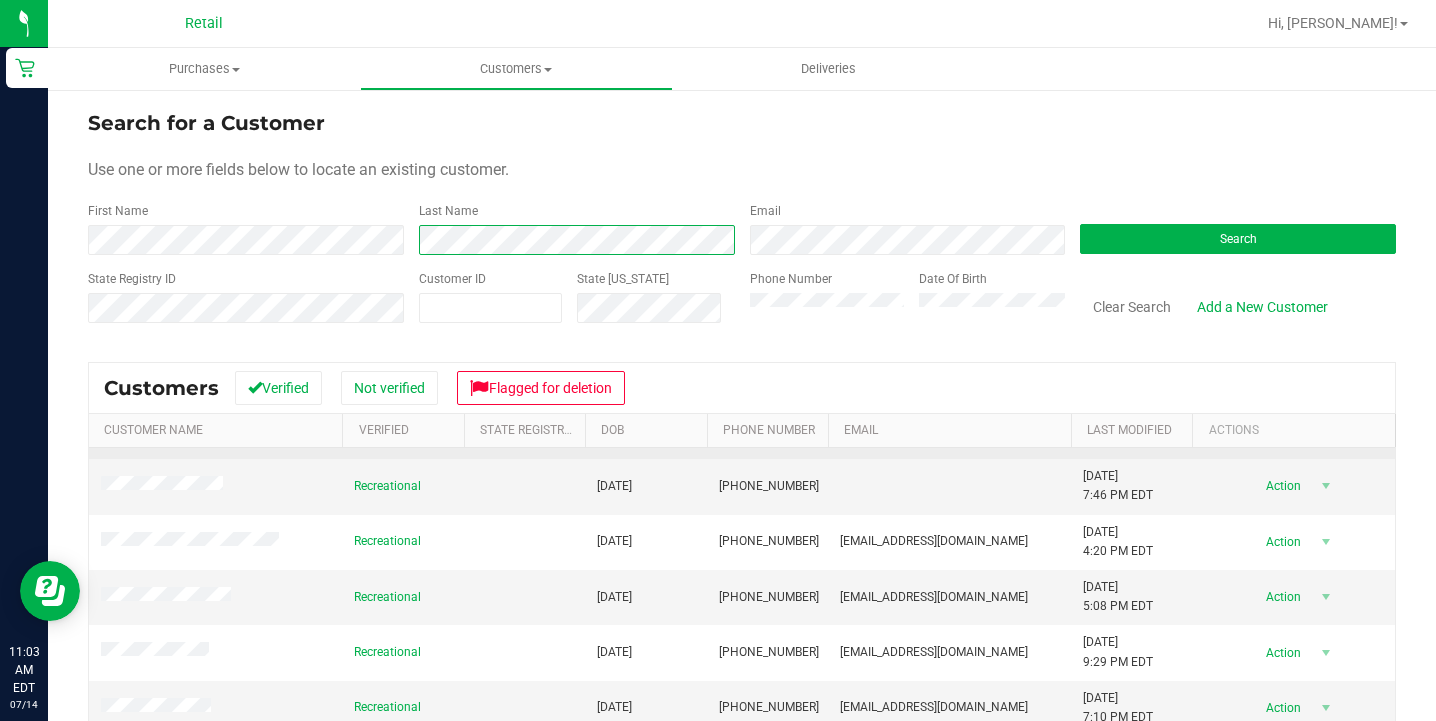 scroll, scrollTop: 40, scrollLeft: 0, axis: vertical 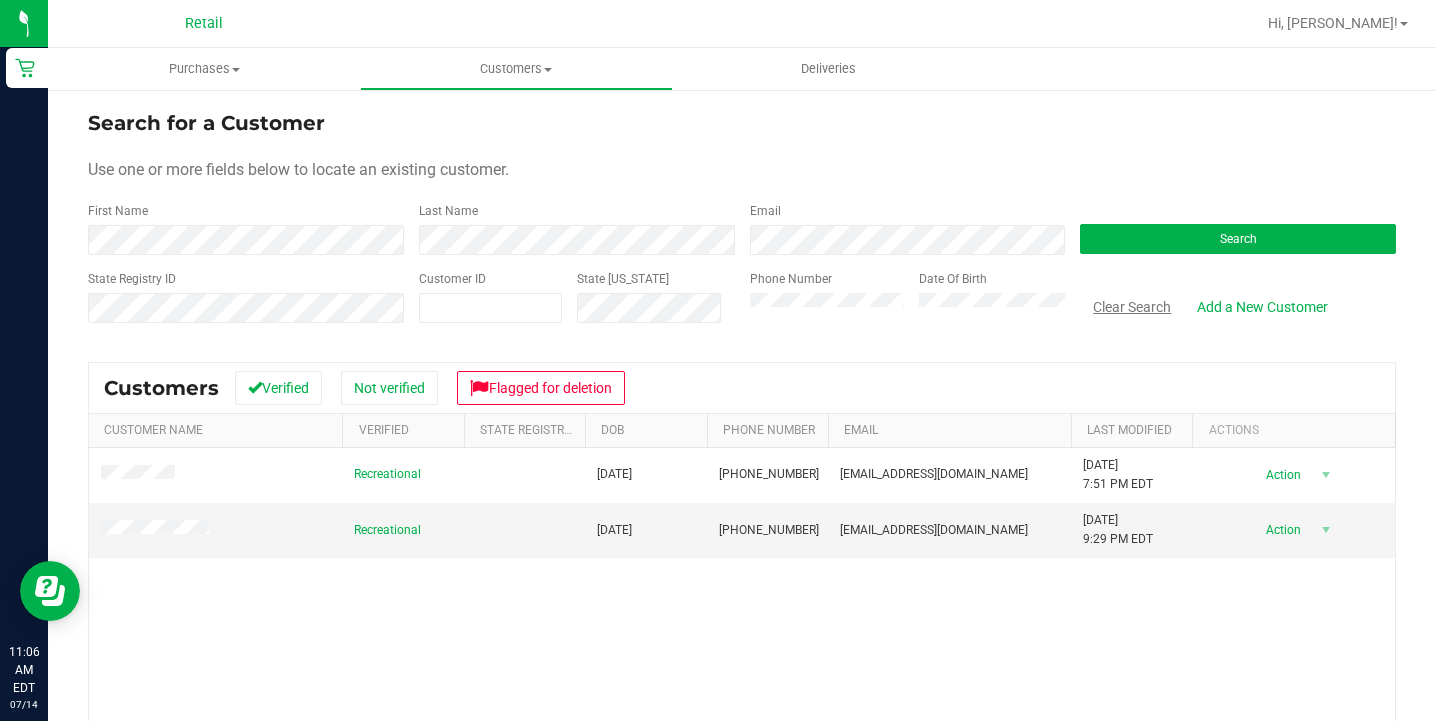 click on "Clear Search" at bounding box center [1132, 307] 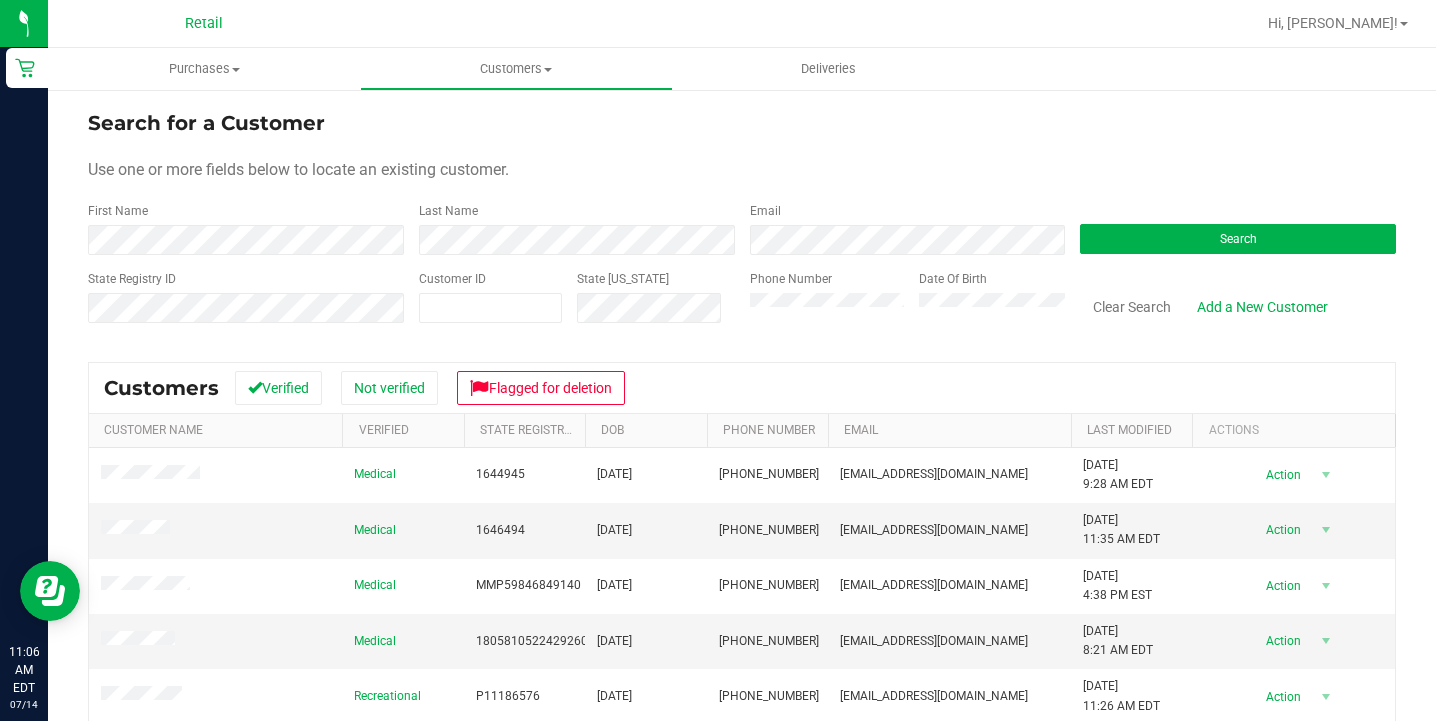 click on "First Name" at bounding box center [246, 228] 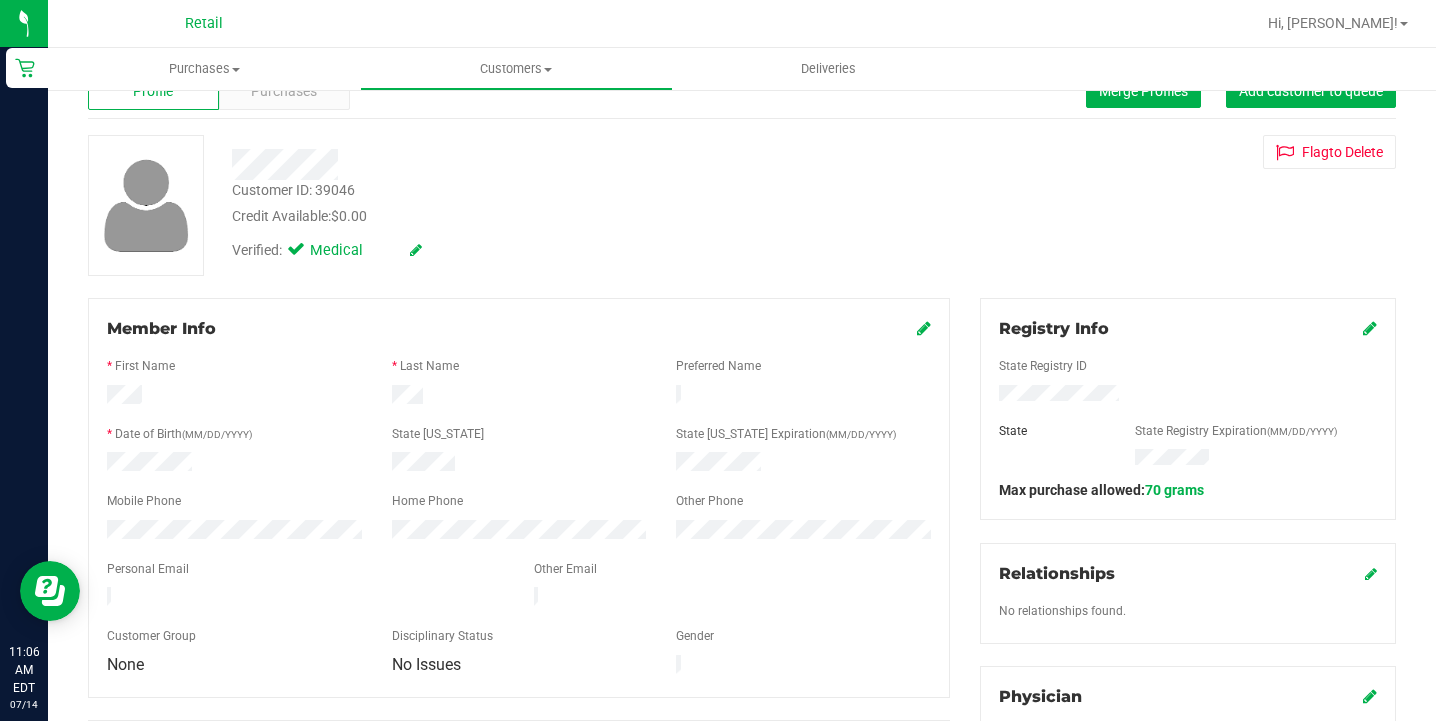 scroll, scrollTop: 78, scrollLeft: 0, axis: vertical 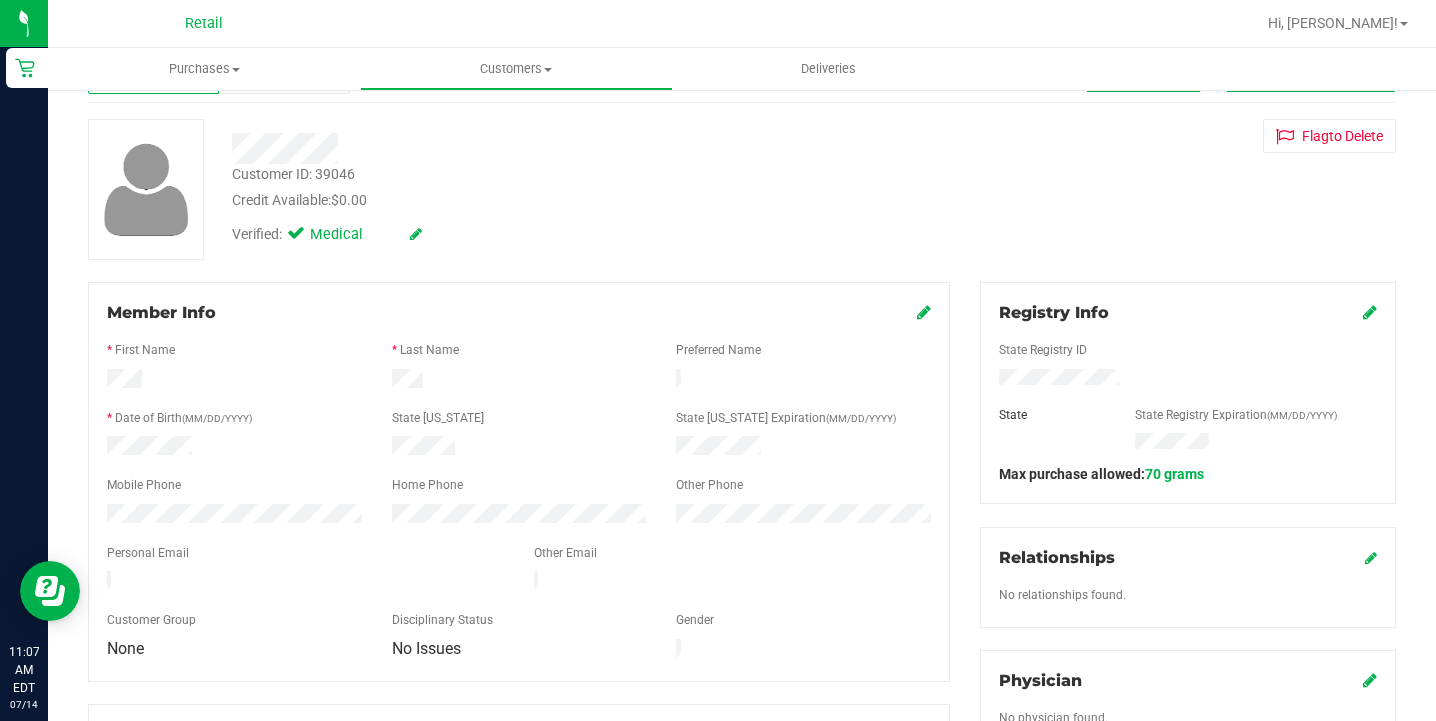 click at bounding box center [416, 234] 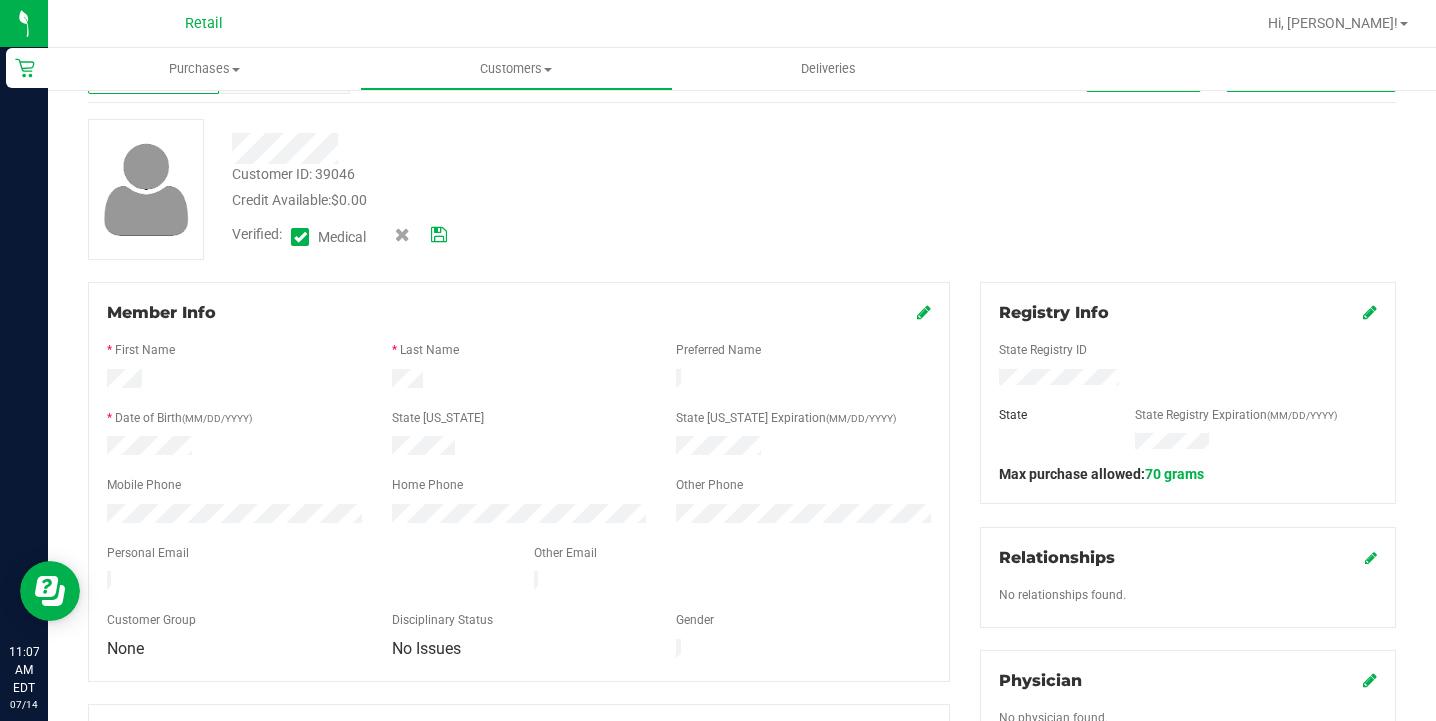 click at bounding box center [300, 237] 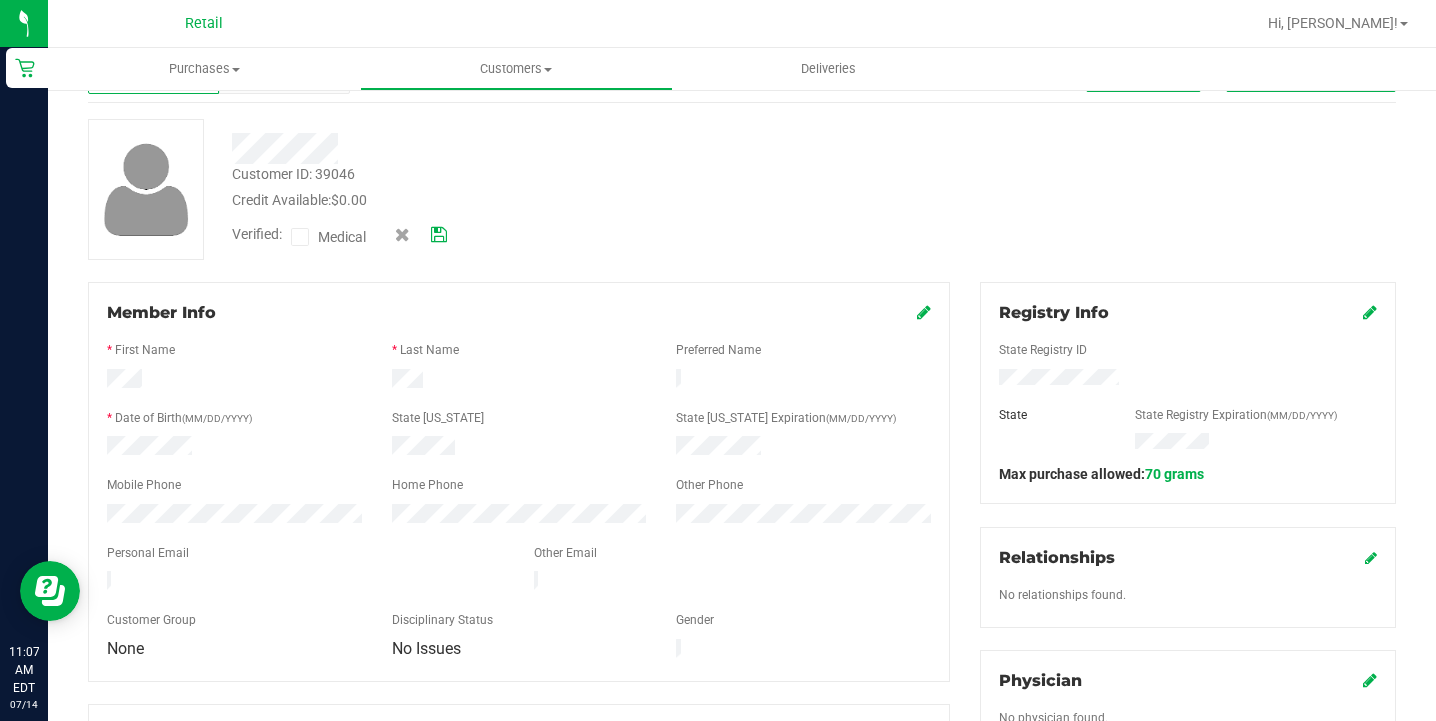 click at bounding box center (439, 235) 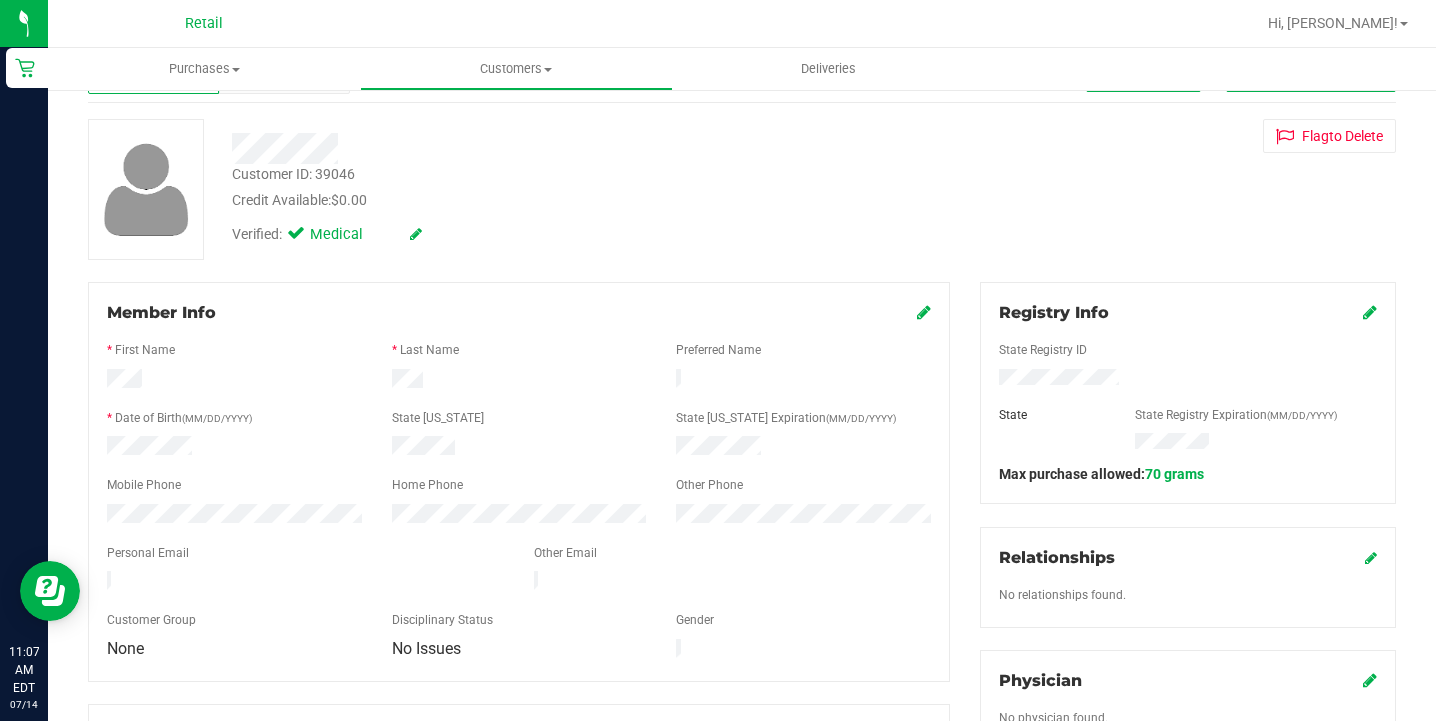 click at bounding box center (1370, 312) 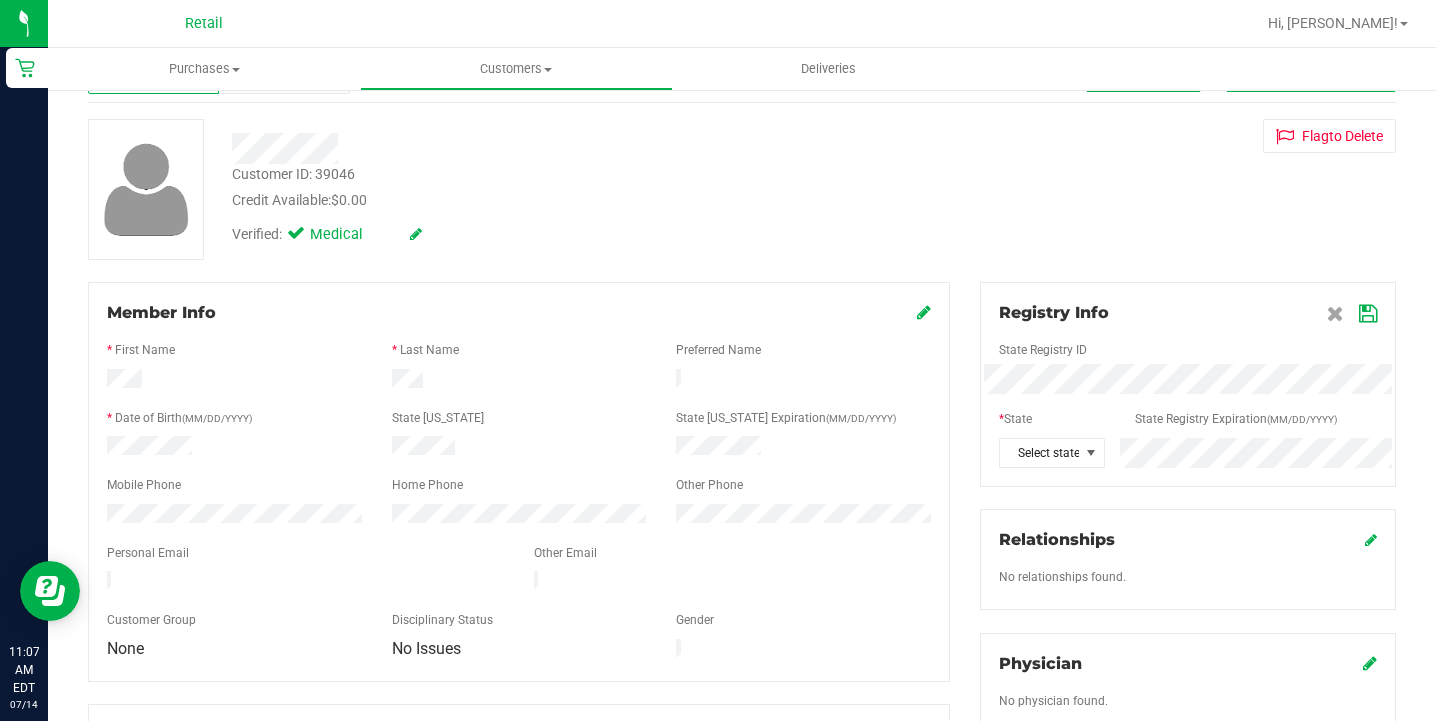 click at bounding box center [1368, 314] 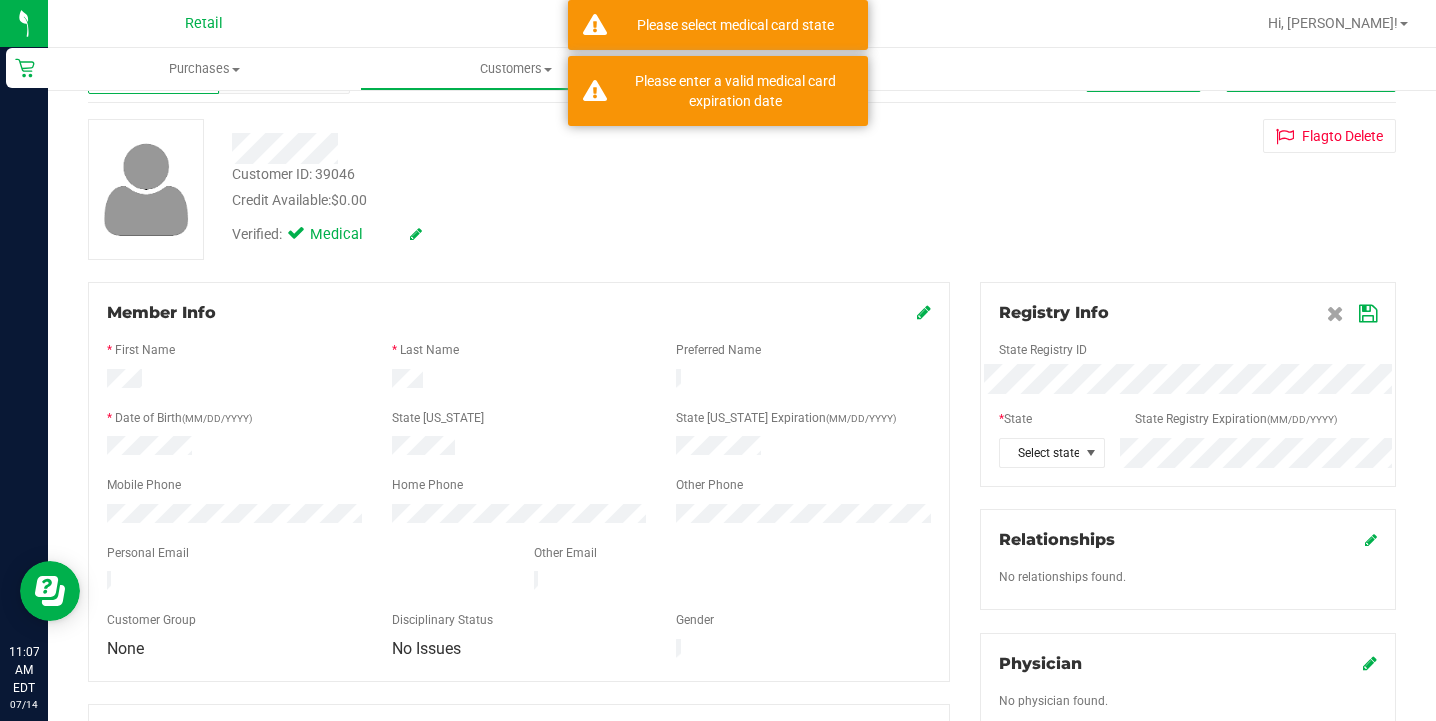 click at bounding box center [1368, 314] 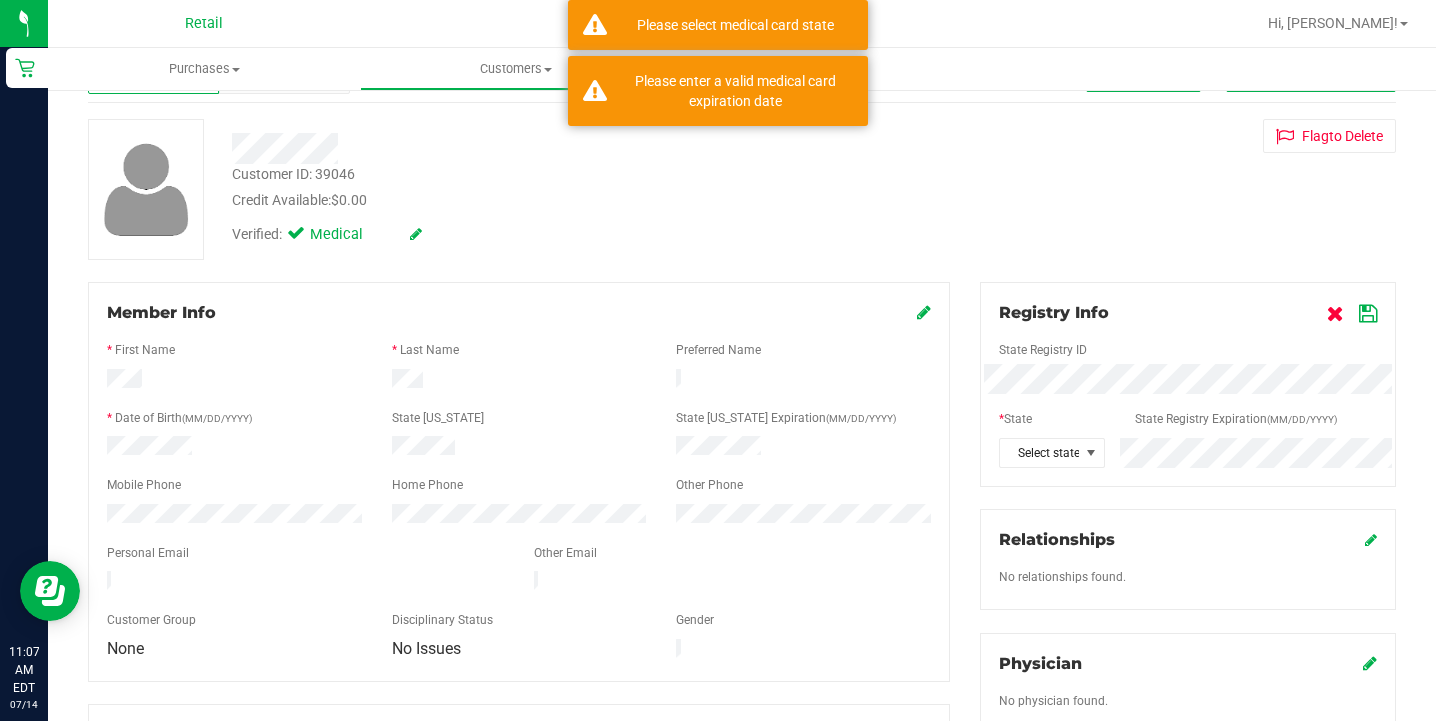 click at bounding box center [1335, 314] 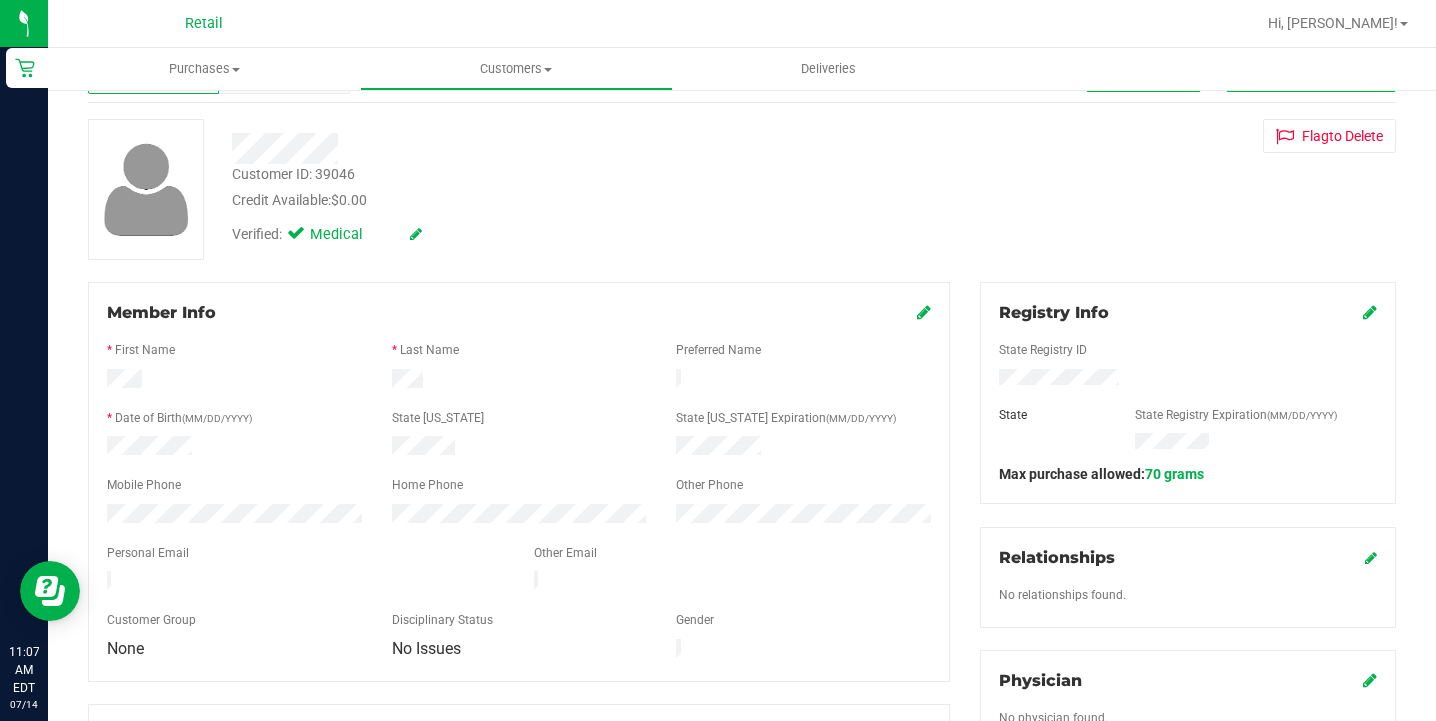click at bounding box center [1370, 312] 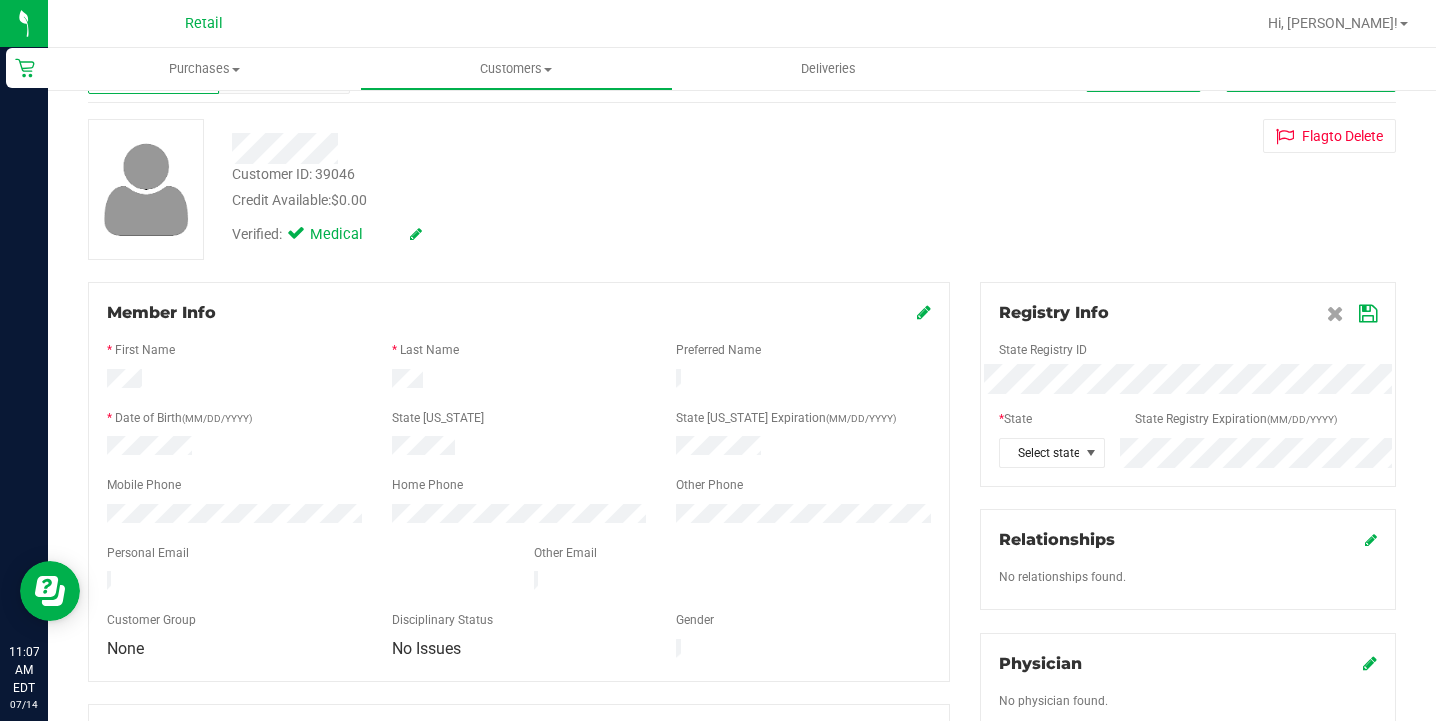 click at bounding box center [1368, 314] 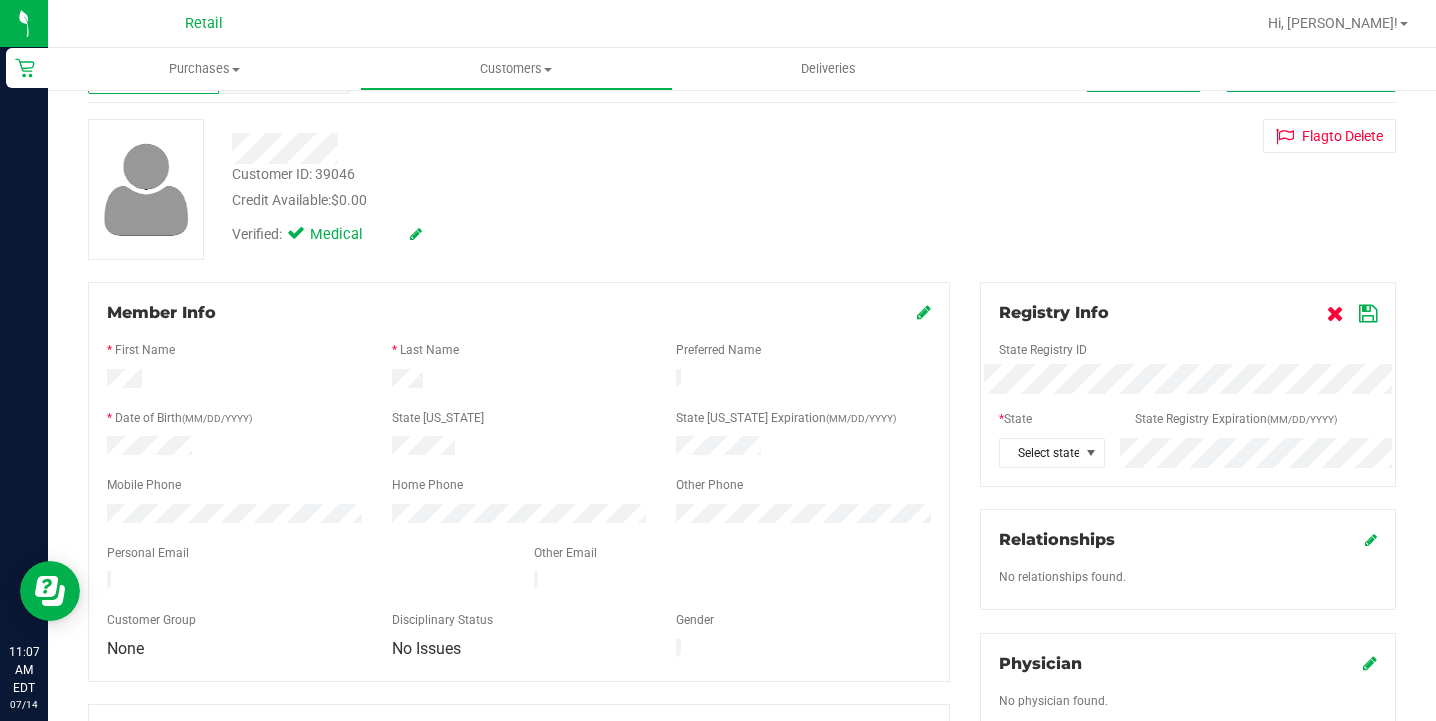 click at bounding box center [1335, 314] 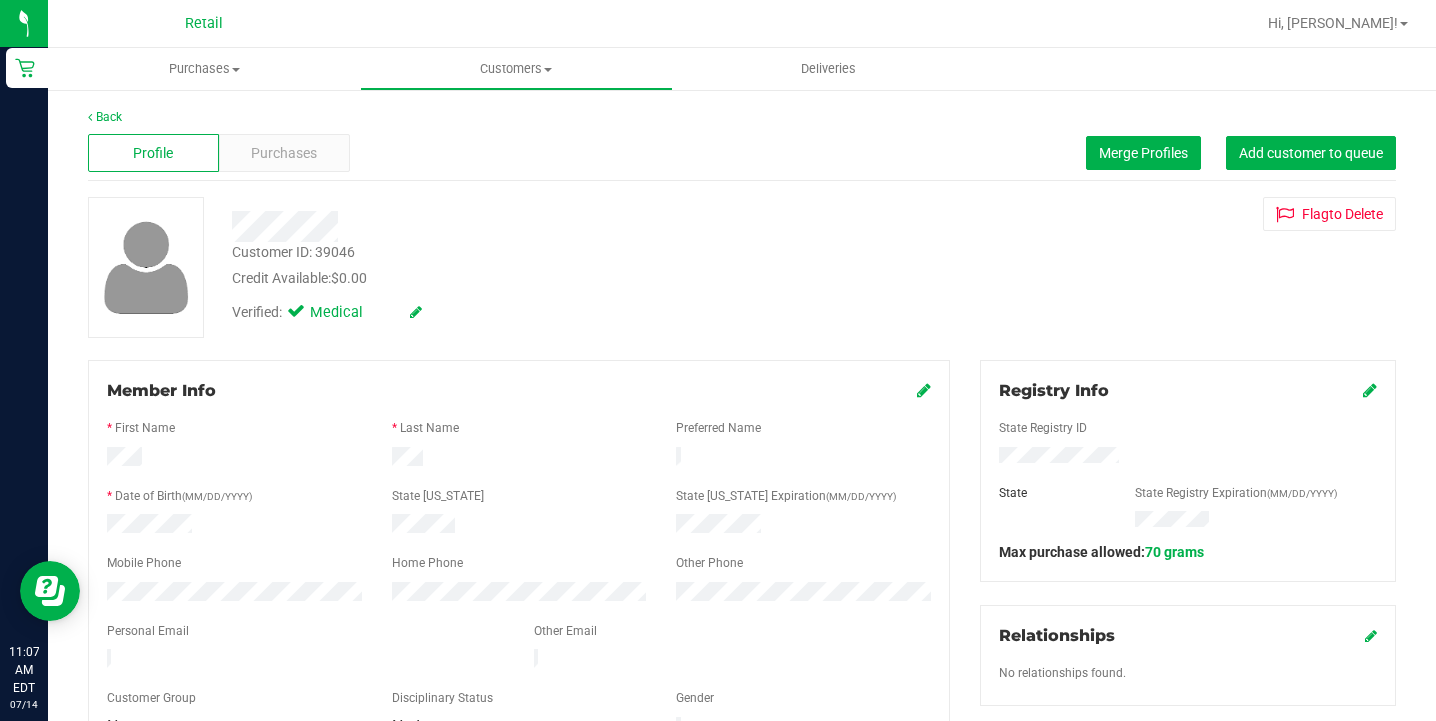 scroll, scrollTop: 0, scrollLeft: 0, axis: both 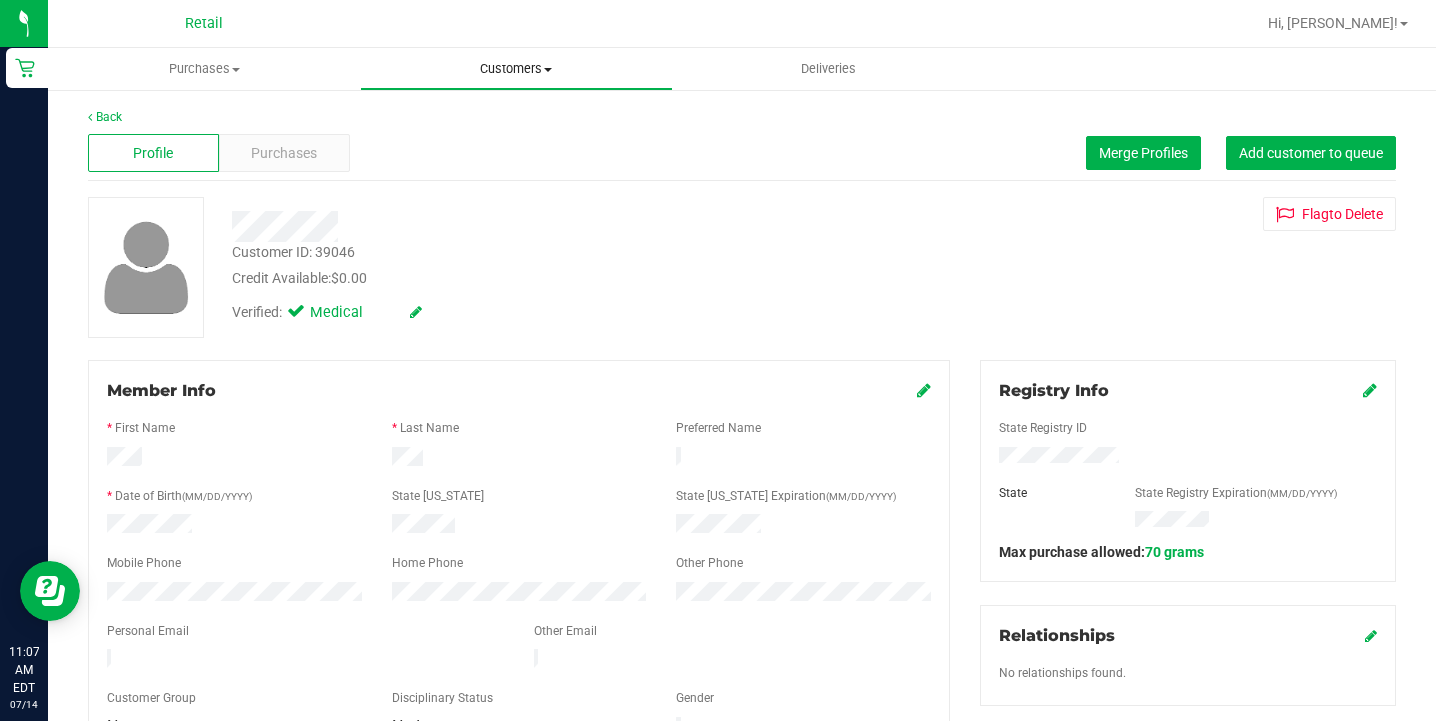 click on "Customers" at bounding box center [516, 69] 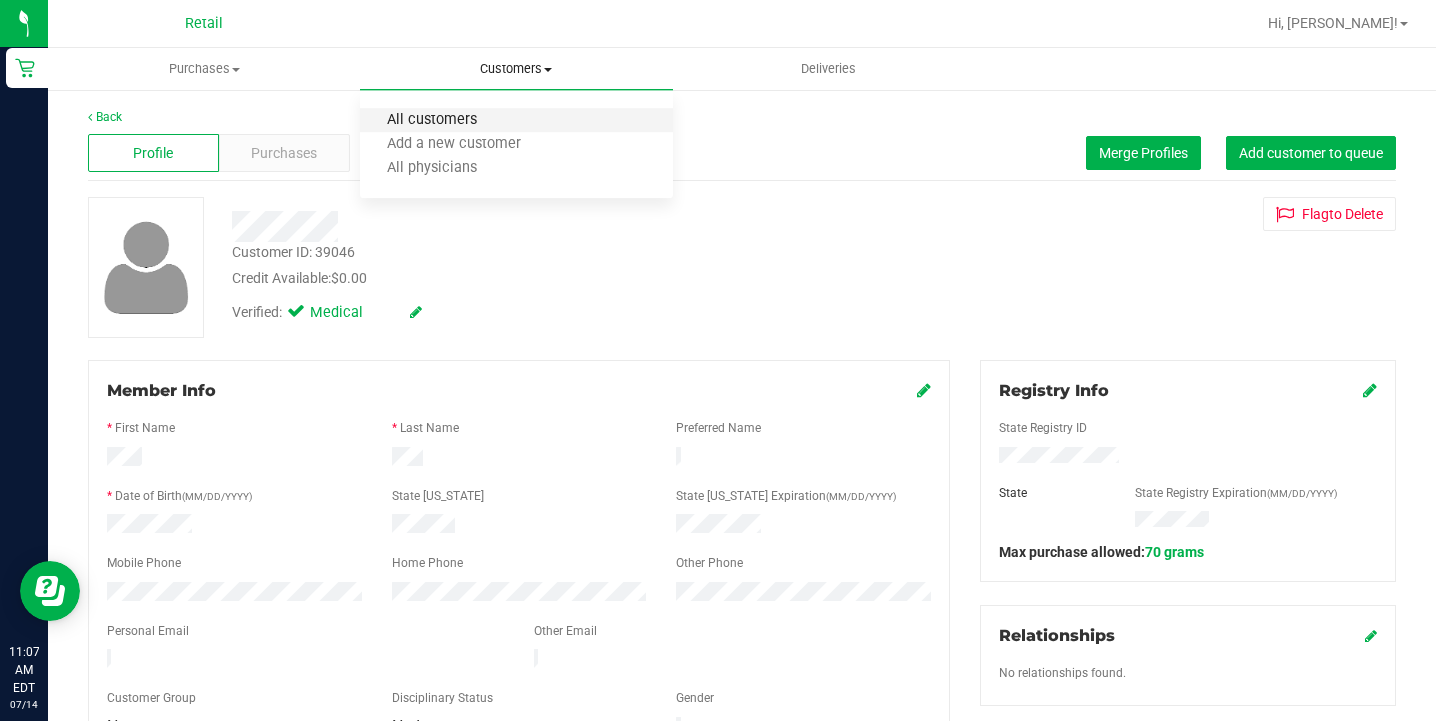 click on "All customers" at bounding box center (432, 120) 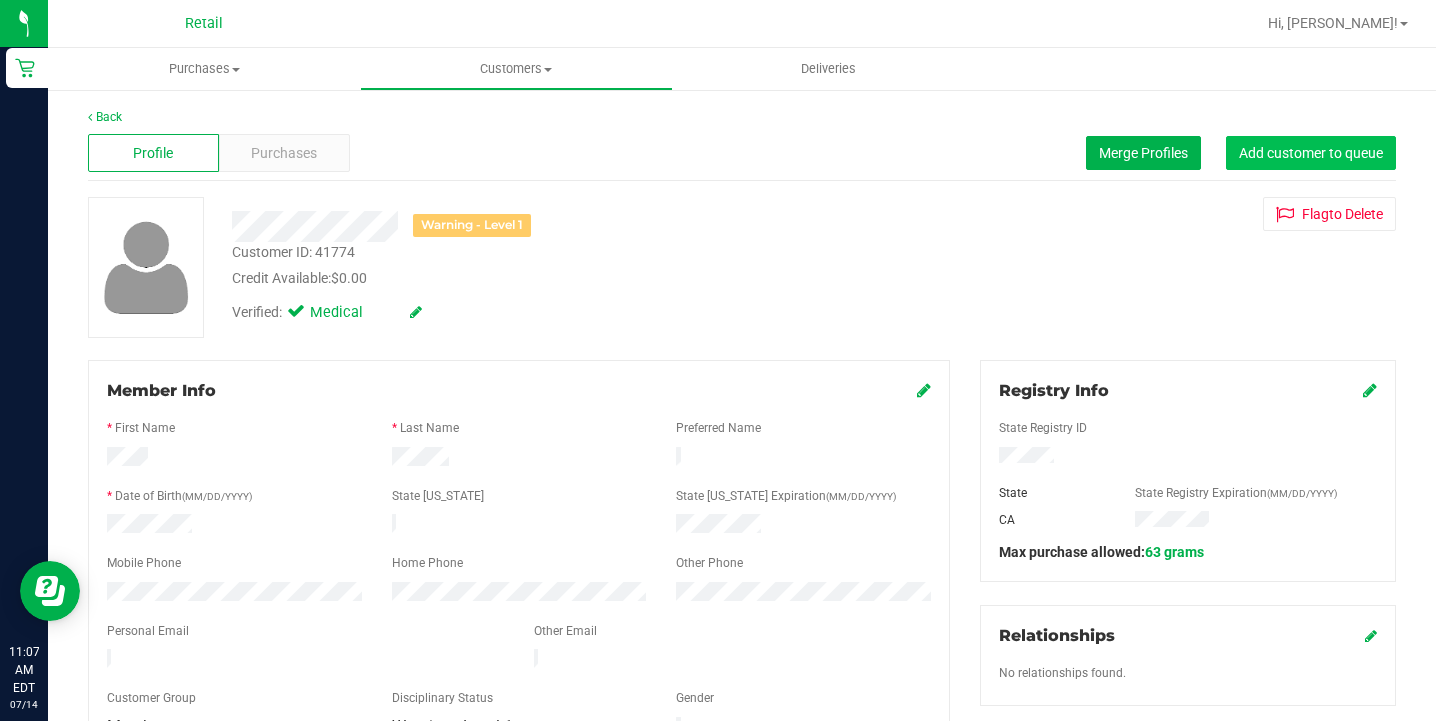 click on "Add customer to queue" at bounding box center [1311, 153] 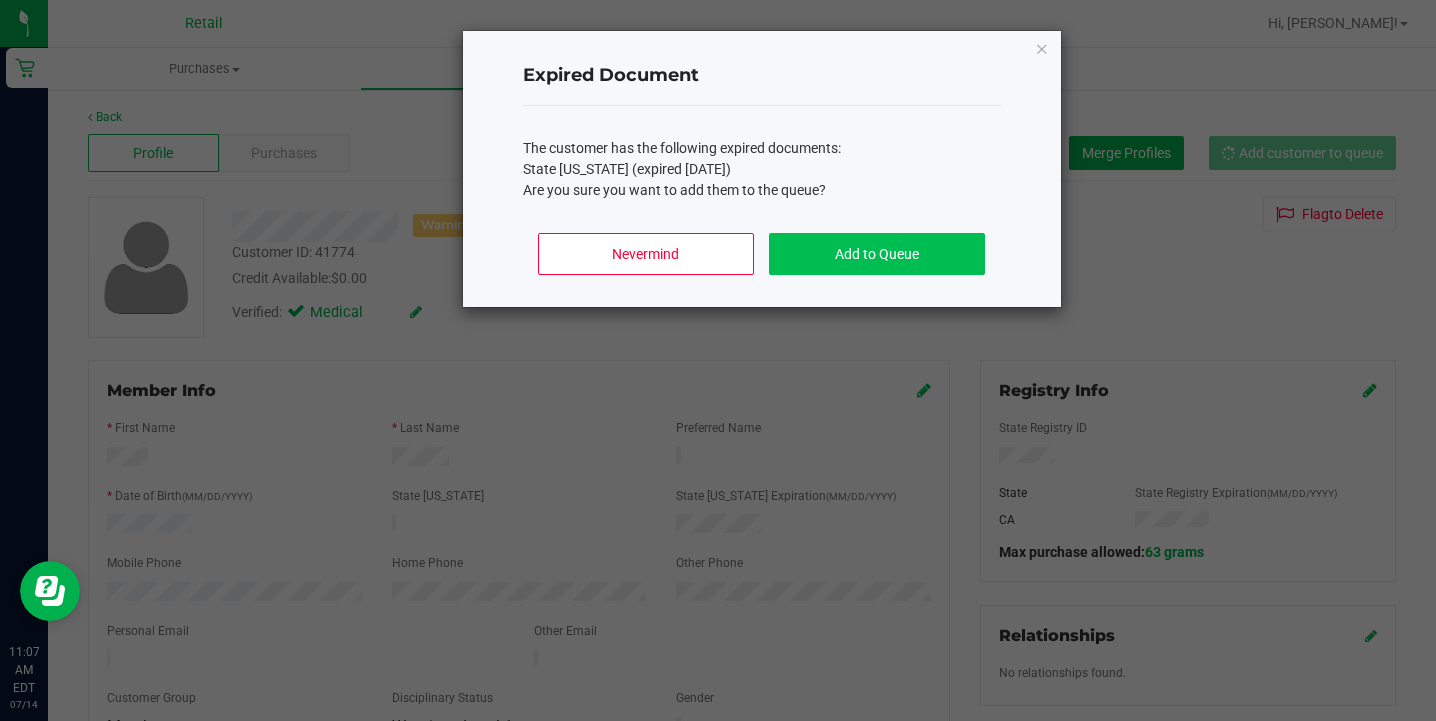 click on "Add to Queue" 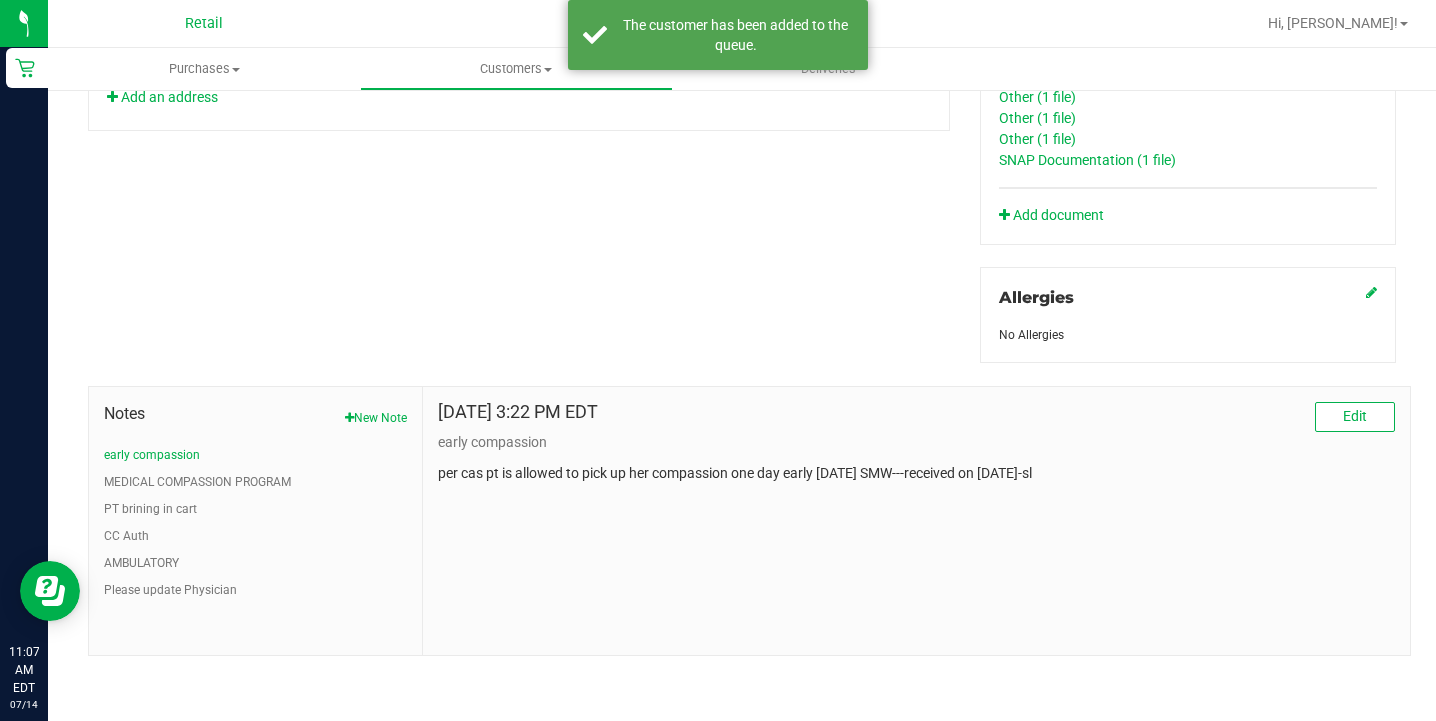 scroll, scrollTop: 840, scrollLeft: 0, axis: vertical 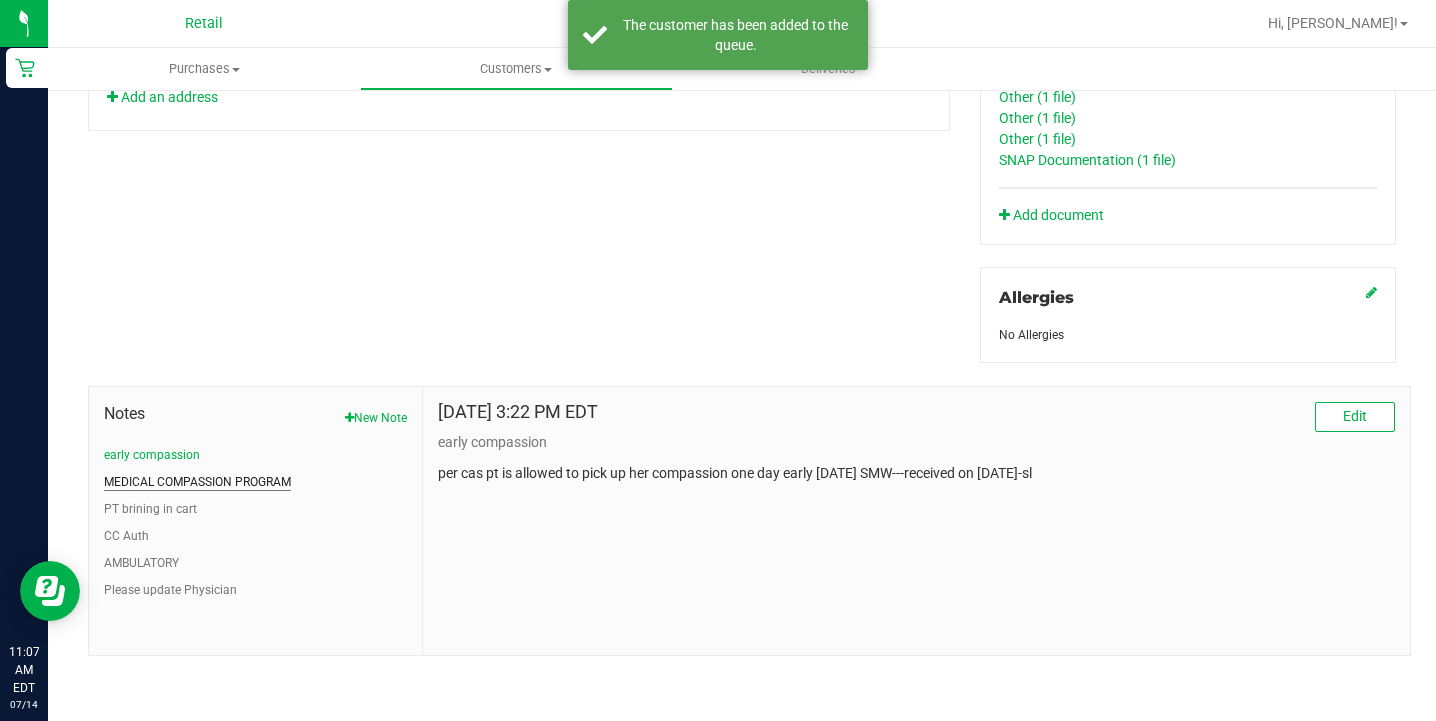click on "MEDICAL COMPASSION PROGRAM" at bounding box center (197, 482) 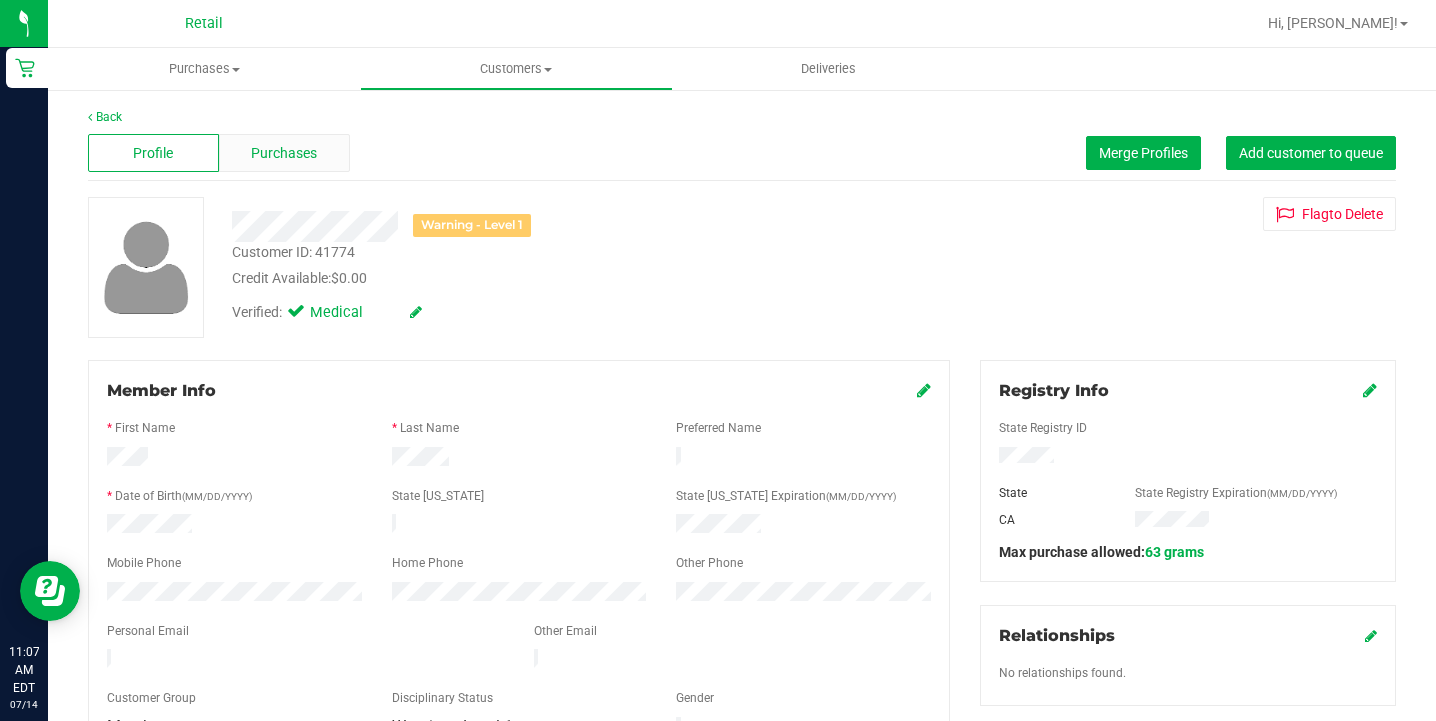 scroll, scrollTop: 0, scrollLeft: 0, axis: both 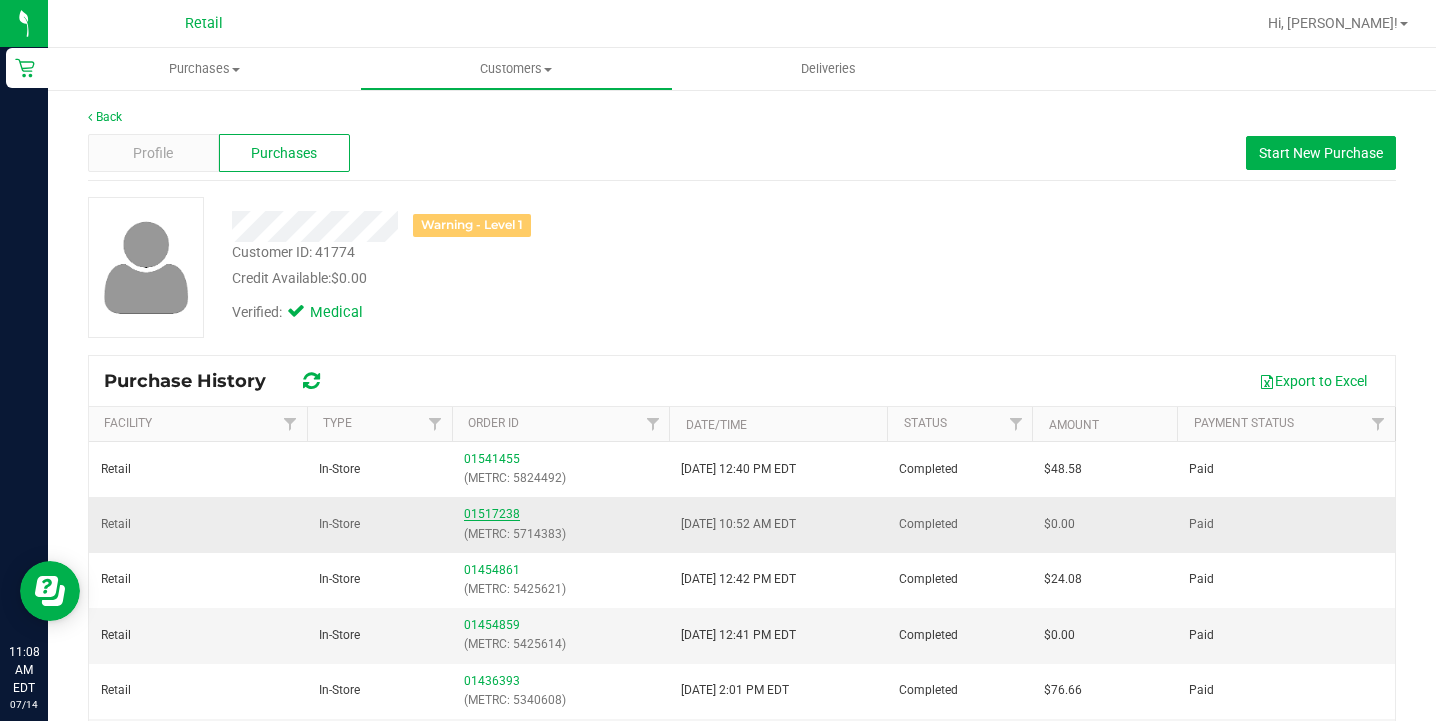 click on "01517238" at bounding box center [492, 514] 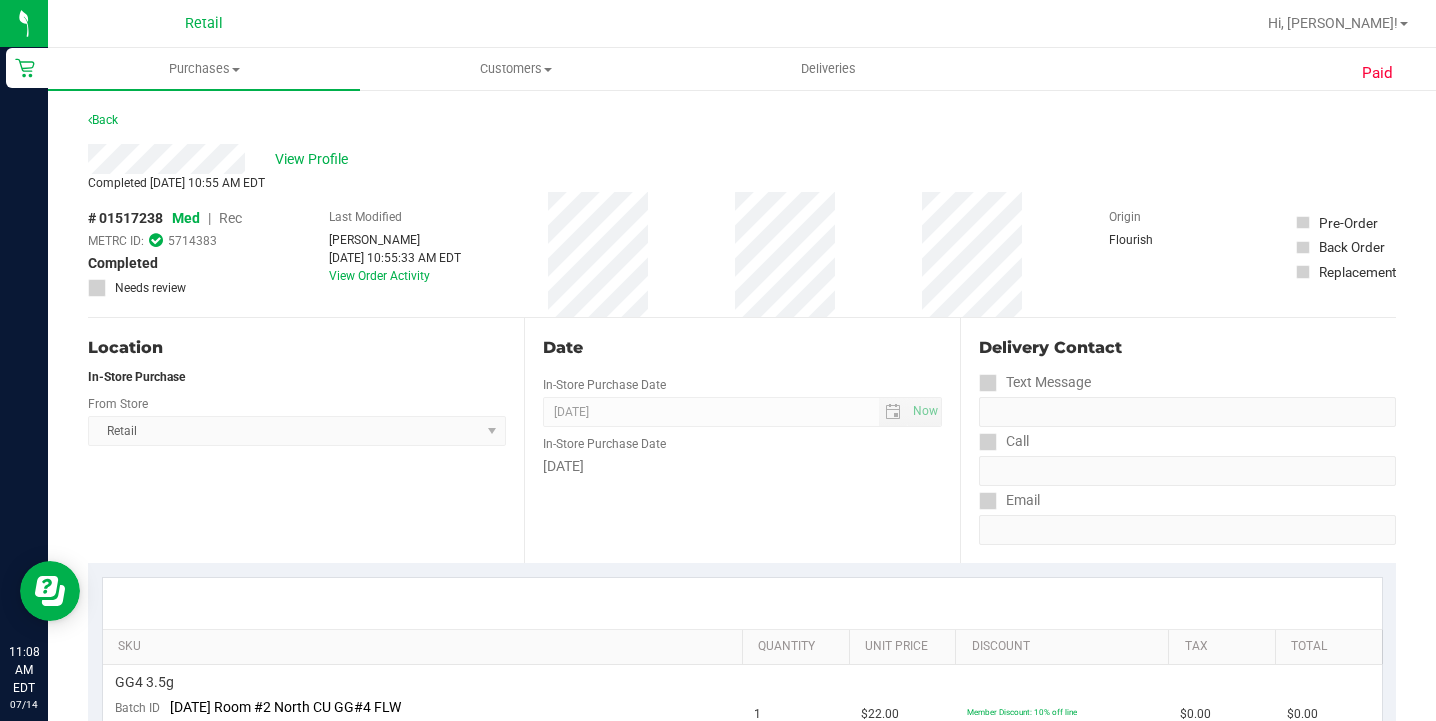 scroll, scrollTop: 0, scrollLeft: 0, axis: both 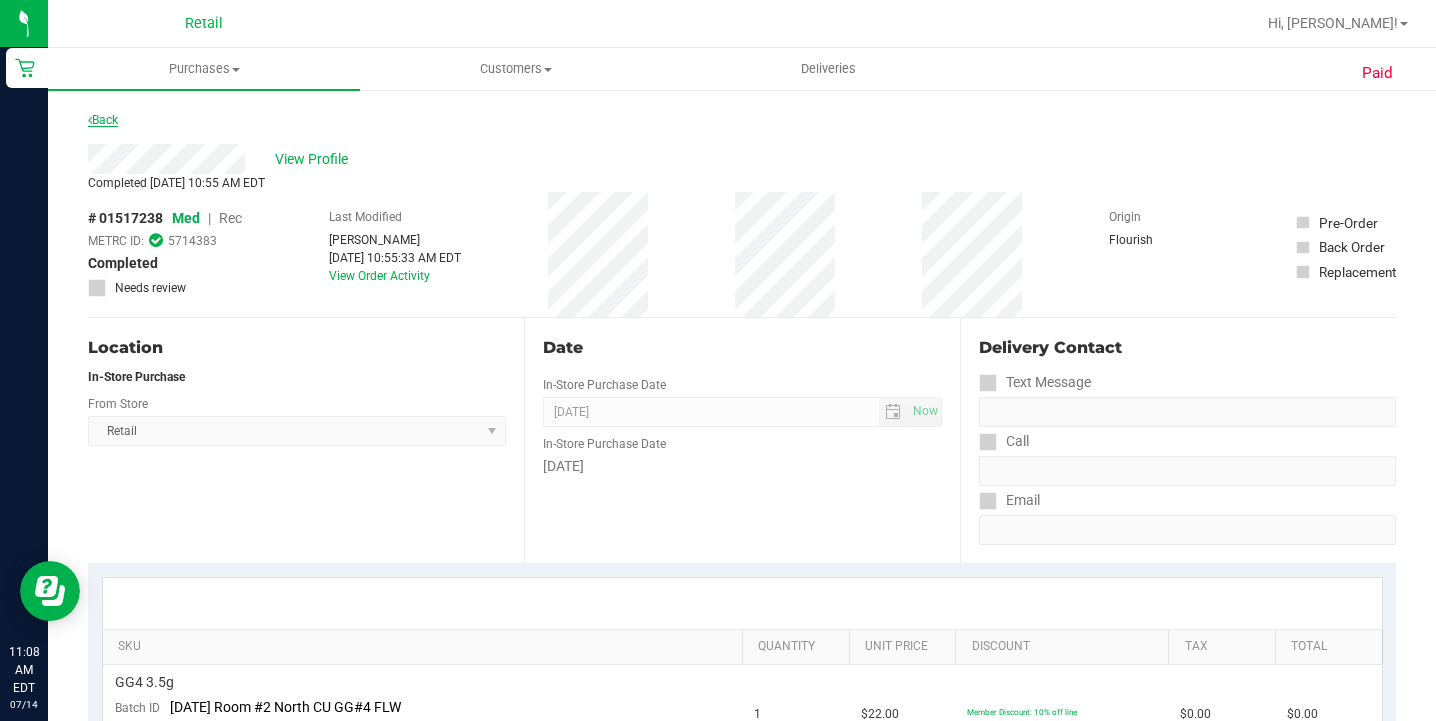 click on "Back" at bounding box center (103, 120) 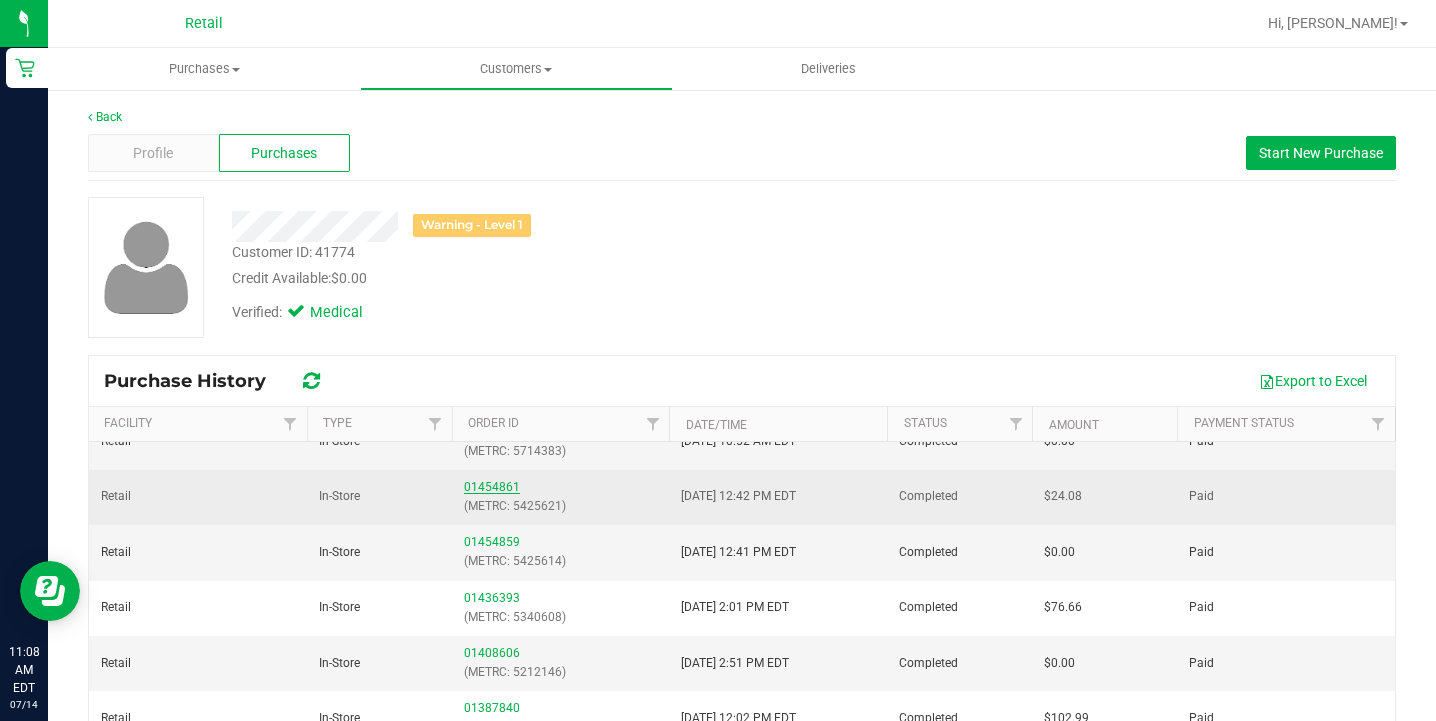 scroll, scrollTop: 84, scrollLeft: 0, axis: vertical 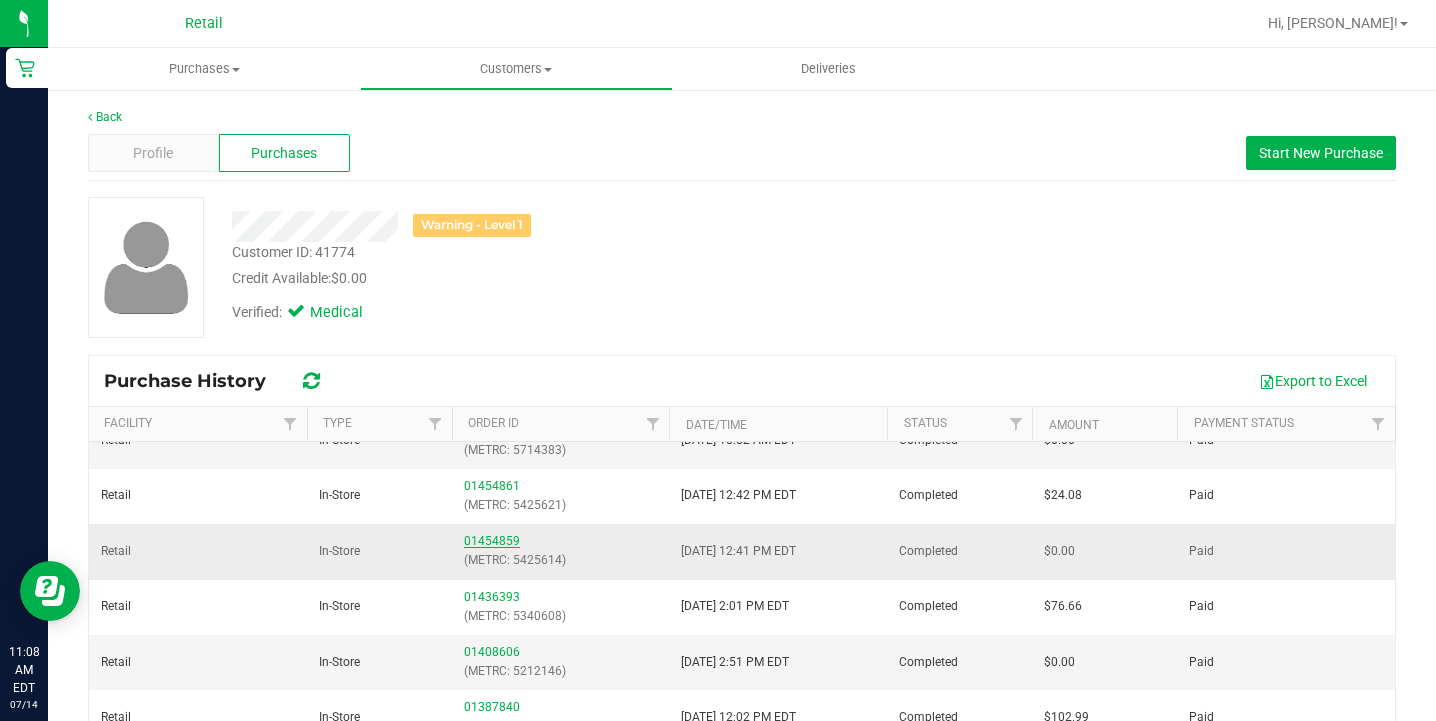 click on "01454859" at bounding box center (492, 541) 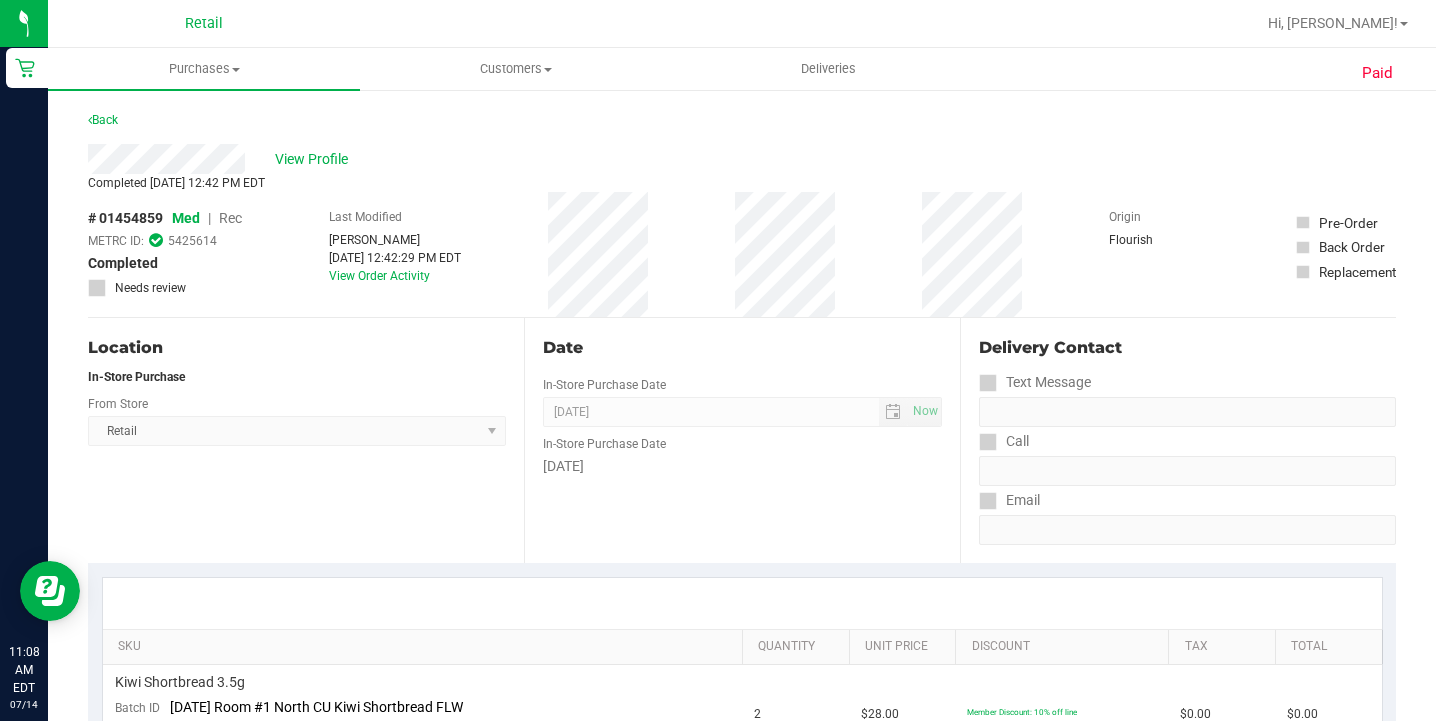 scroll, scrollTop: 0, scrollLeft: 0, axis: both 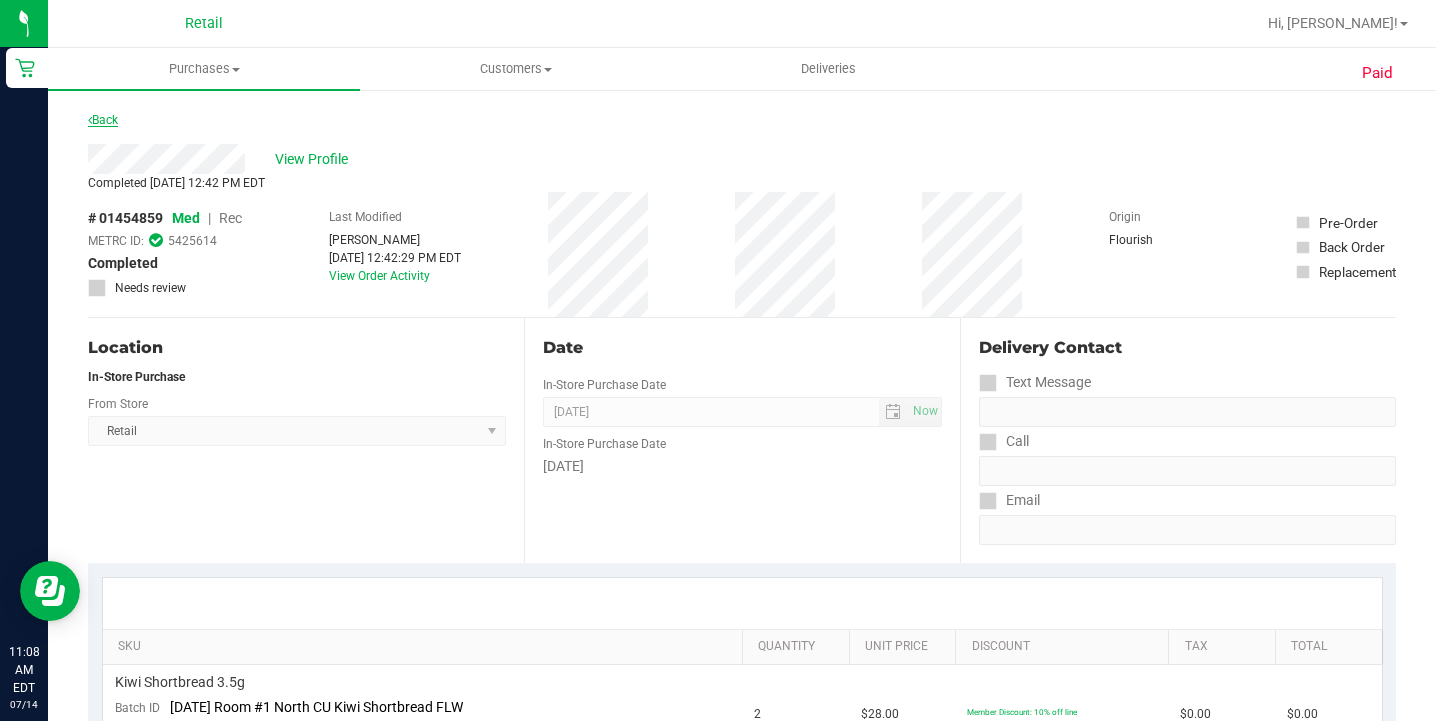 click on "Back" at bounding box center (103, 120) 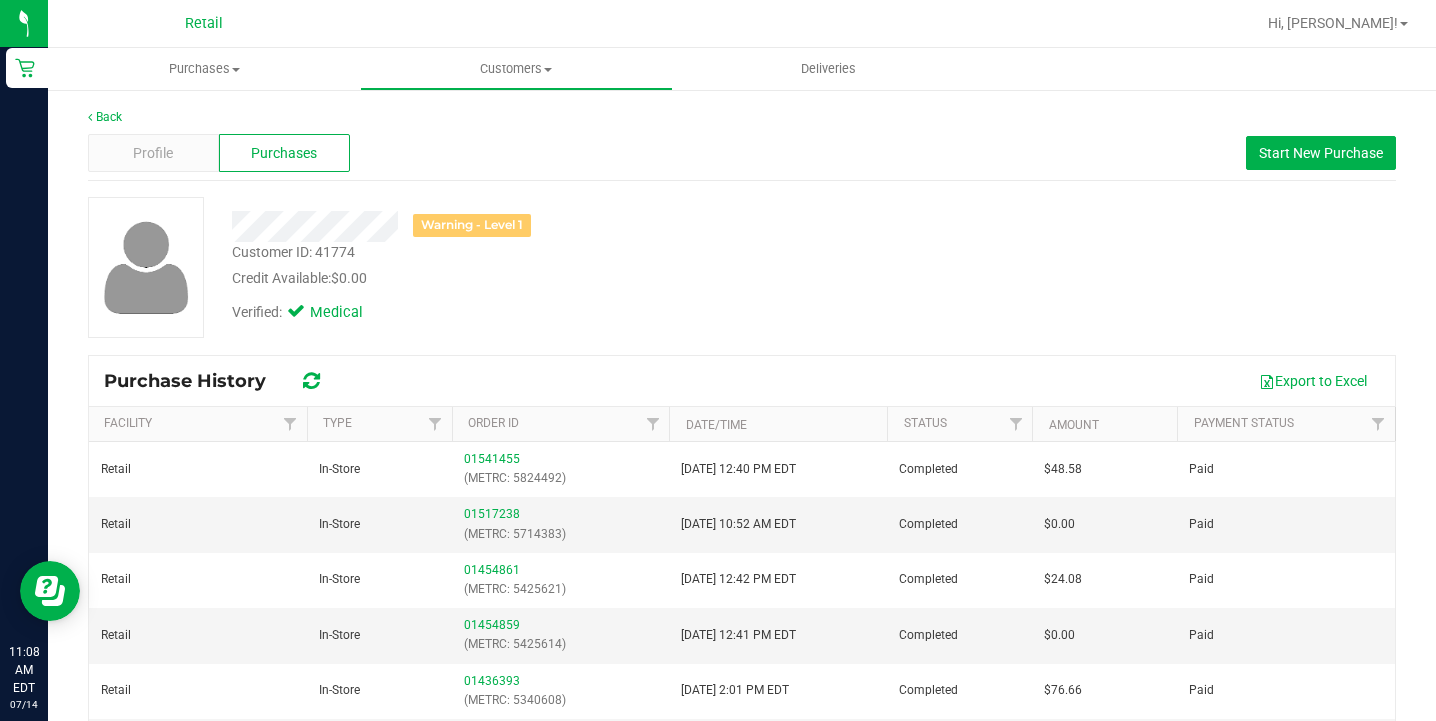 scroll, scrollTop: 0, scrollLeft: 0, axis: both 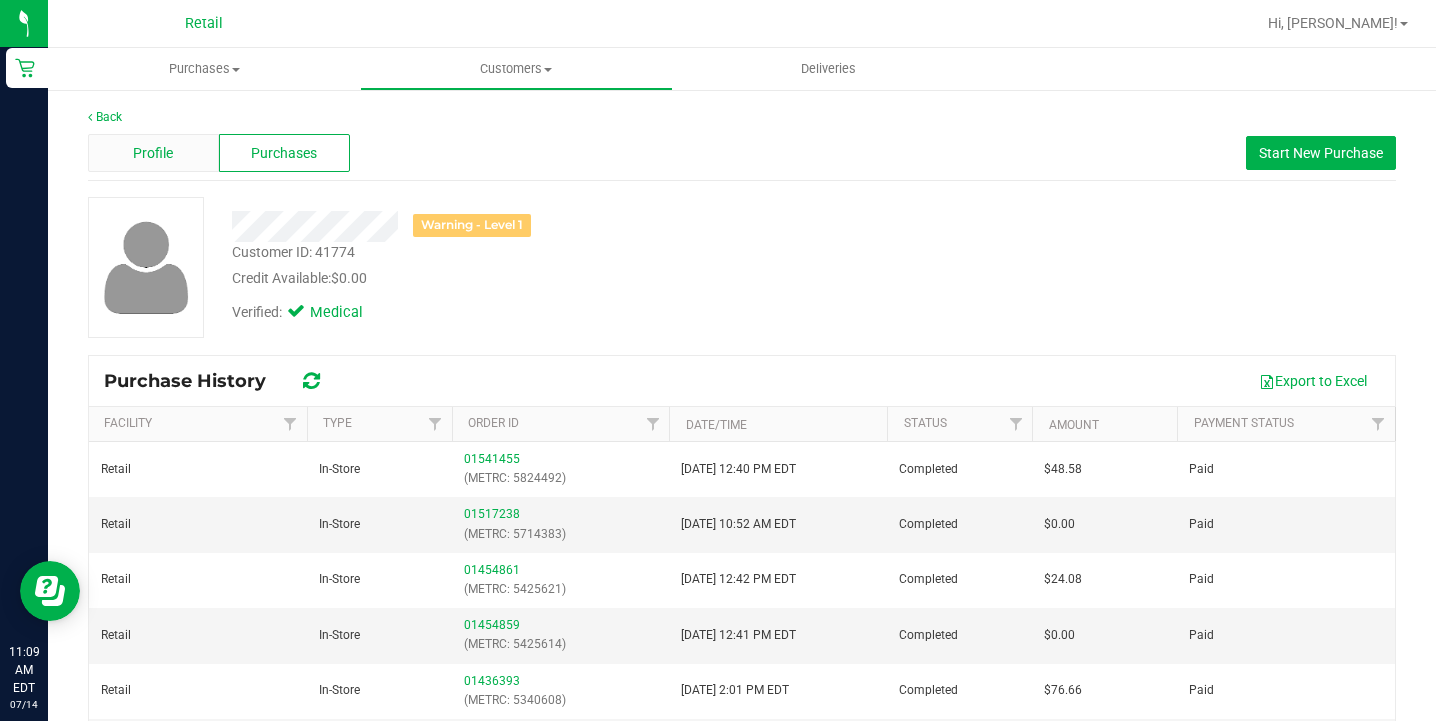 click on "Profile" at bounding box center [153, 153] 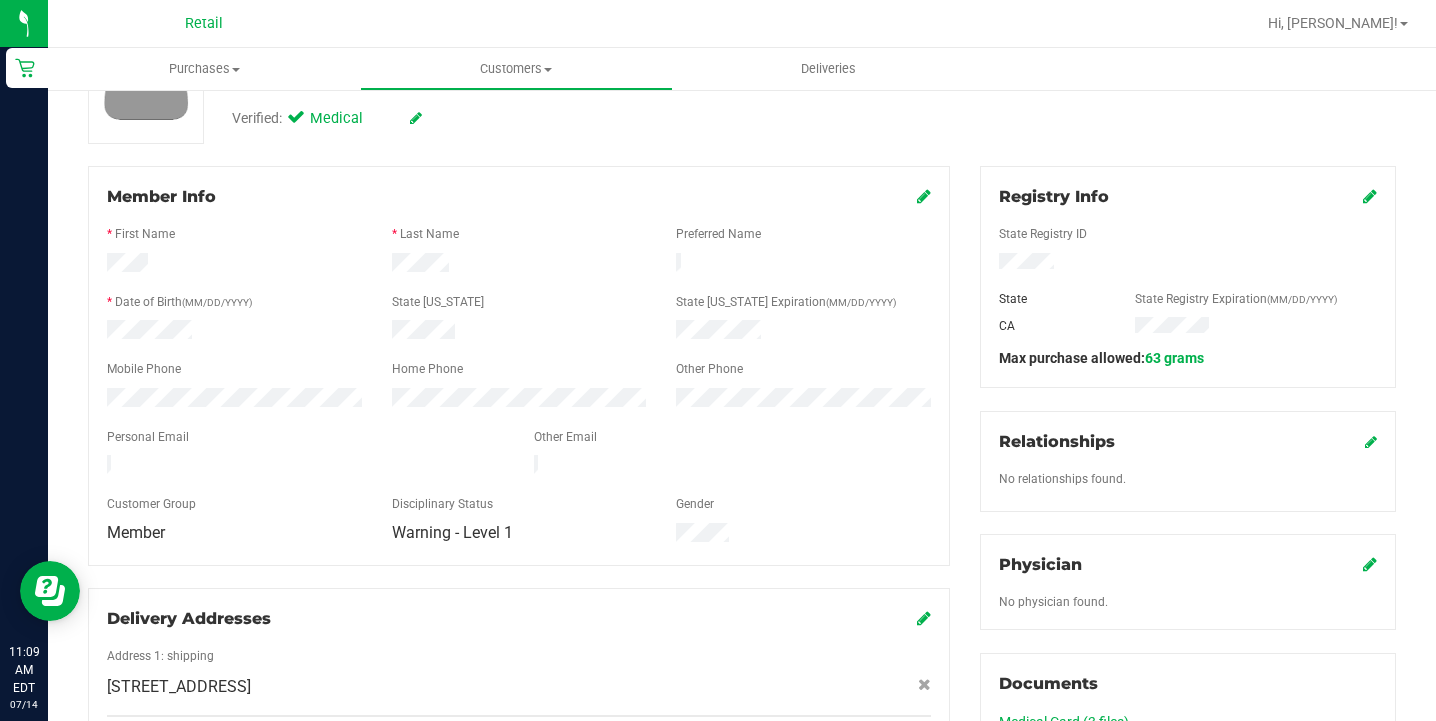 scroll, scrollTop: 709, scrollLeft: 0, axis: vertical 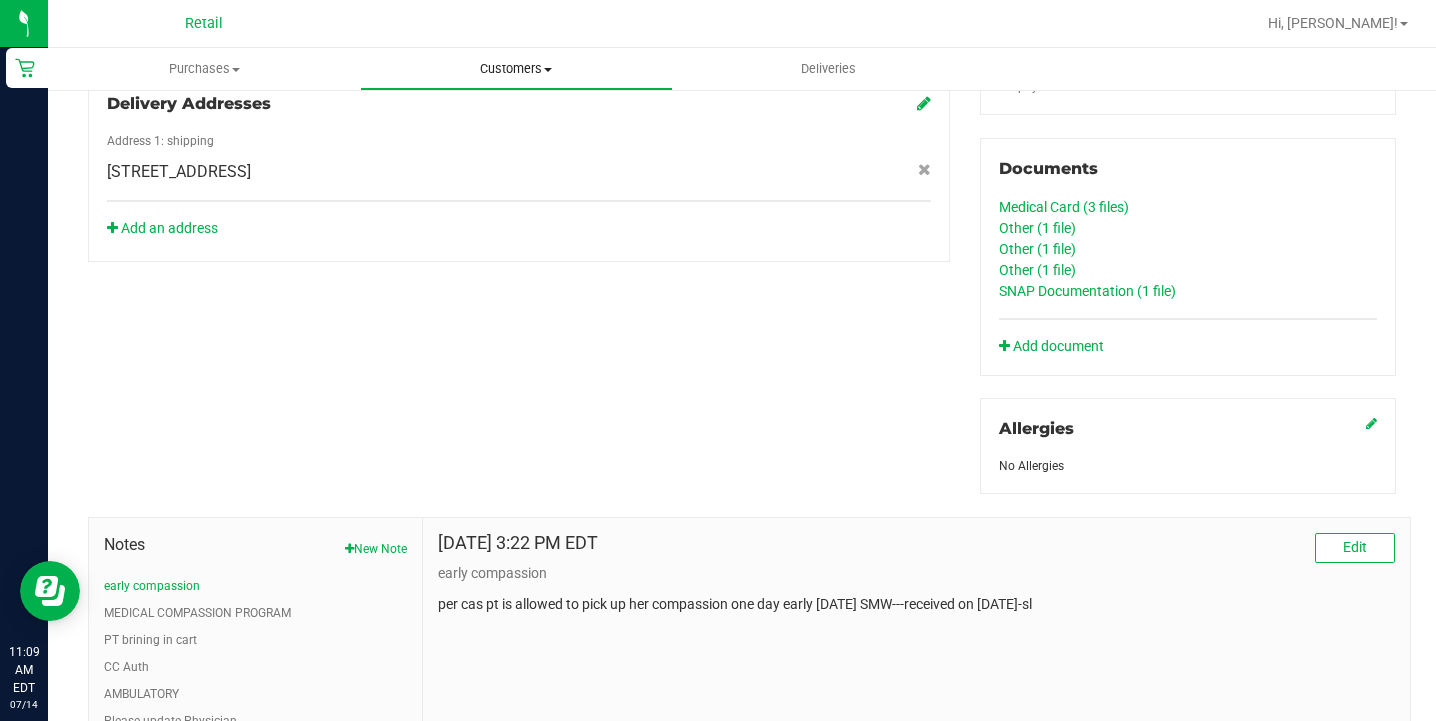click on "Customers" at bounding box center [516, 69] 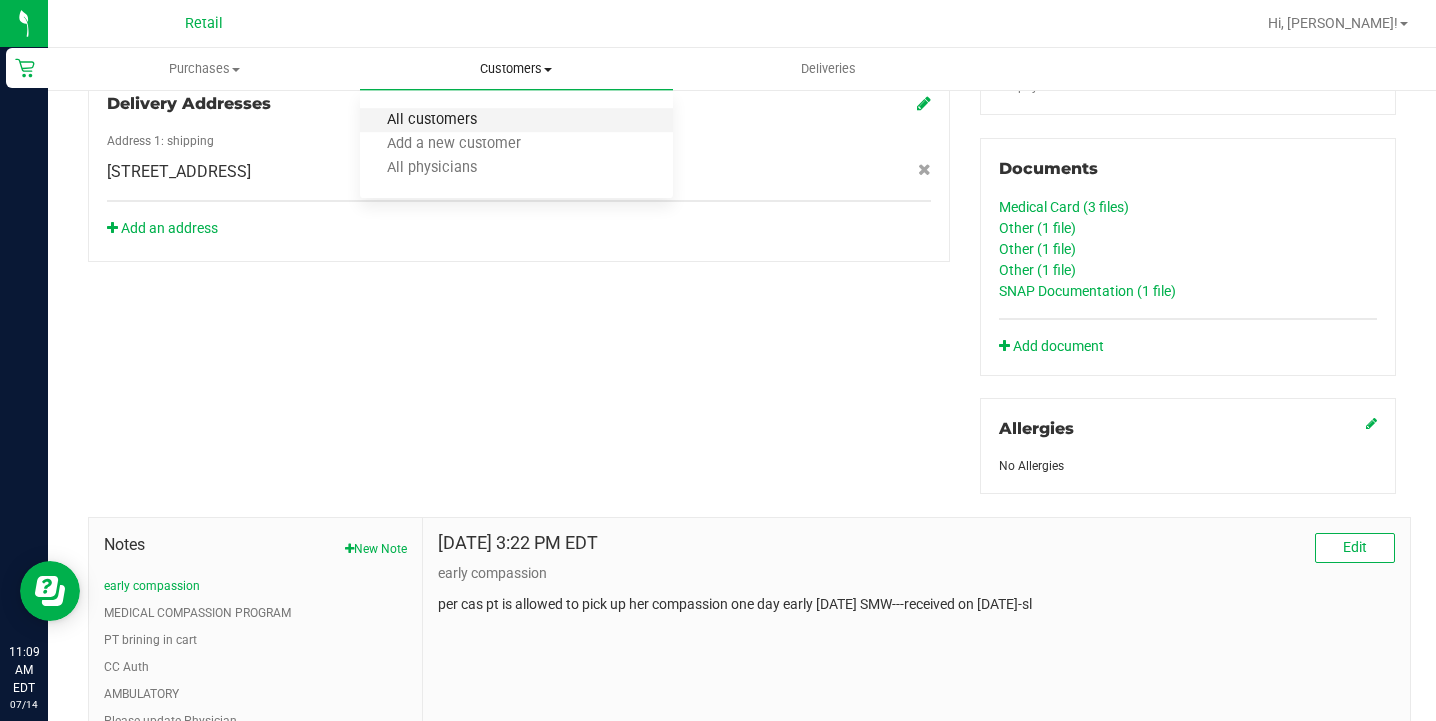 click on "All customers" at bounding box center [432, 120] 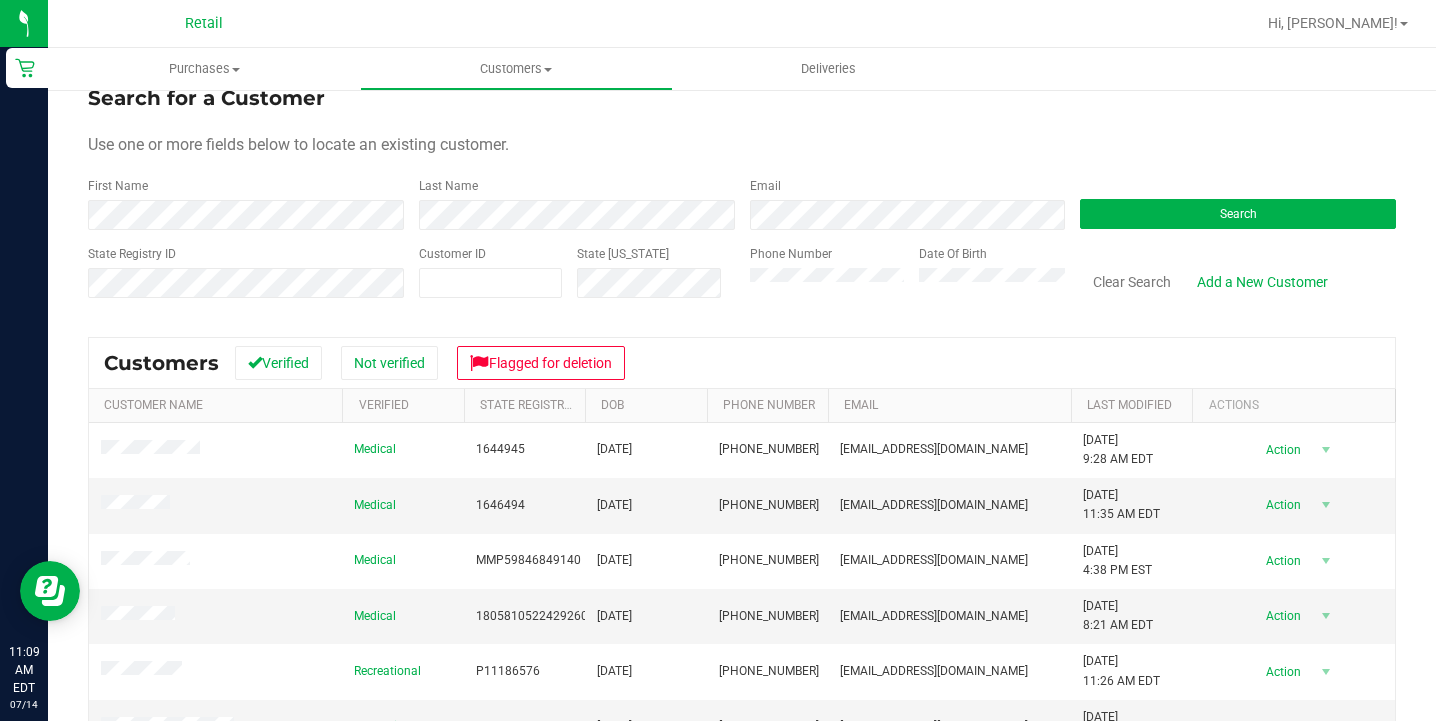 scroll, scrollTop: 28, scrollLeft: 0, axis: vertical 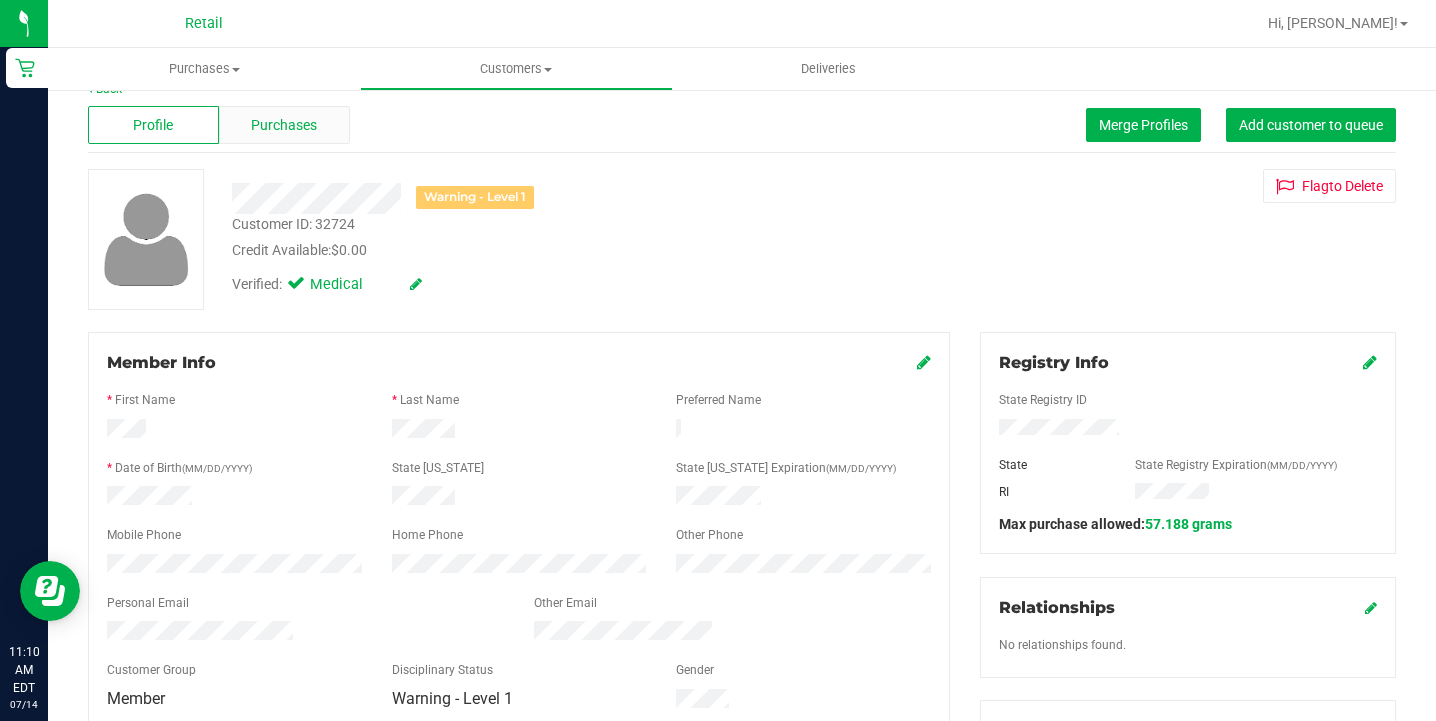 click on "Purchases" at bounding box center (284, 125) 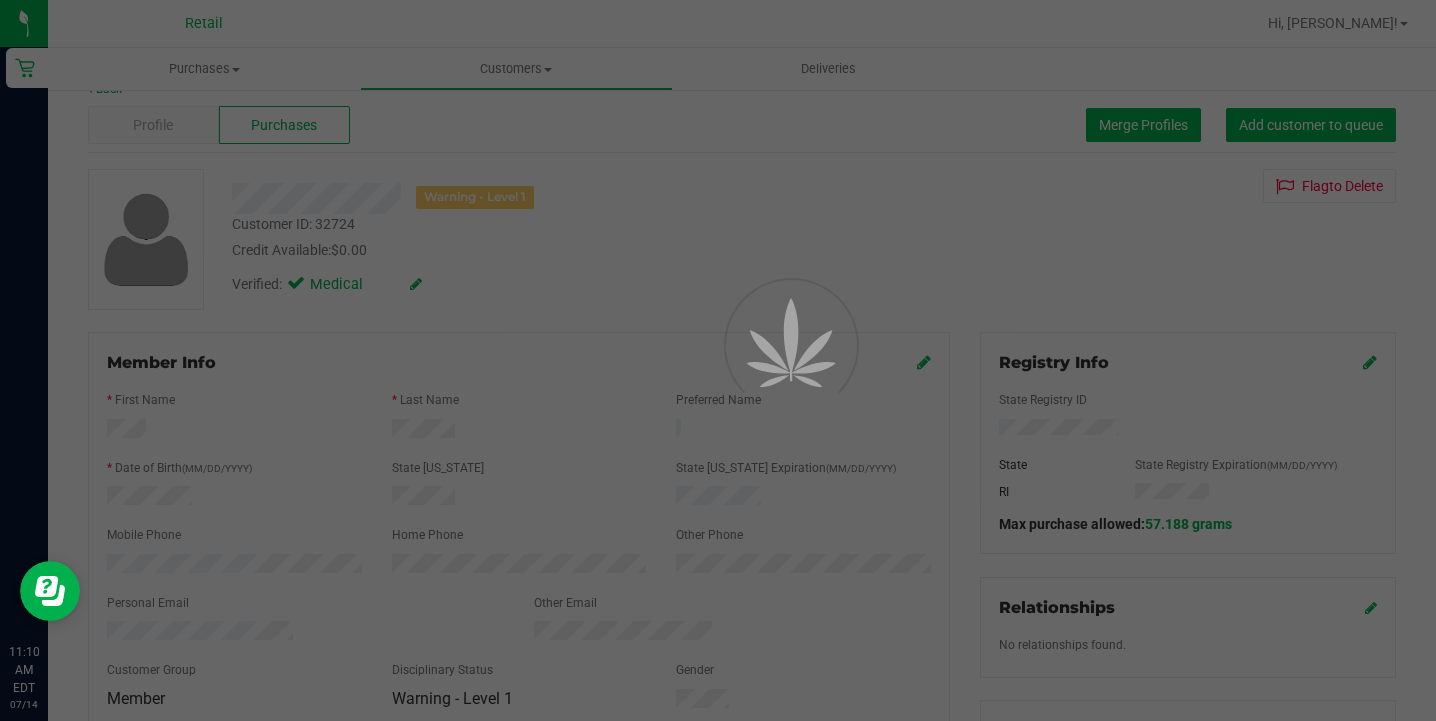 scroll, scrollTop: 0, scrollLeft: 0, axis: both 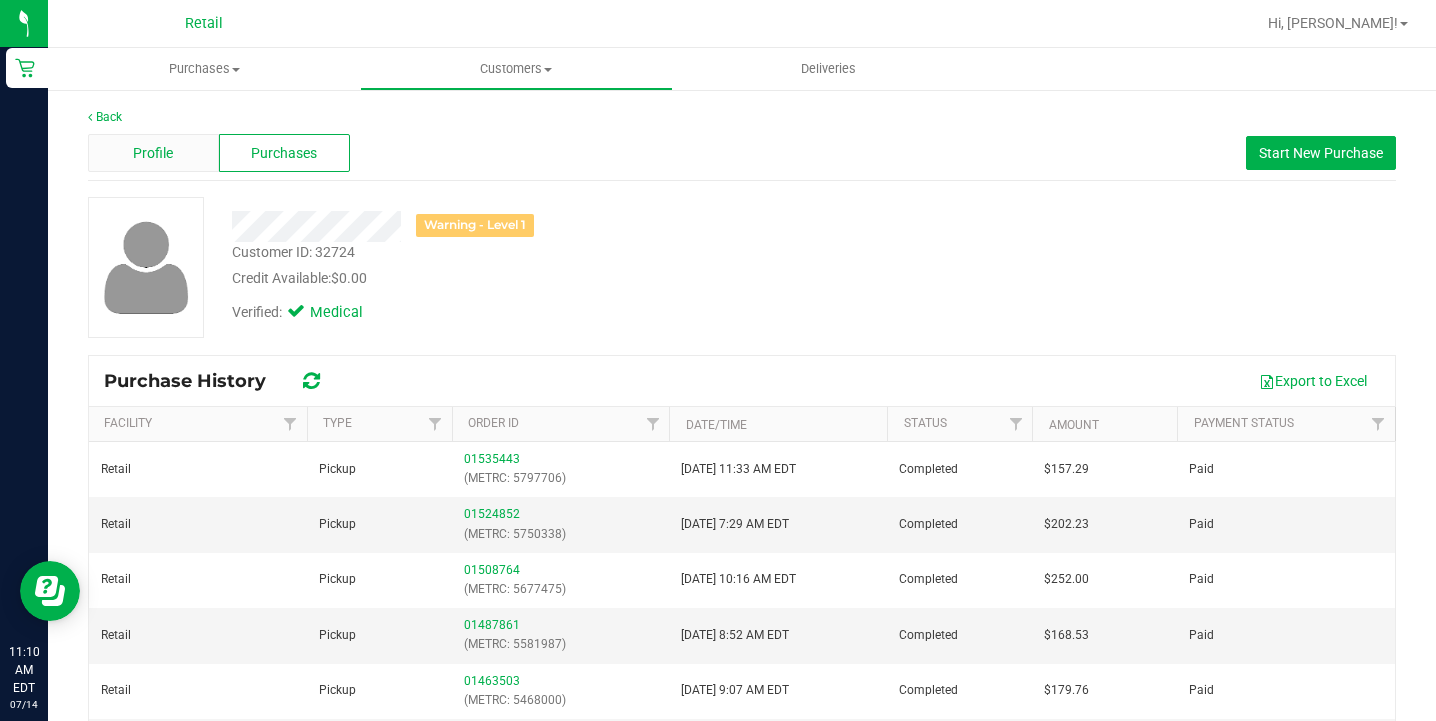 click on "Profile" at bounding box center (153, 153) 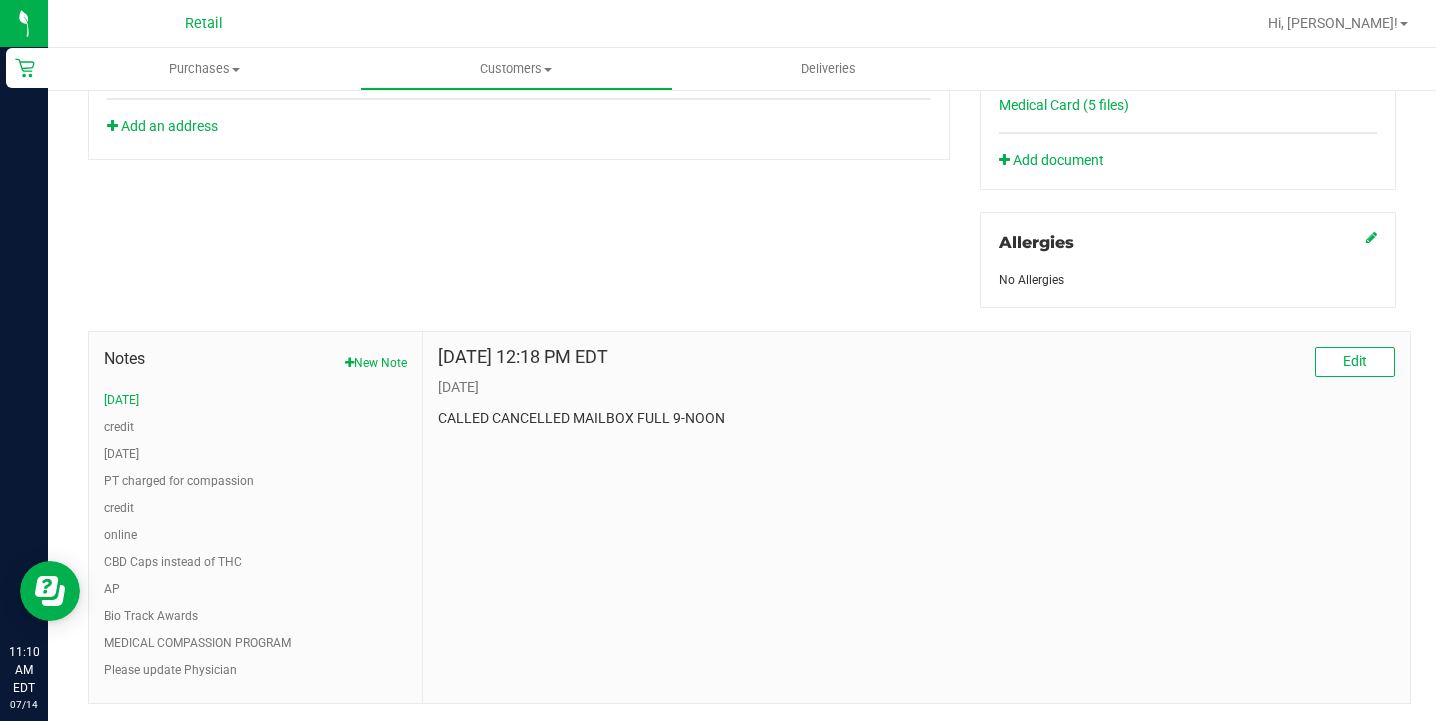 scroll, scrollTop: 859, scrollLeft: 0, axis: vertical 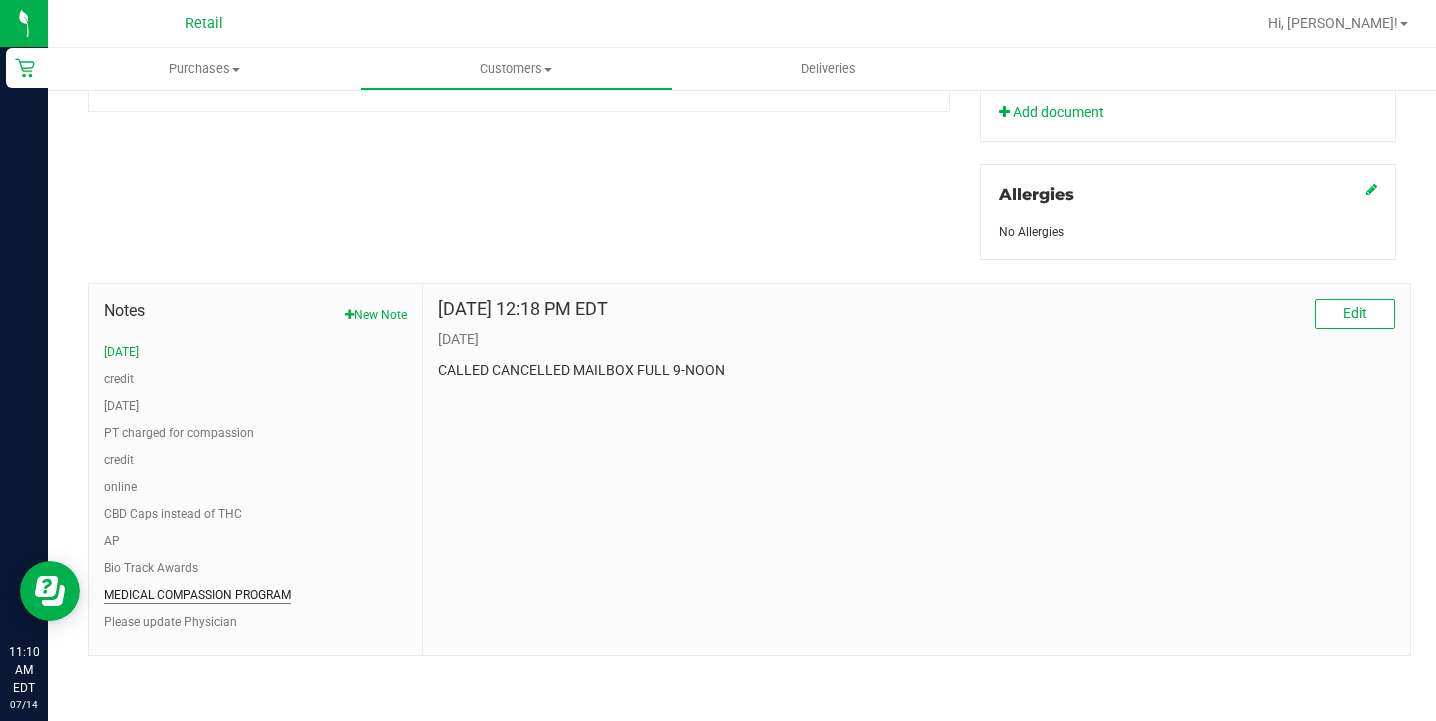 click on "MEDICAL COMPASSION PROGRAM" at bounding box center [197, 595] 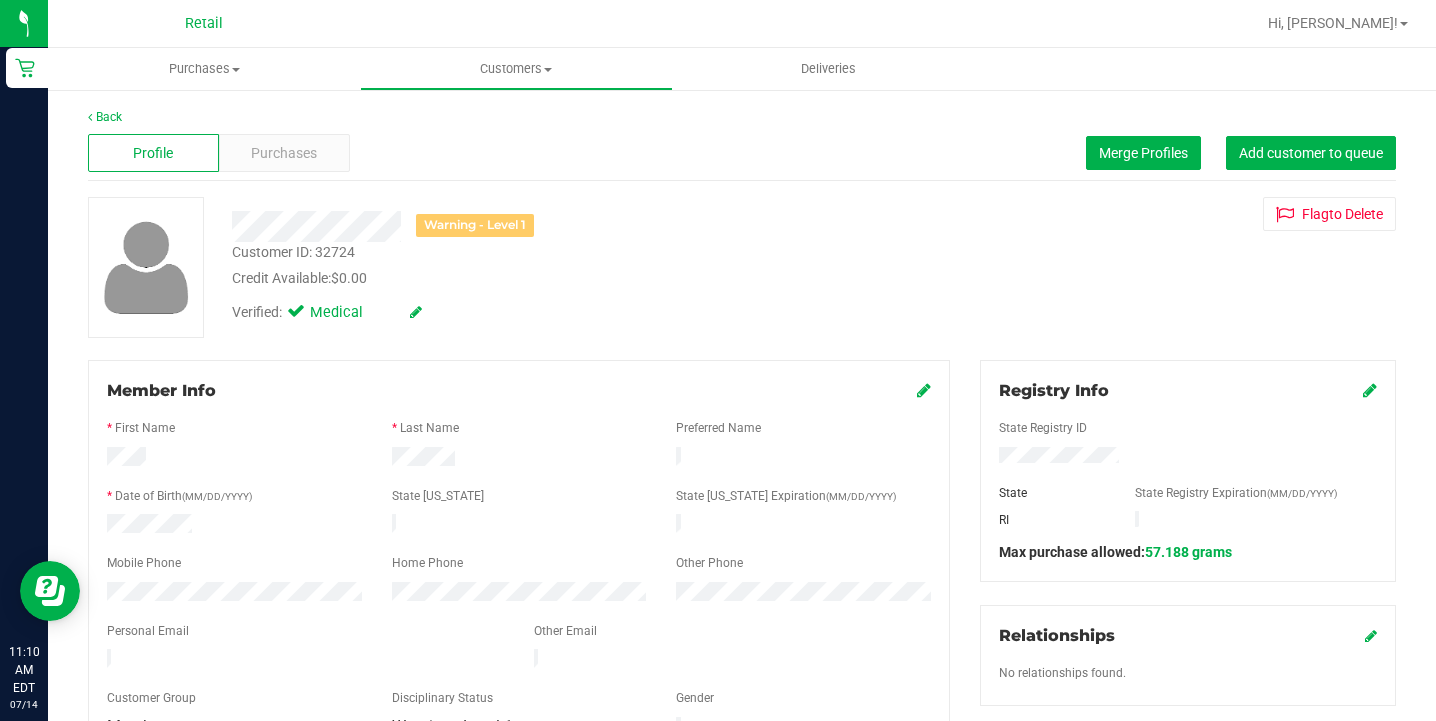 scroll, scrollTop: 0, scrollLeft: 0, axis: both 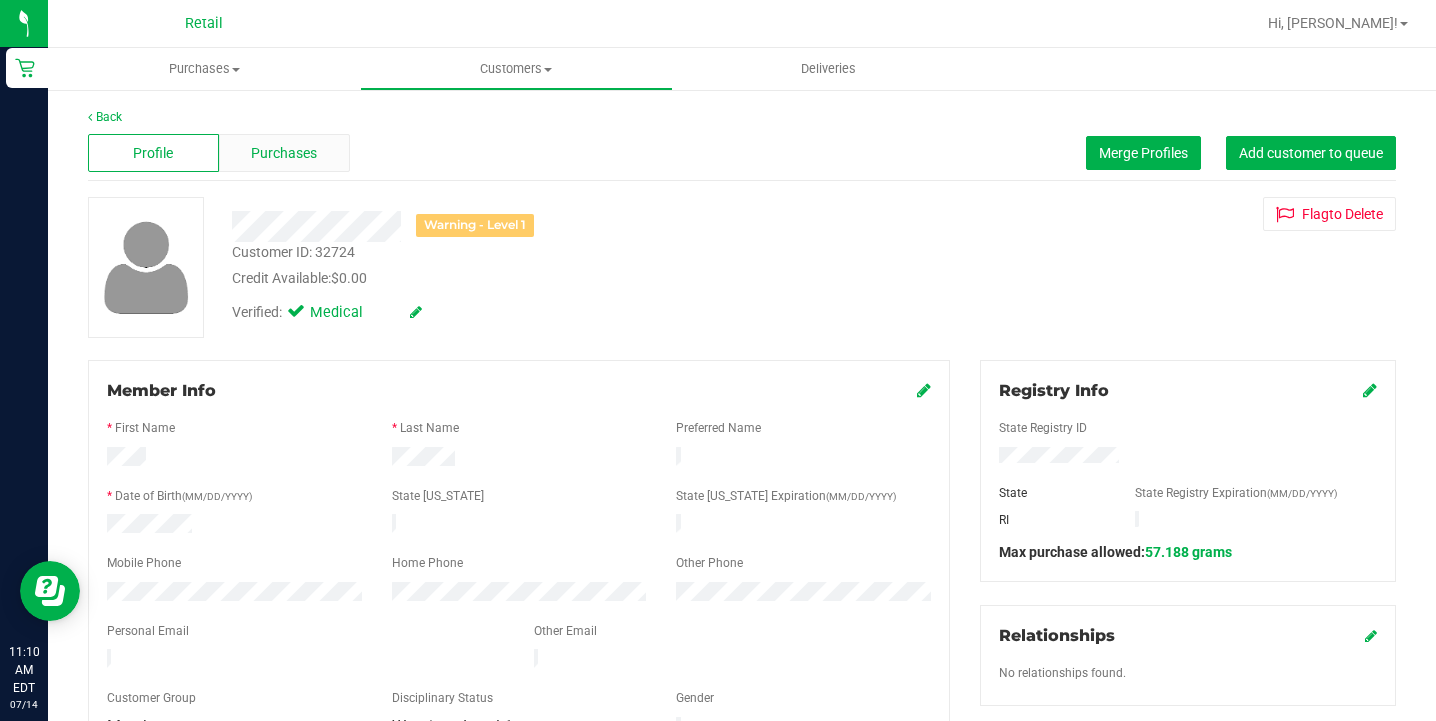 click on "Purchases" at bounding box center (284, 153) 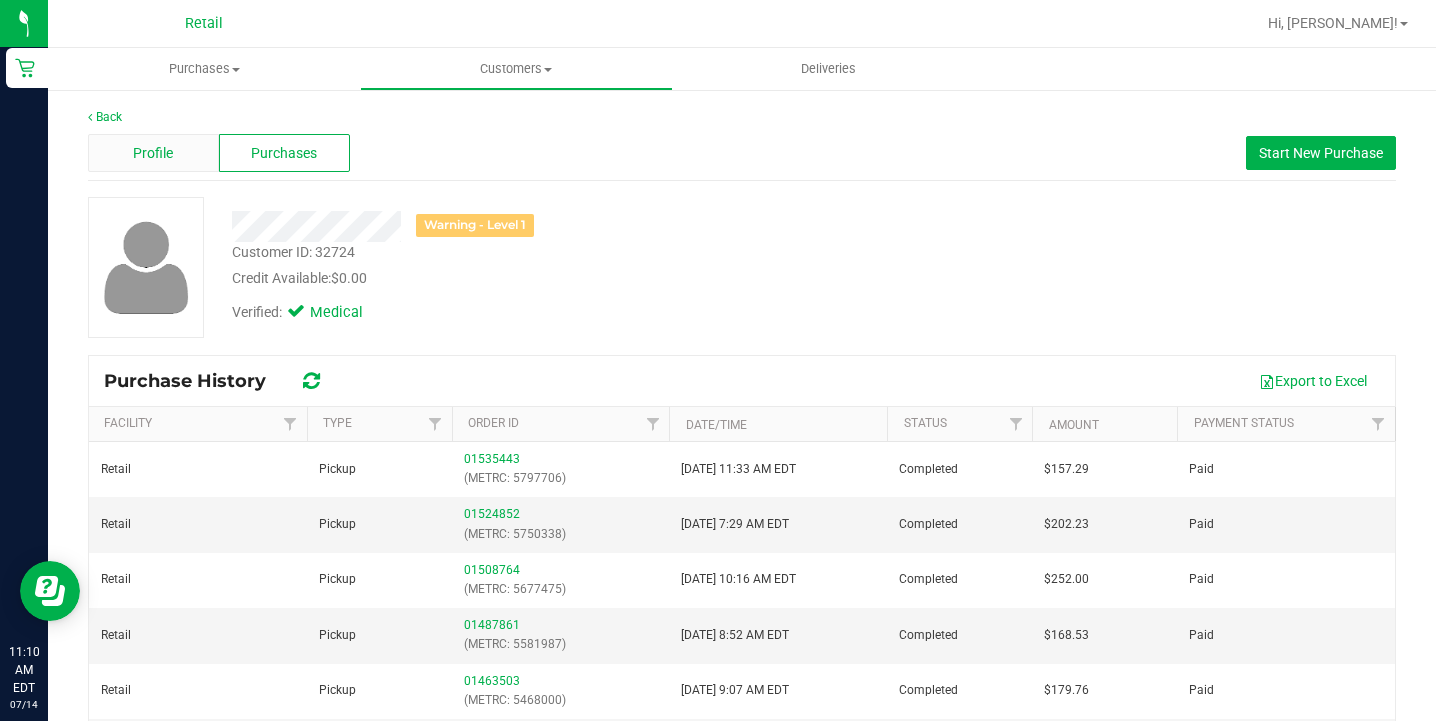 scroll, scrollTop: 0, scrollLeft: 0, axis: both 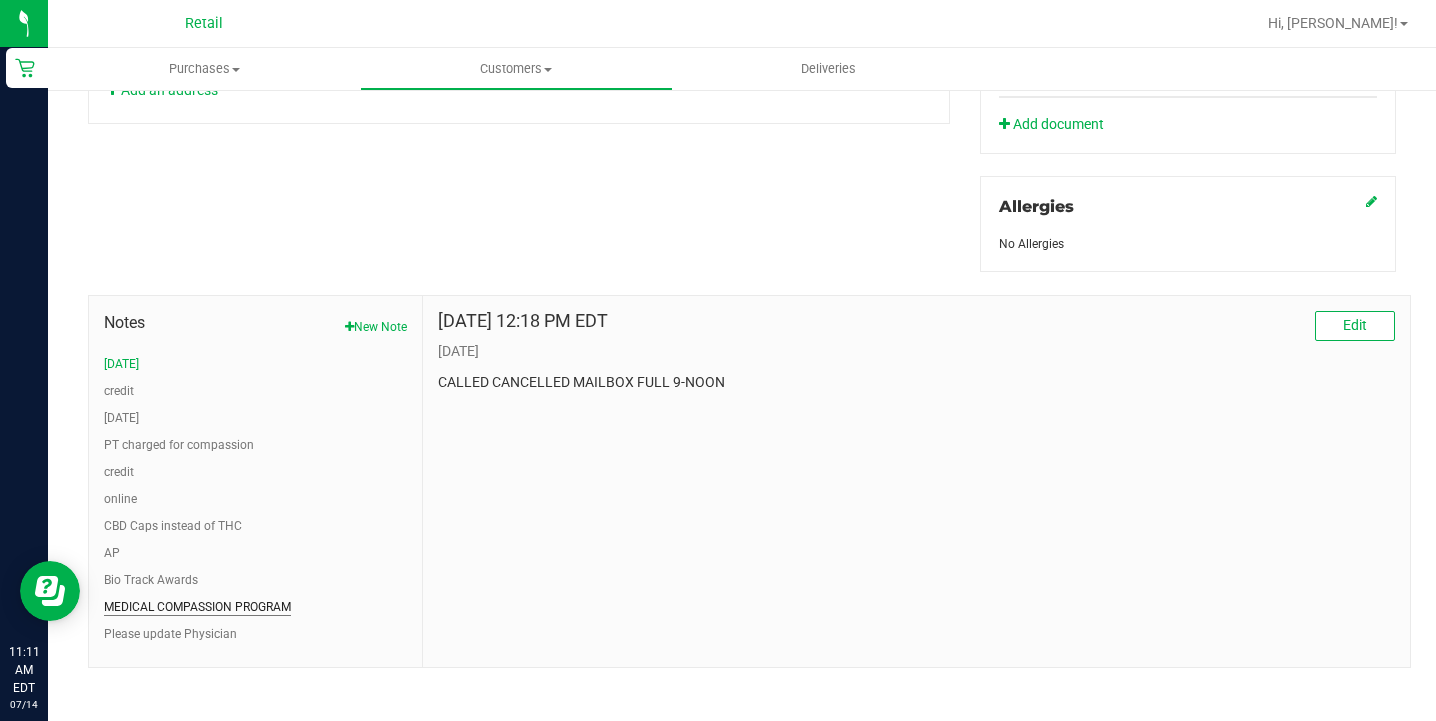 click on "MEDICAL COMPASSION PROGRAM" at bounding box center (197, 607) 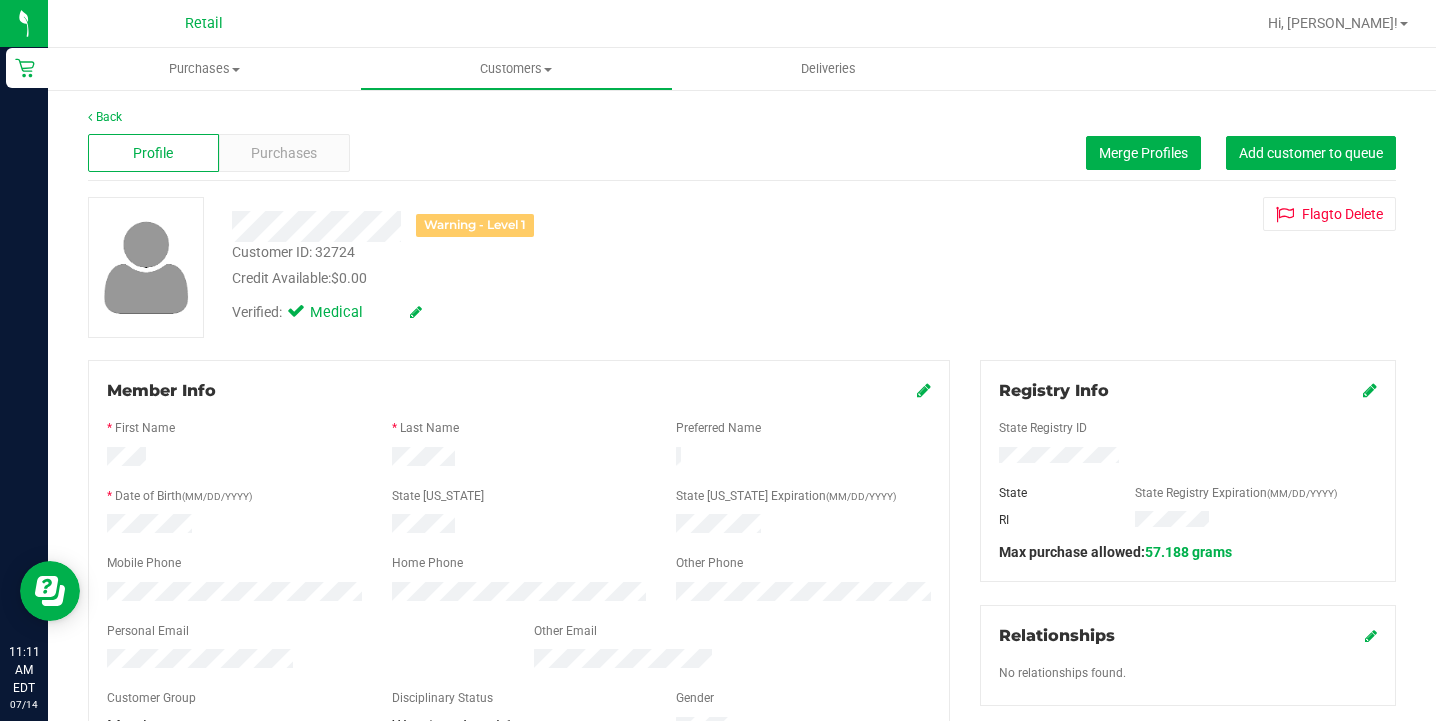 scroll, scrollTop: 0, scrollLeft: 0, axis: both 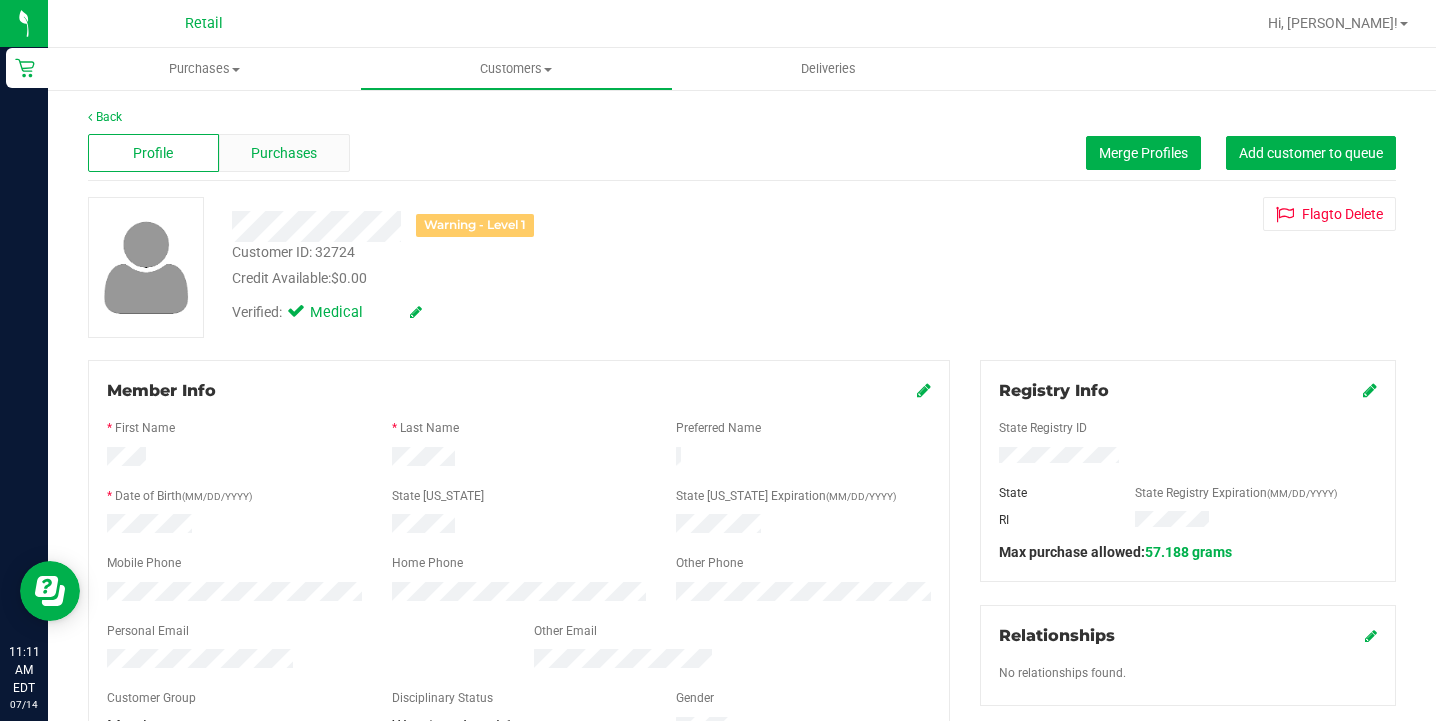 click on "Purchases" at bounding box center [284, 153] 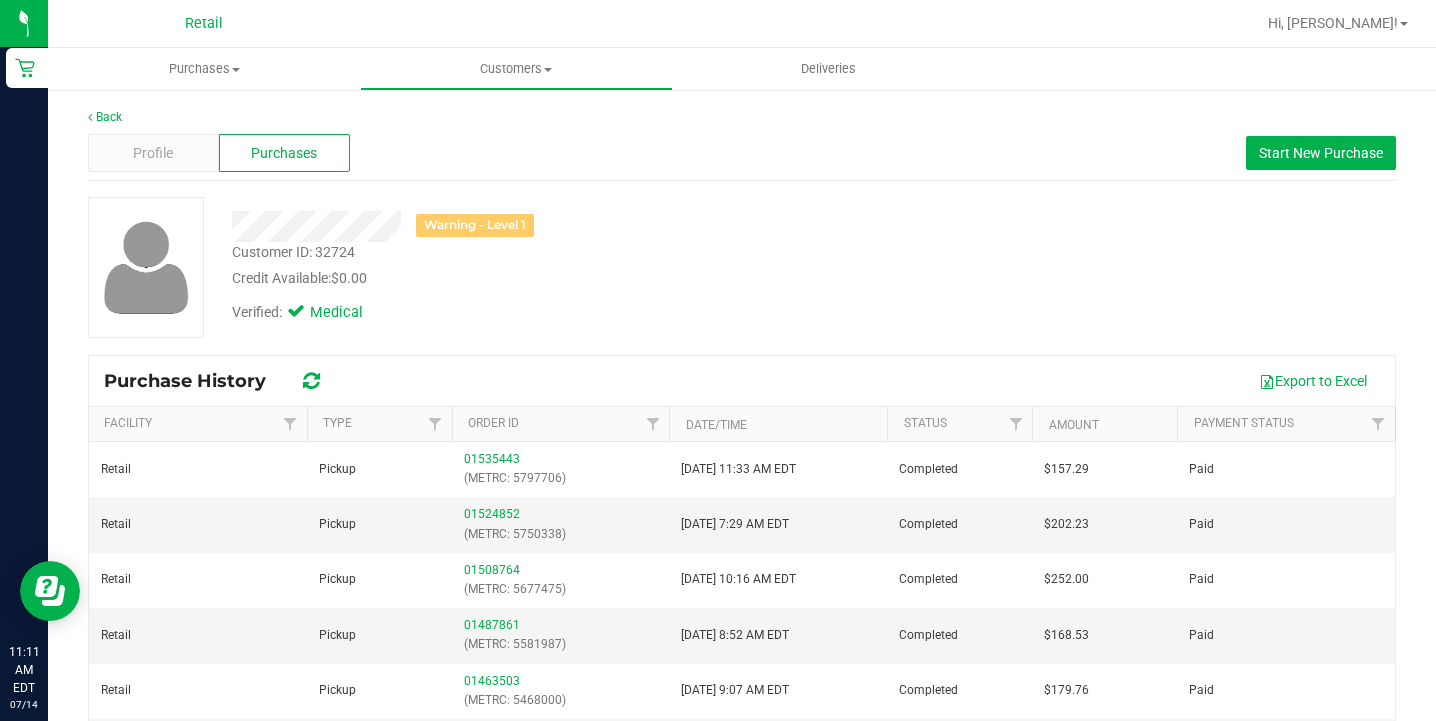 scroll, scrollTop: 0, scrollLeft: 0, axis: both 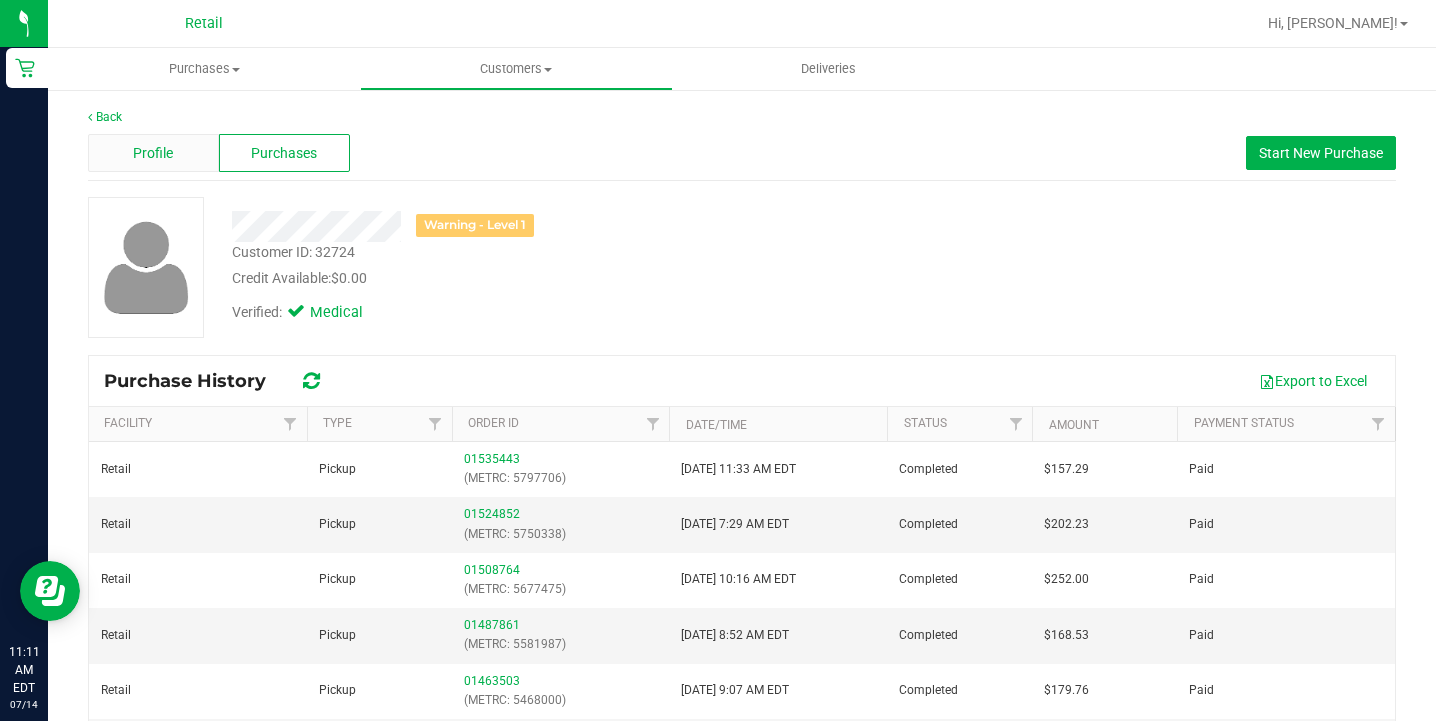 click on "Profile" at bounding box center [153, 153] 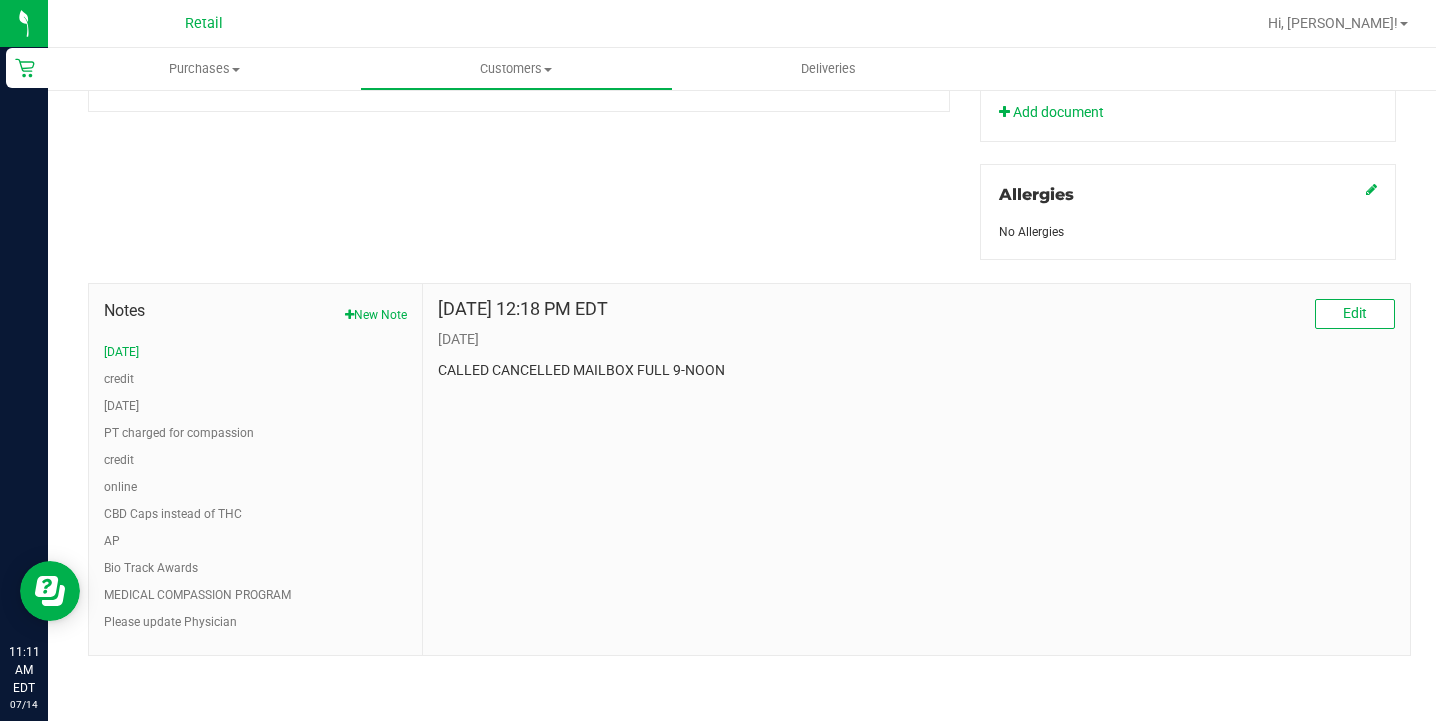 scroll, scrollTop: 859, scrollLeft: 0, axis: vertical 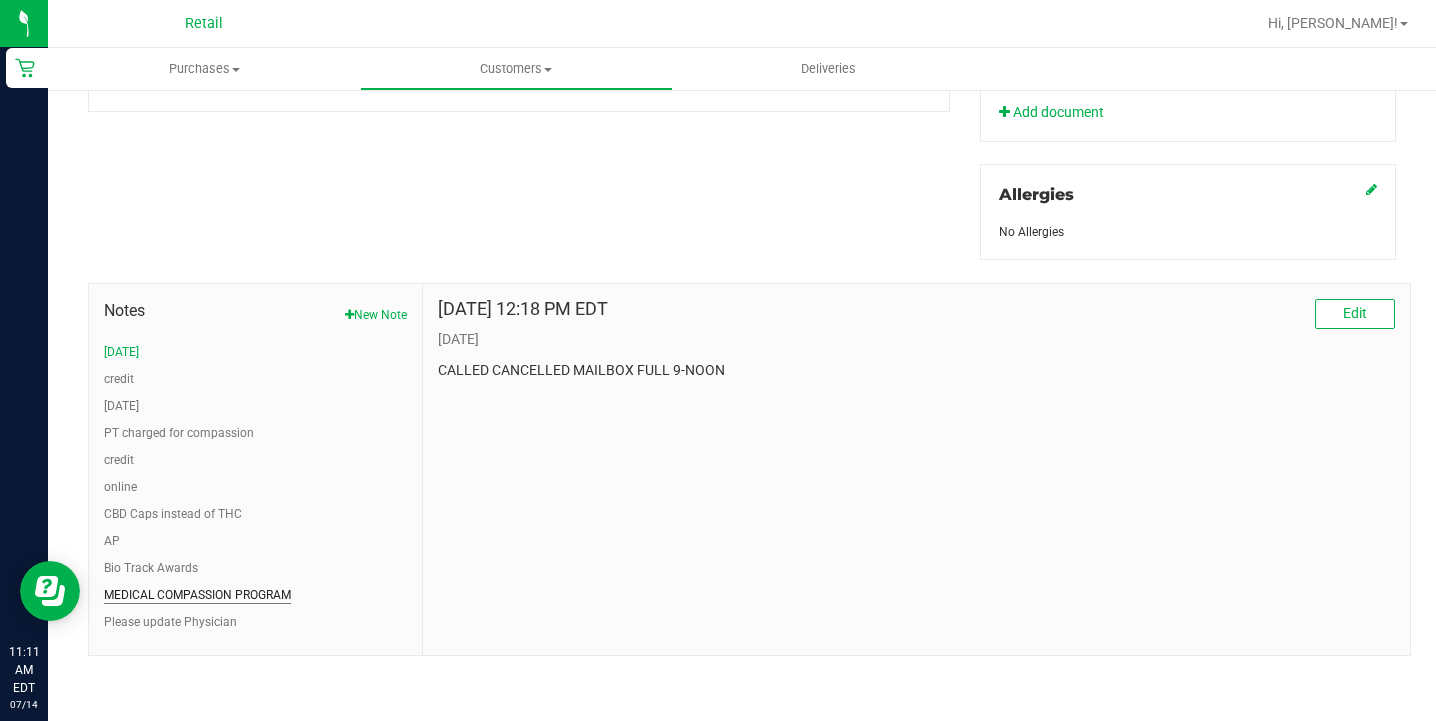 click on "MEDICAL COMPASSION PROGRAM" at bounding box center (197, 595) 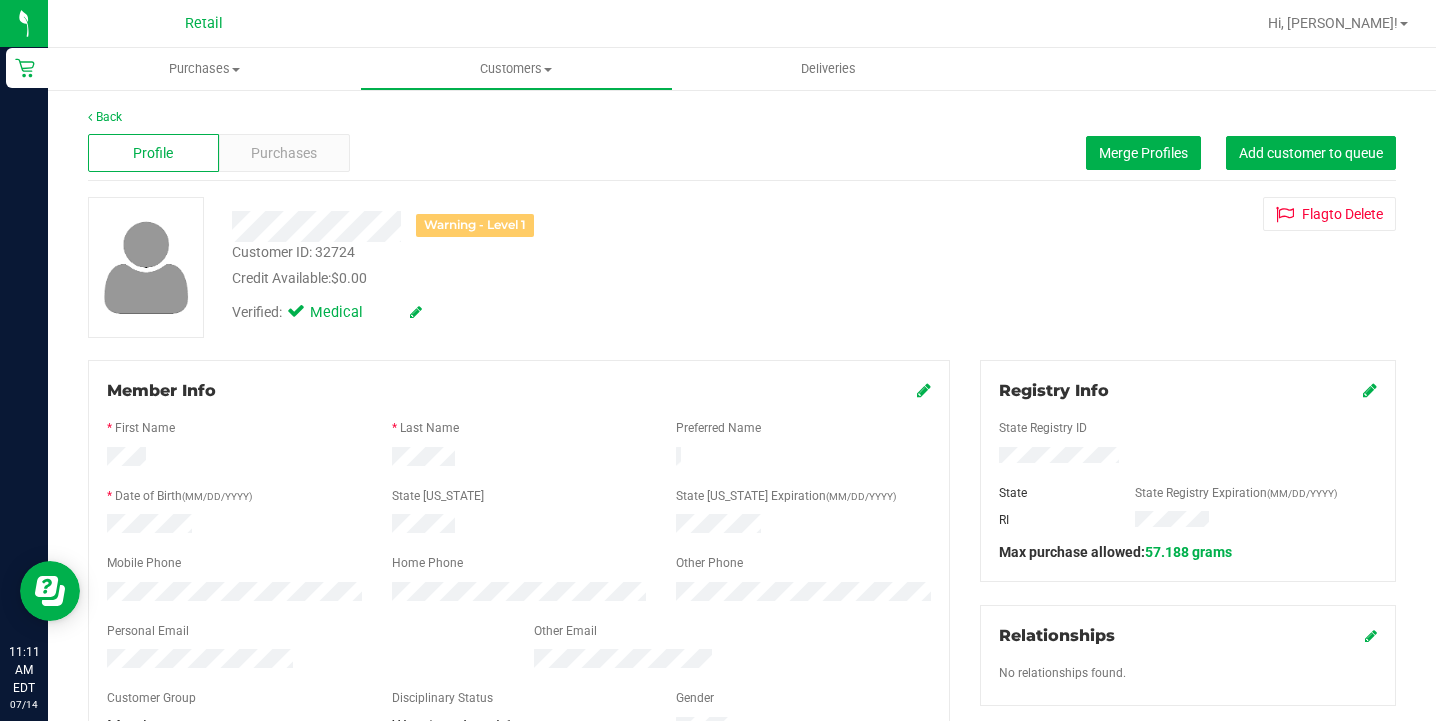 scroll, scrollTop: 0, scrollLeft: 0, axis: both 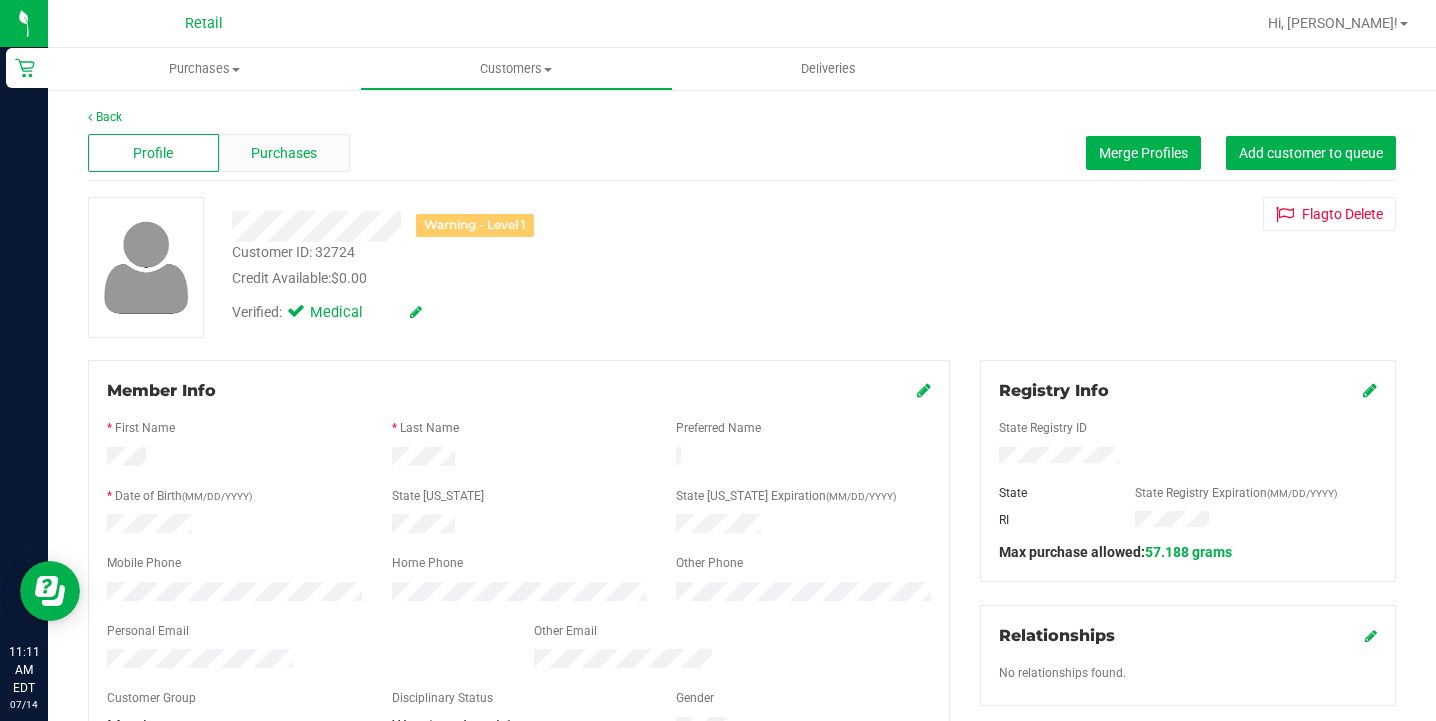 click on "Purchases" at bounding box center [284, 153] 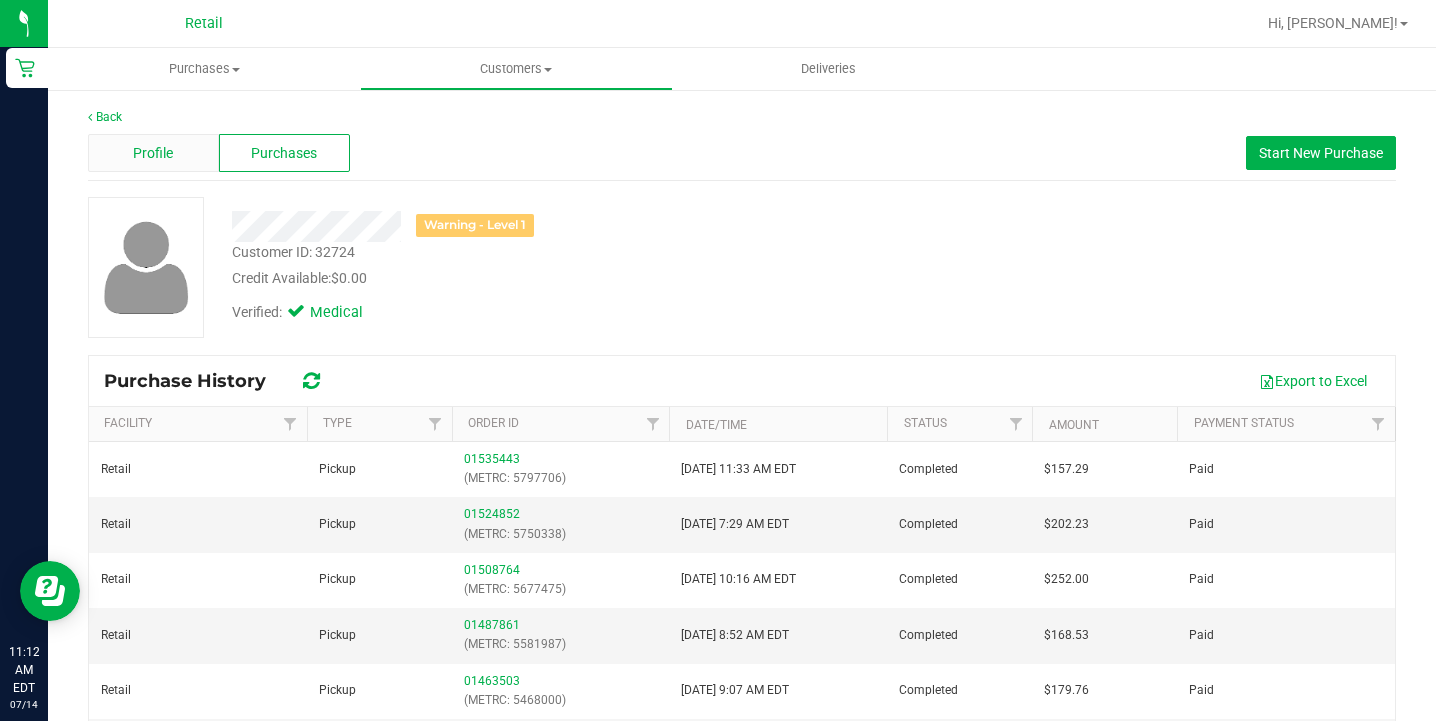 click on "Profile" at bounding box center [153, 153] 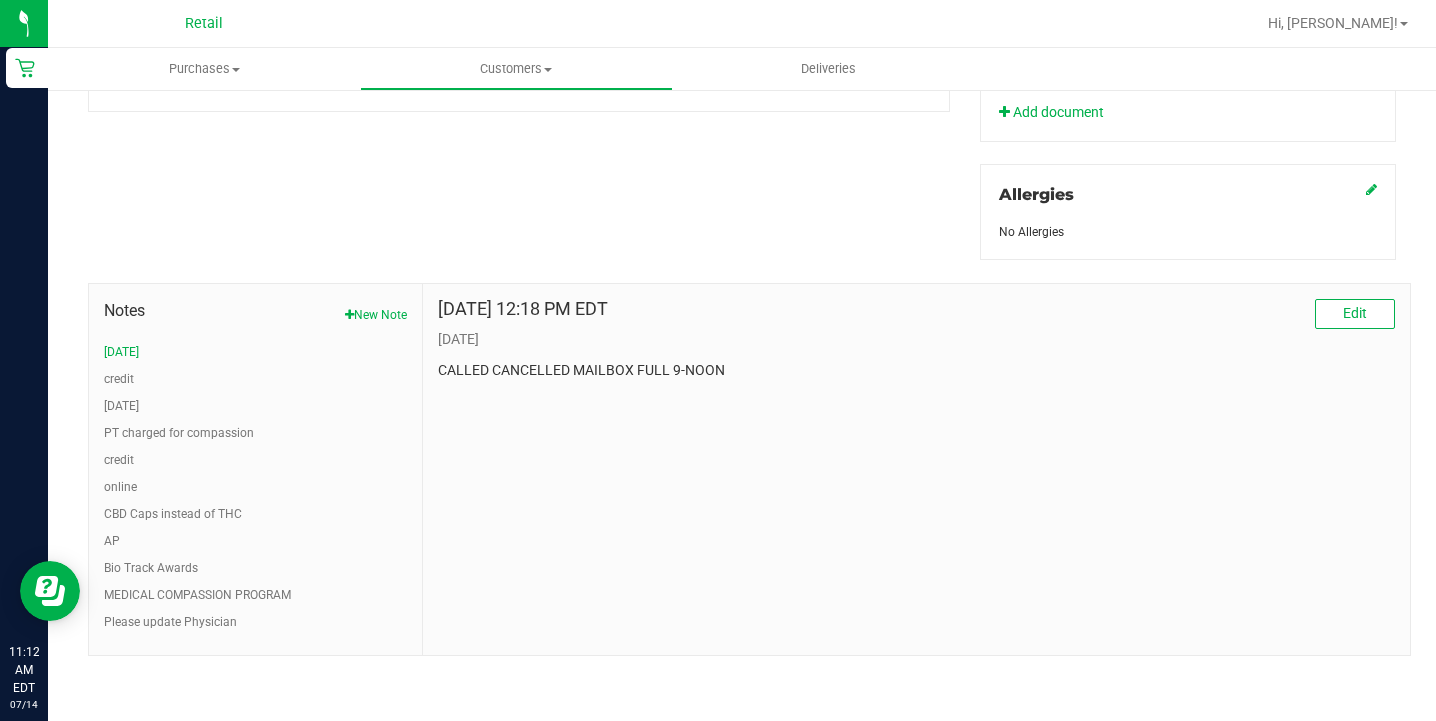 scroll, scrollTop: 859, scrollLeft: 0, axis: vertical 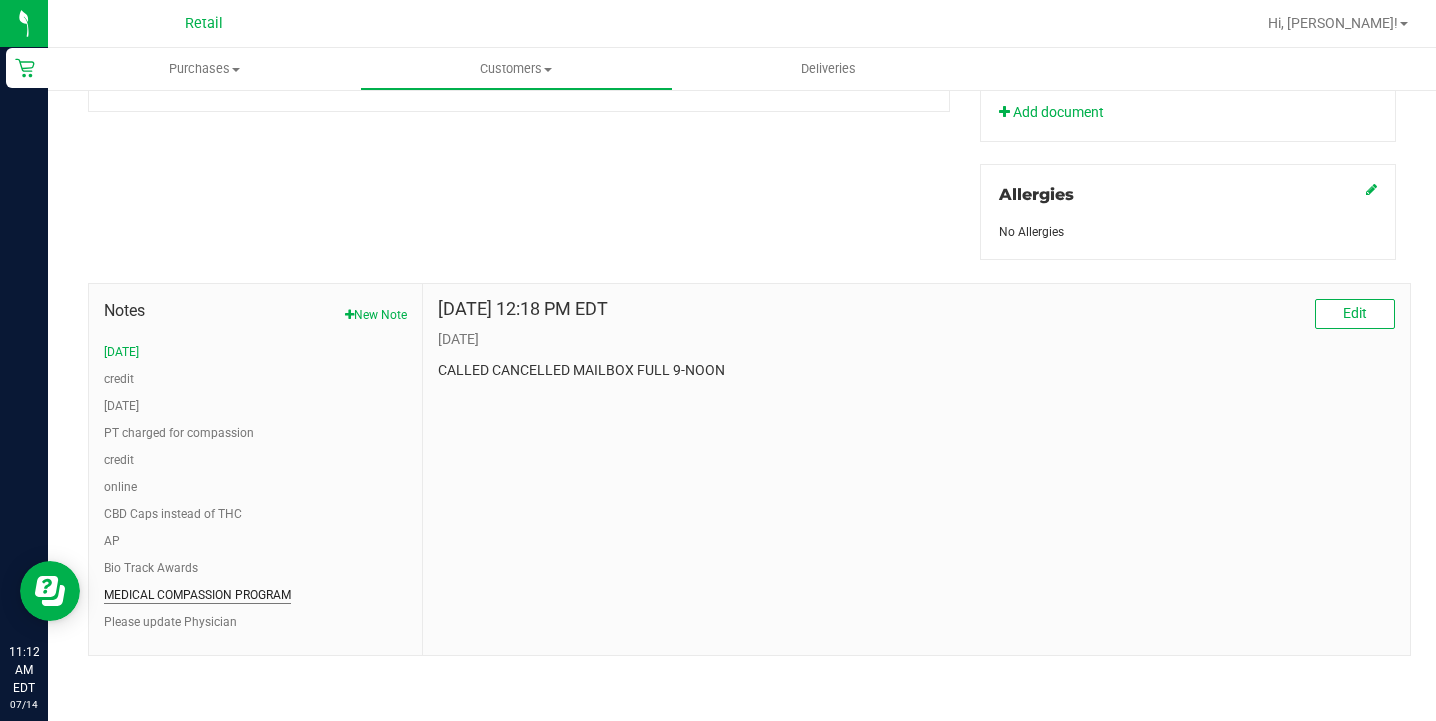 click on "MEDICAL COMPASSION PROGRAM" at bounding box center (197, 595) 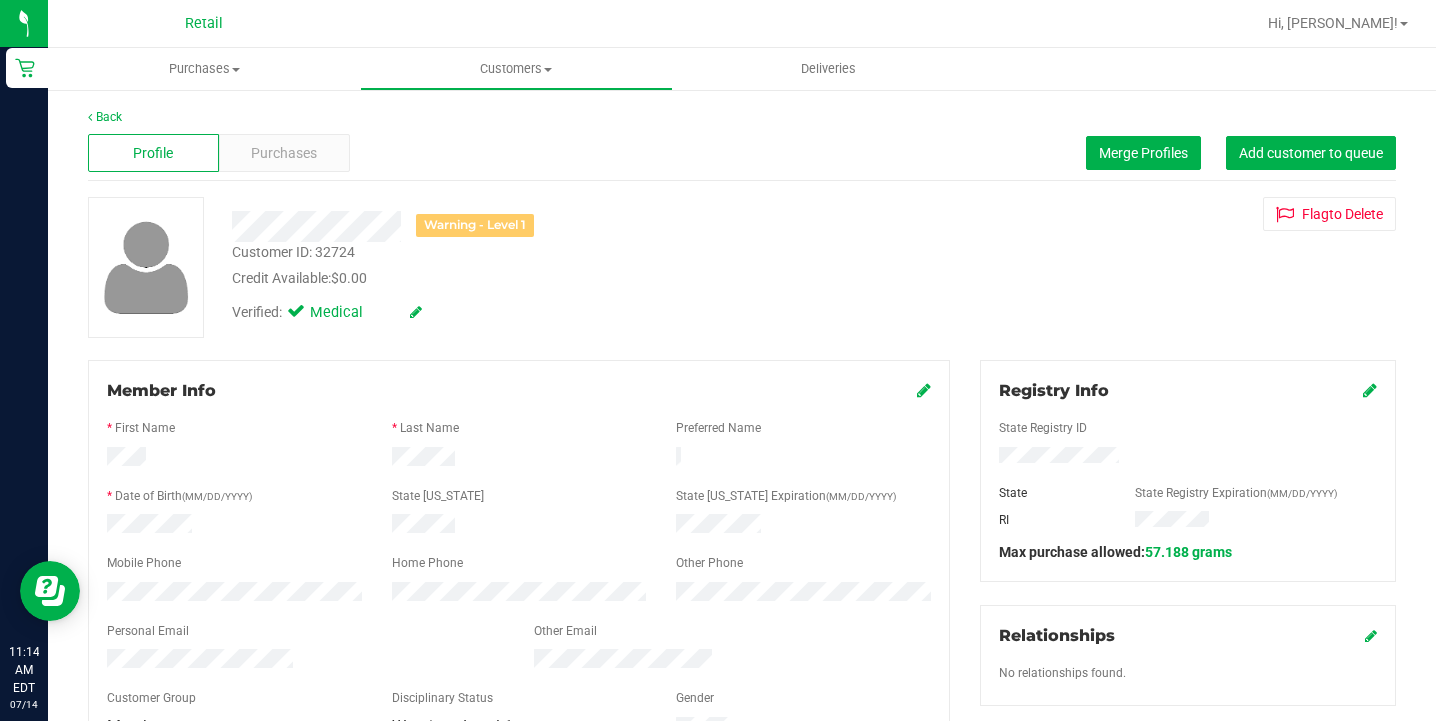 scroll, scrollTop: 0, scrollLeft: 0, axis: both 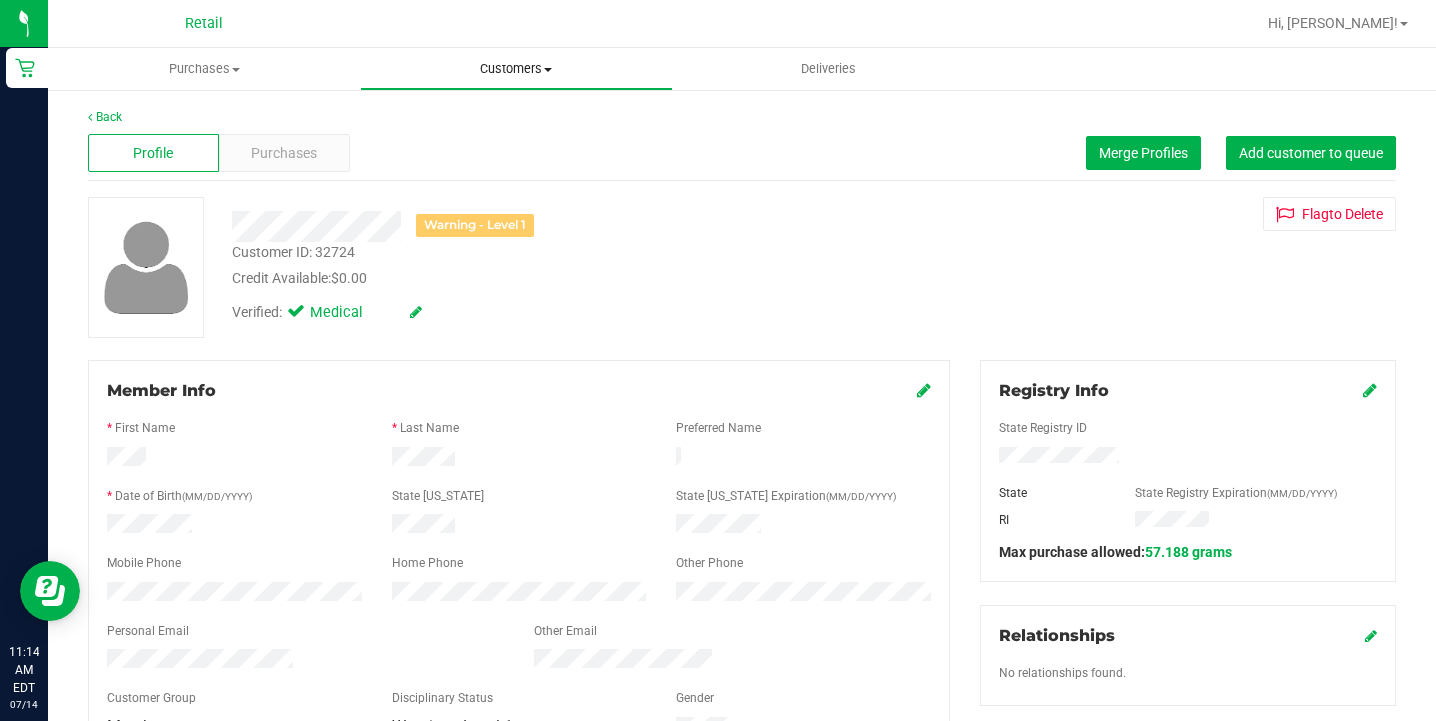 click on "Customers
All customers
Add a new customer
All physicians" at bounding box center [516, 69] 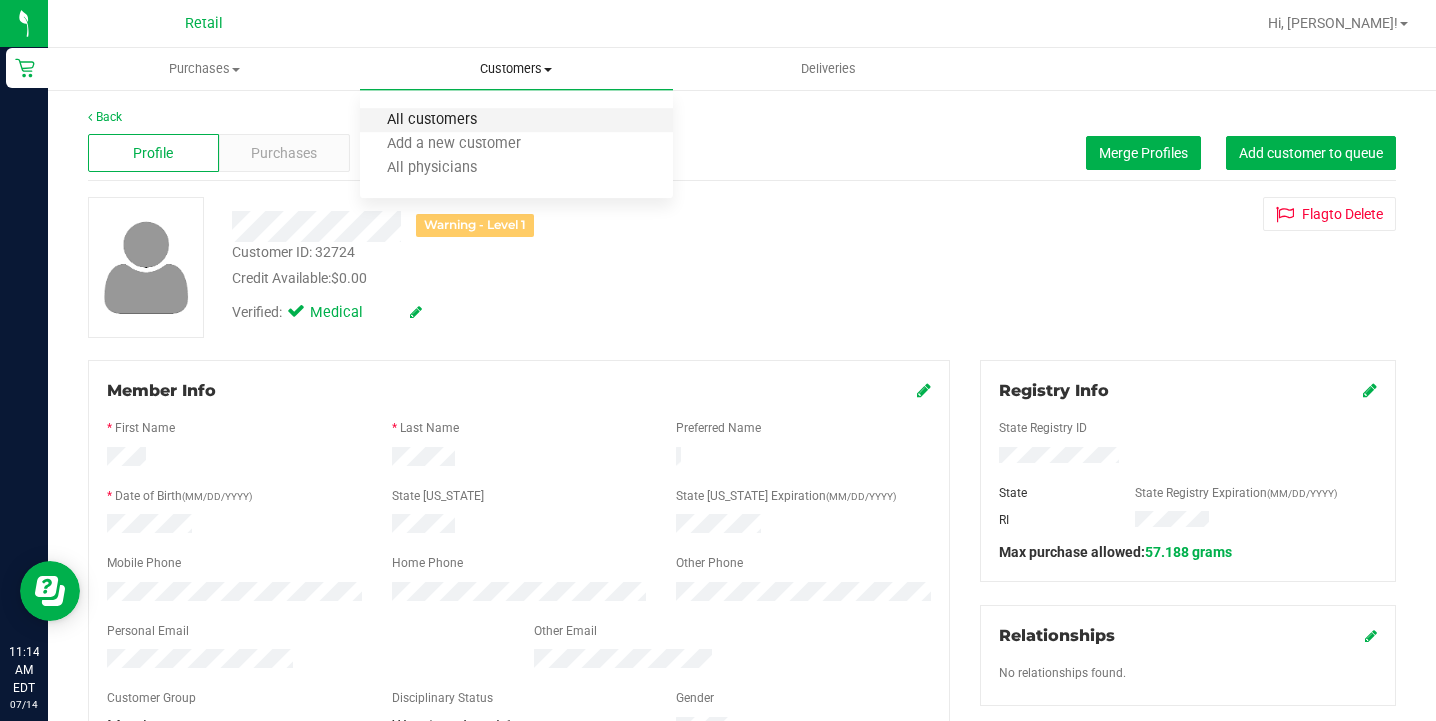 click on "All customers" at bounding box center [432, 120] 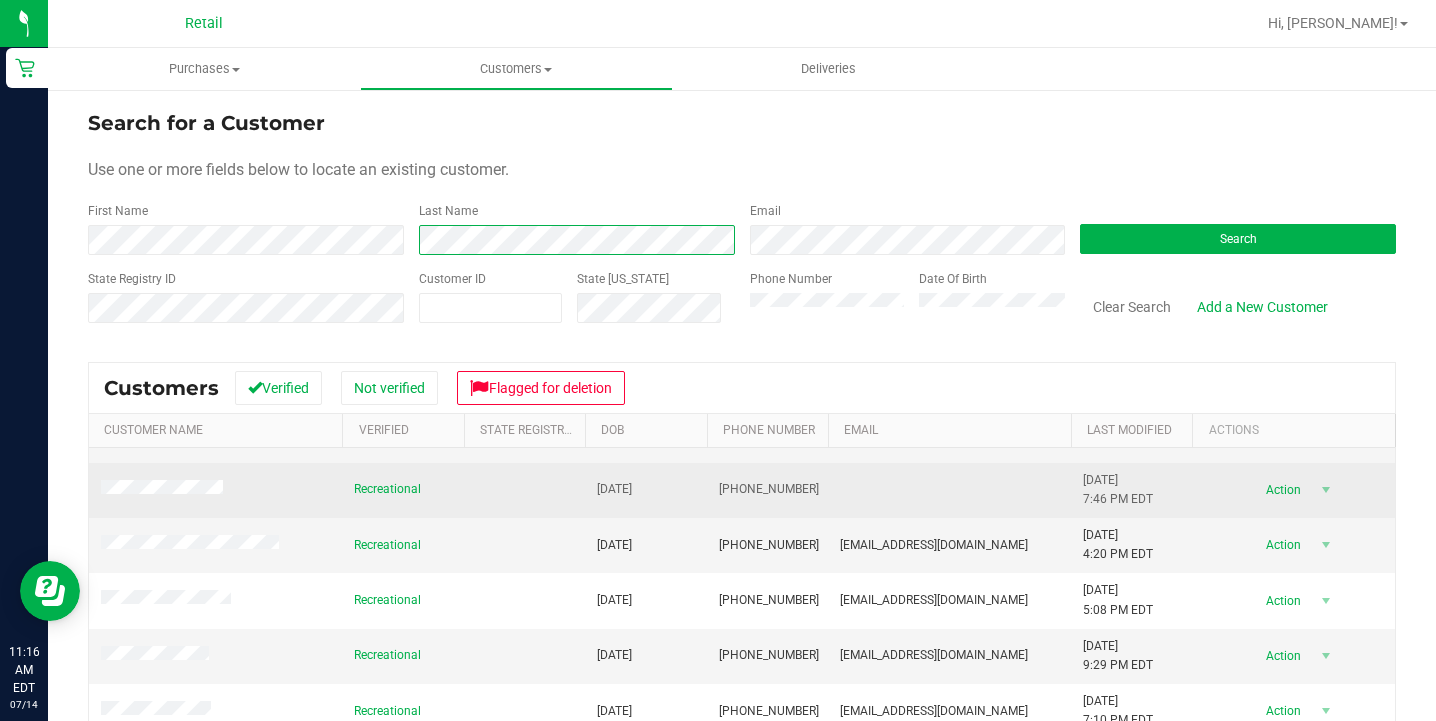 scroll, scrollTop: 95, scrollLeft: 0, axis: vertical 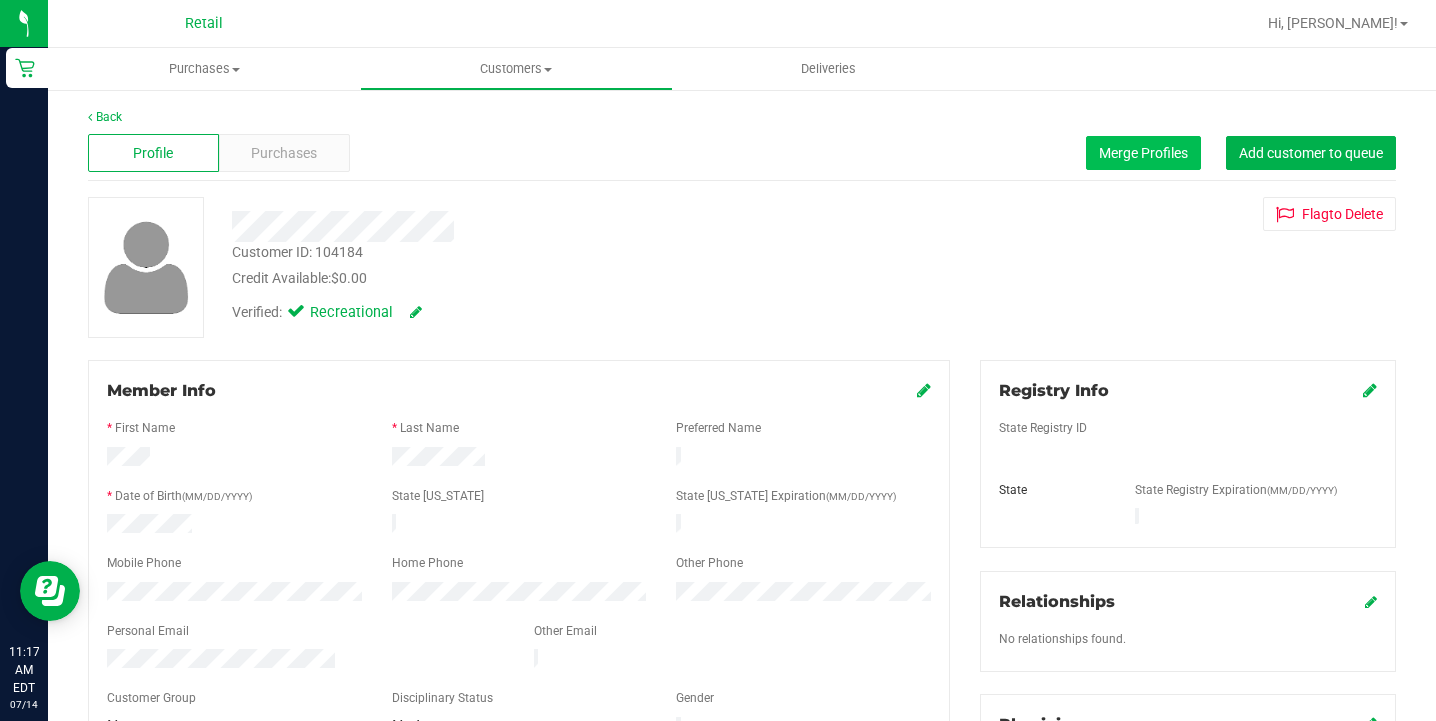 click on "Merge Profiles" at bounding box center (1143, 153) 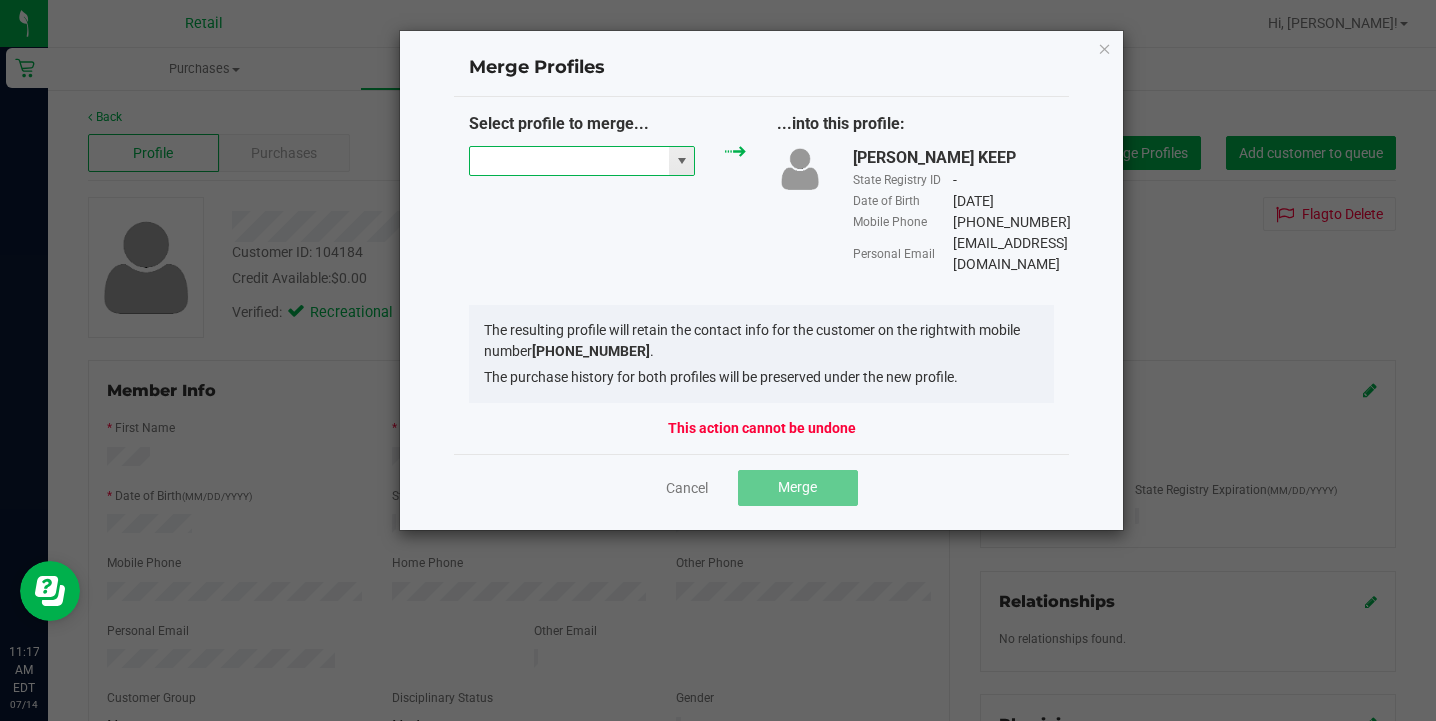 click at bounding box center [569, 161] 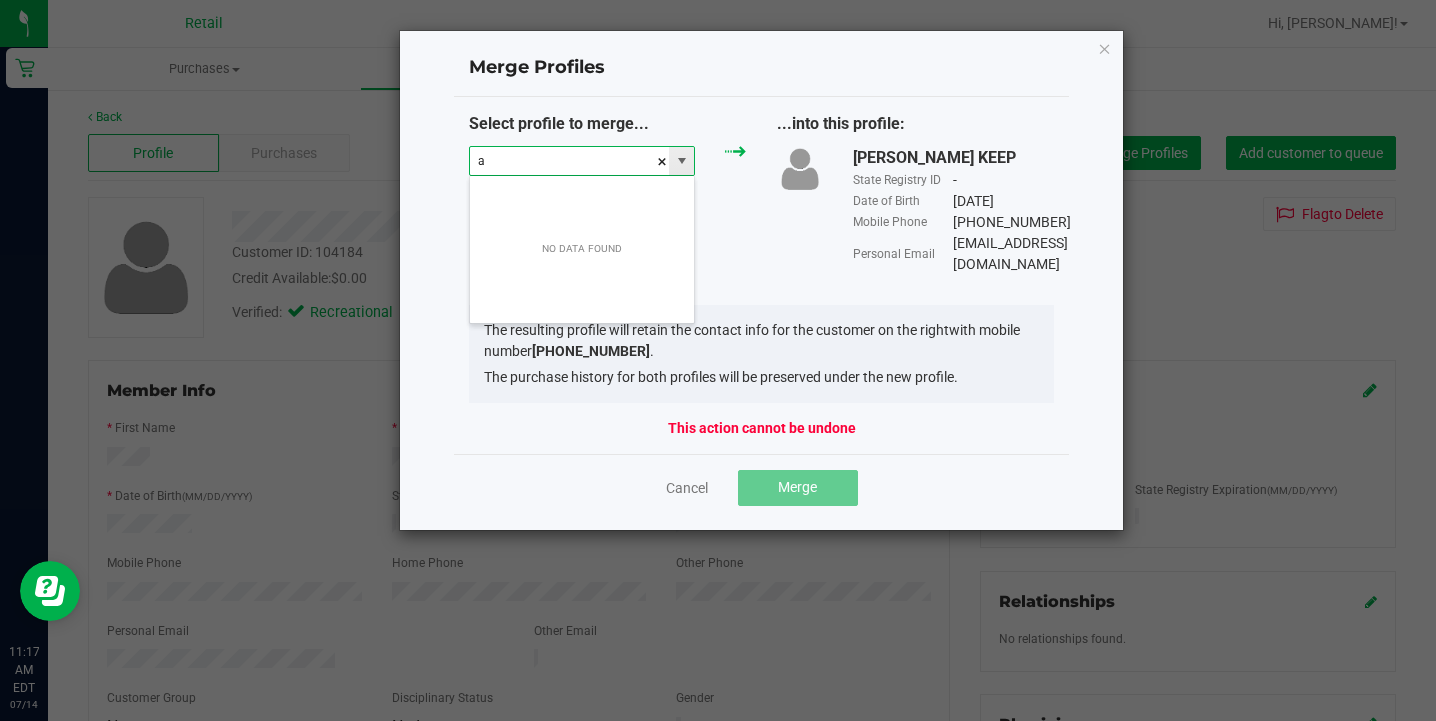 scroll, scrollTop: 99970, scrollLeft: 99774, axis: both 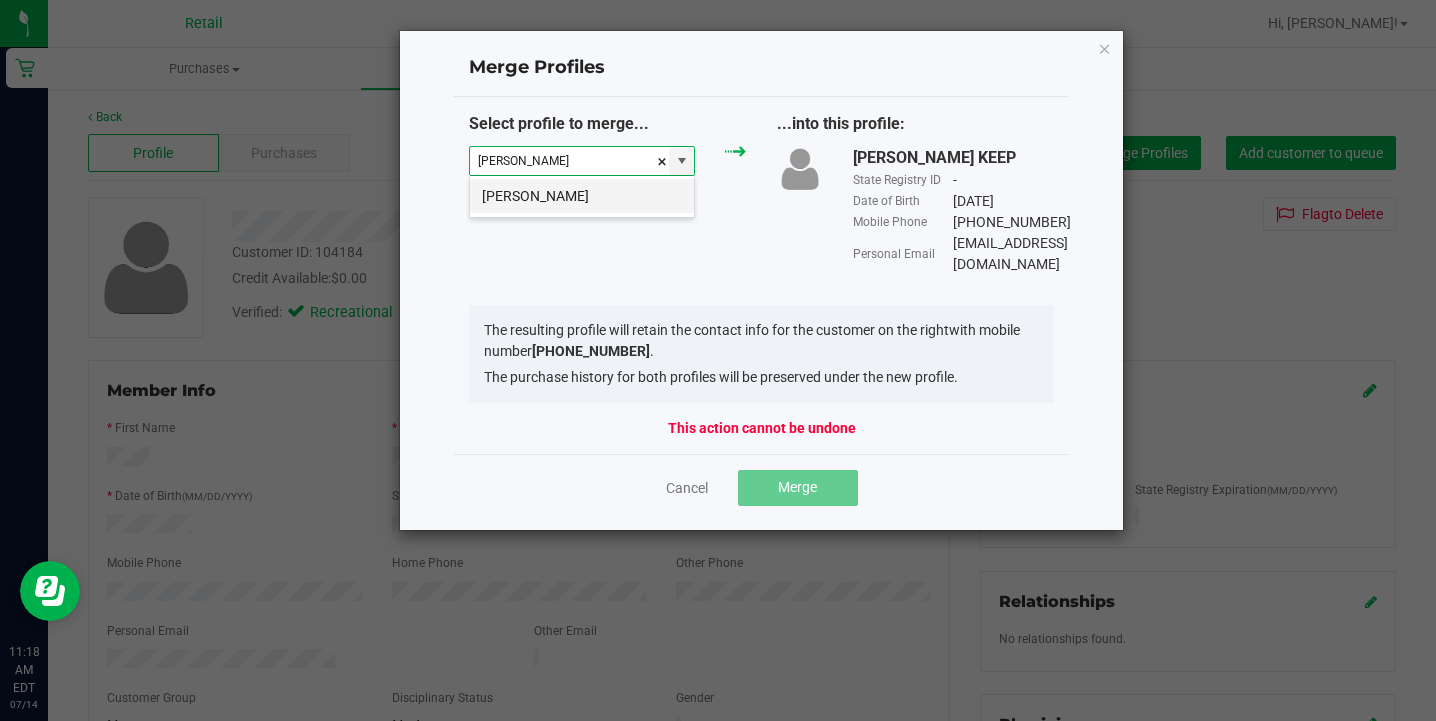 click on "[PERSON_NAME]" at bounding box center [582, 196] 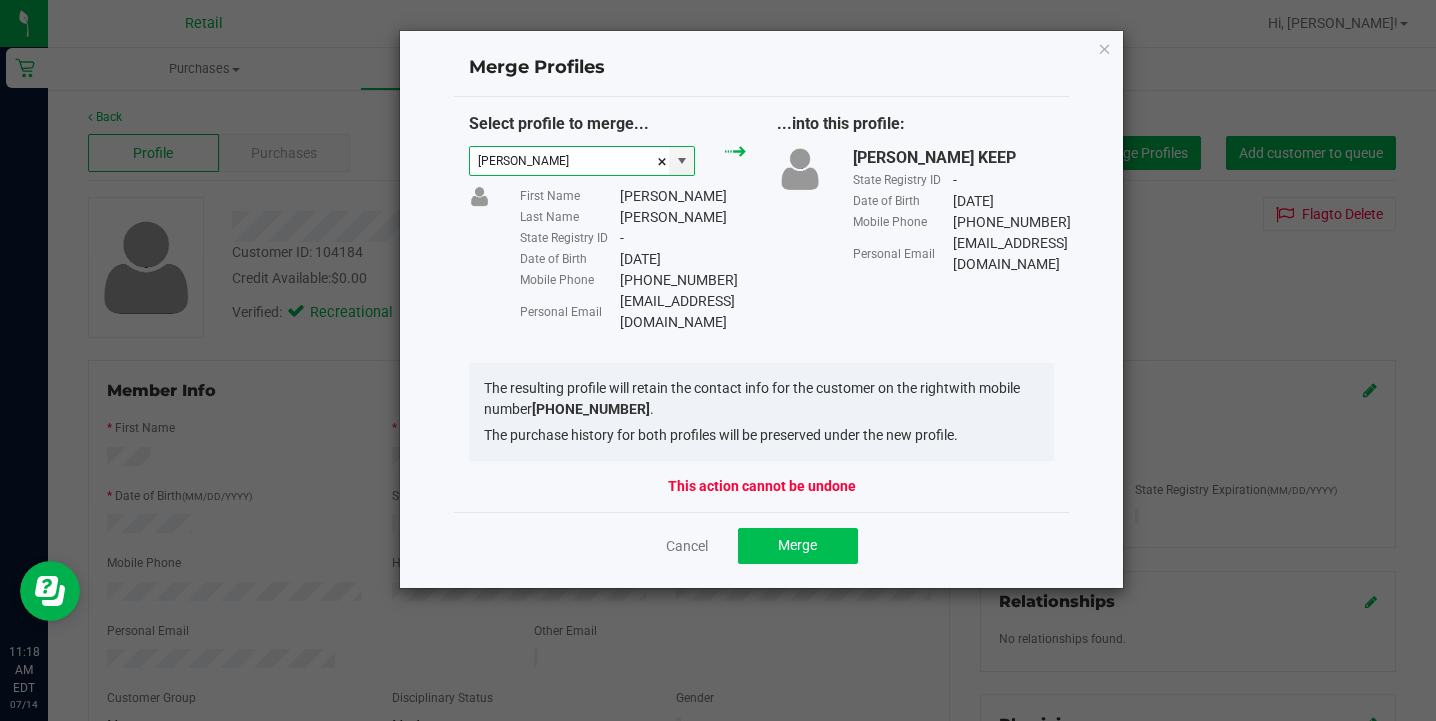 click on "Merge" 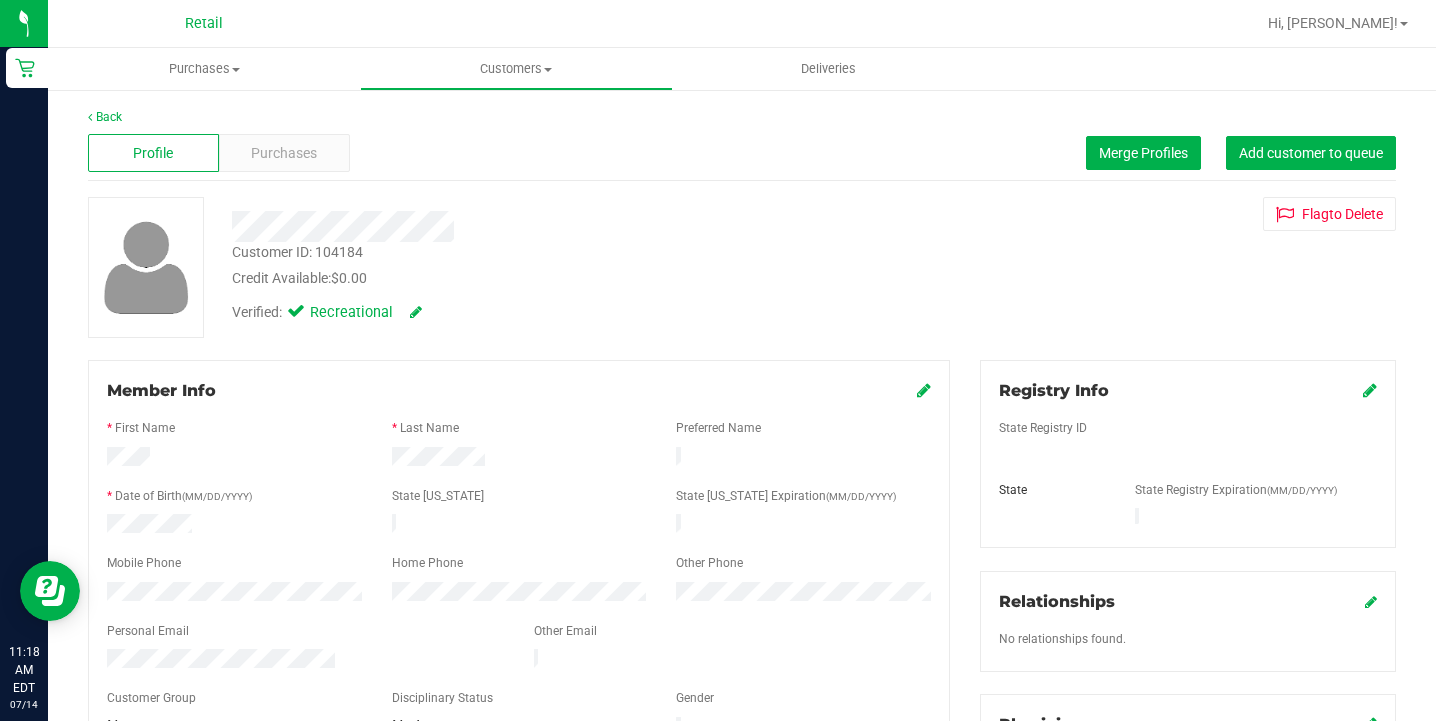 drag, startPoint x: 337, startPoint y: 645, endPoint x: 108, endPoint y: 636, distance: 229.17679 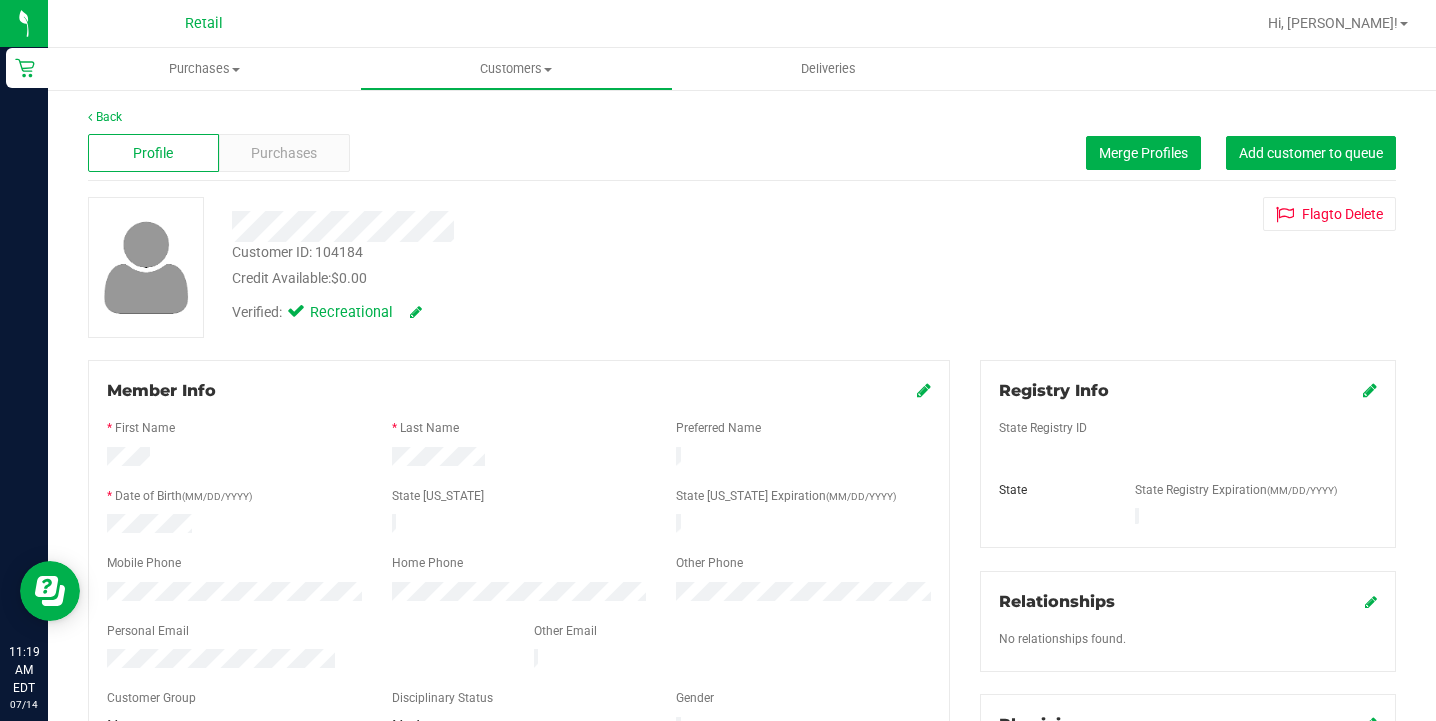 click at bounding box center (924, 390) 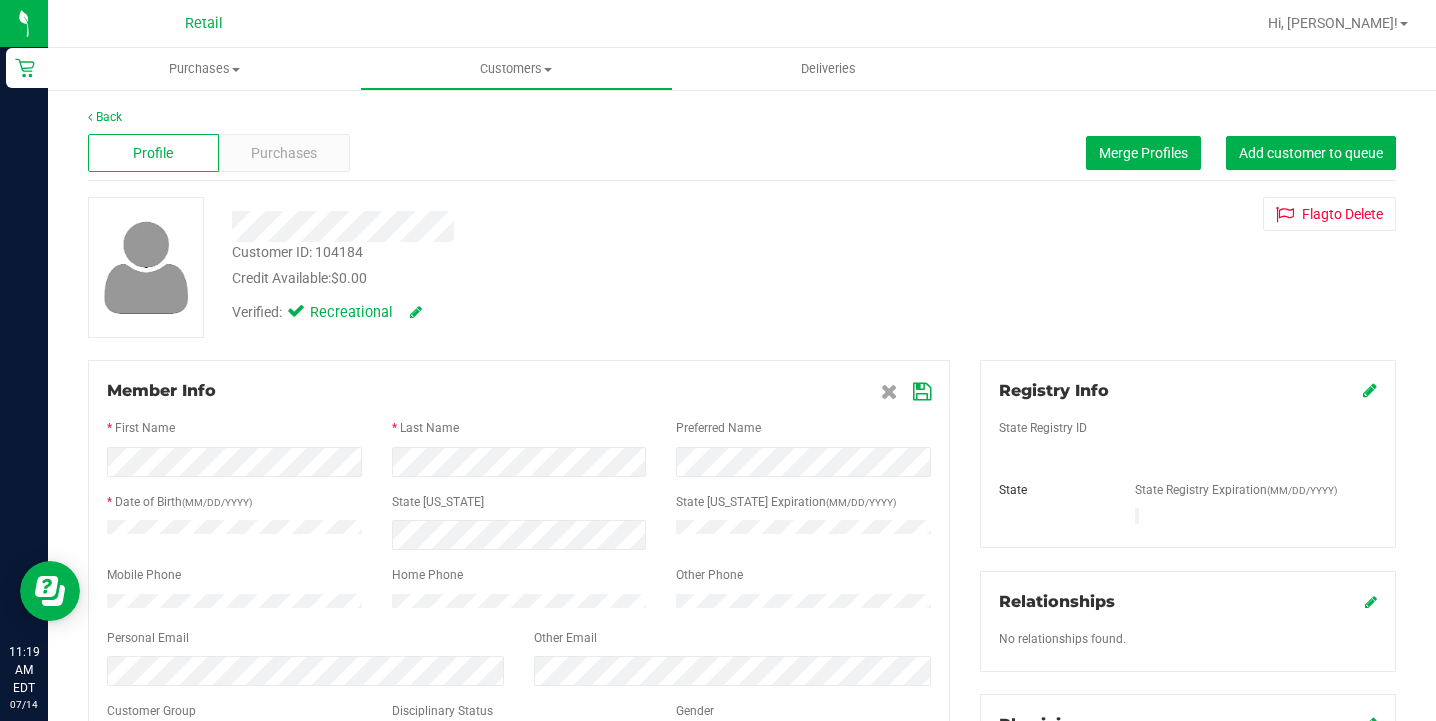 click at bounding box center (922, 392) 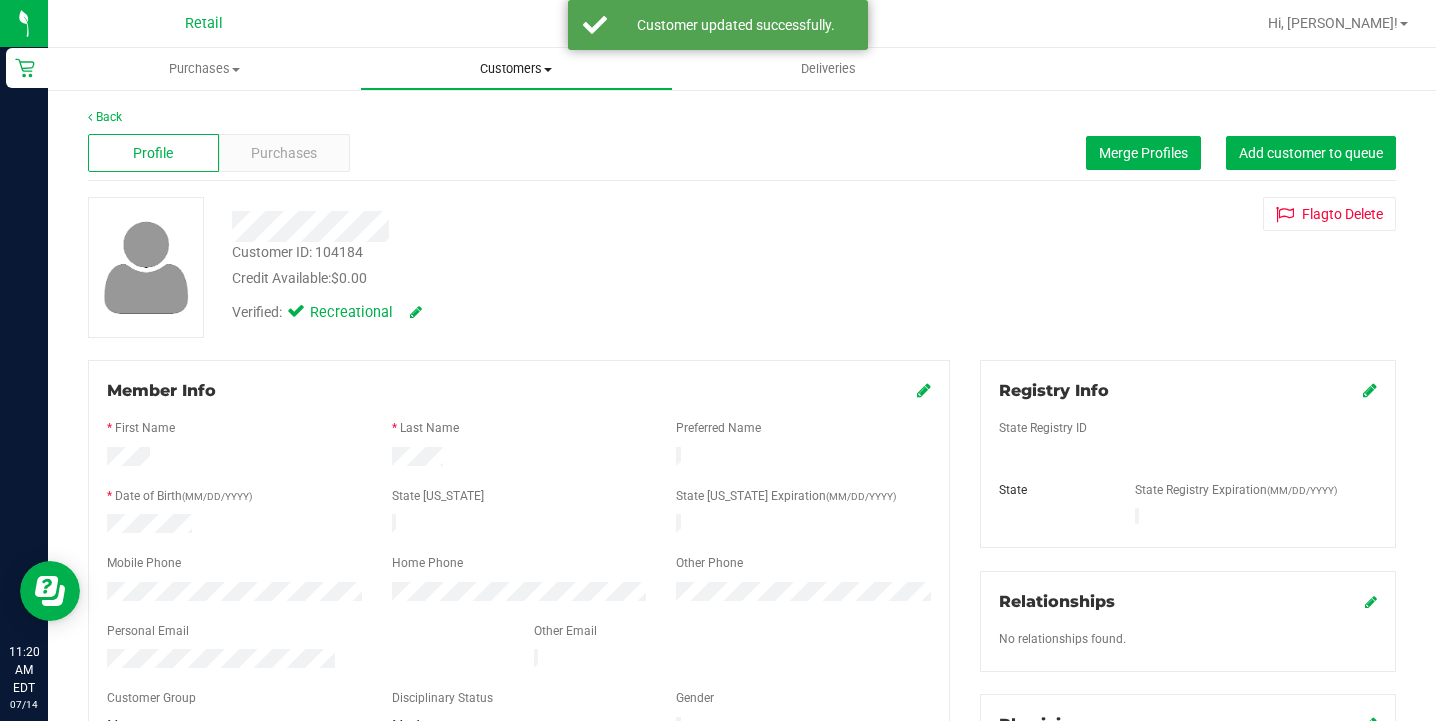 click on "Customers" at bounding box center (516, 69) 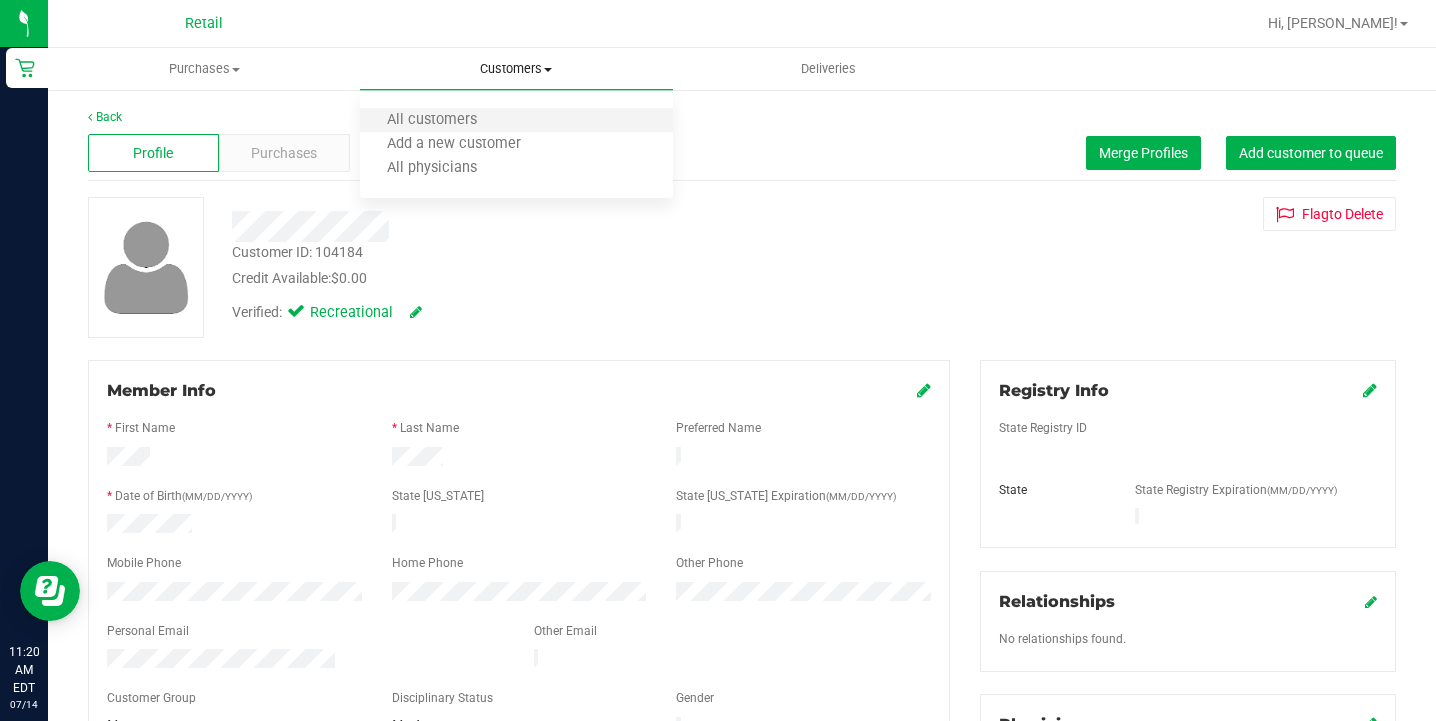 click on "All customers" at bounding box center (516, 121) 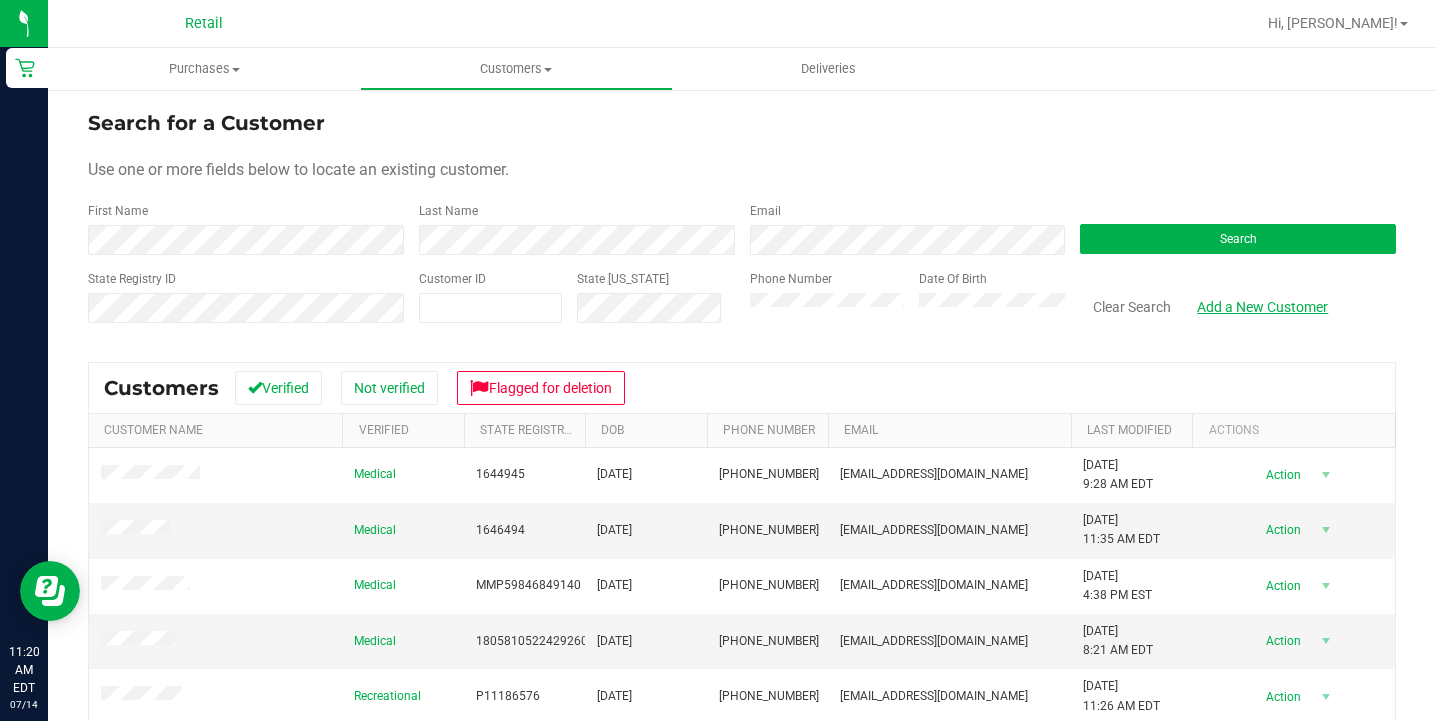 click on "Add a New Customer" at bounding box center [1262, 307] 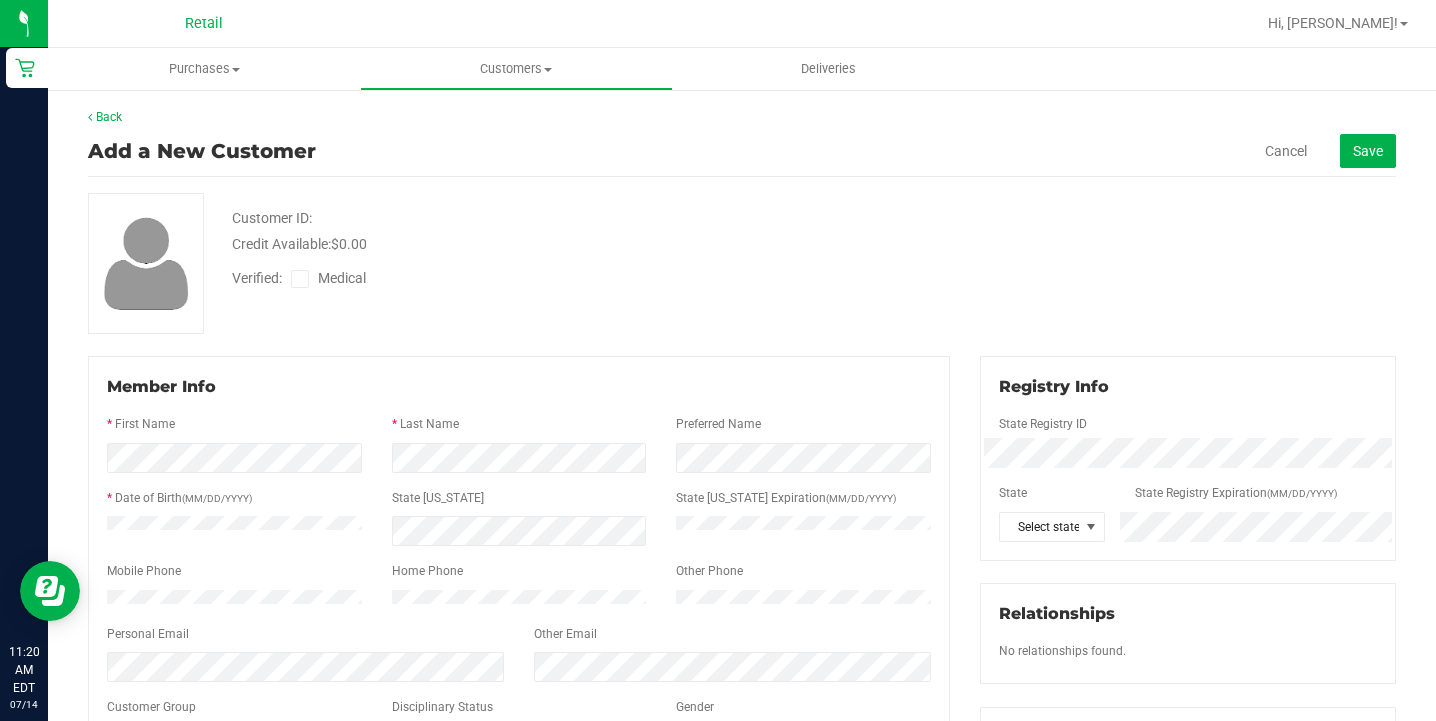 click at bounding box center [519, 554] 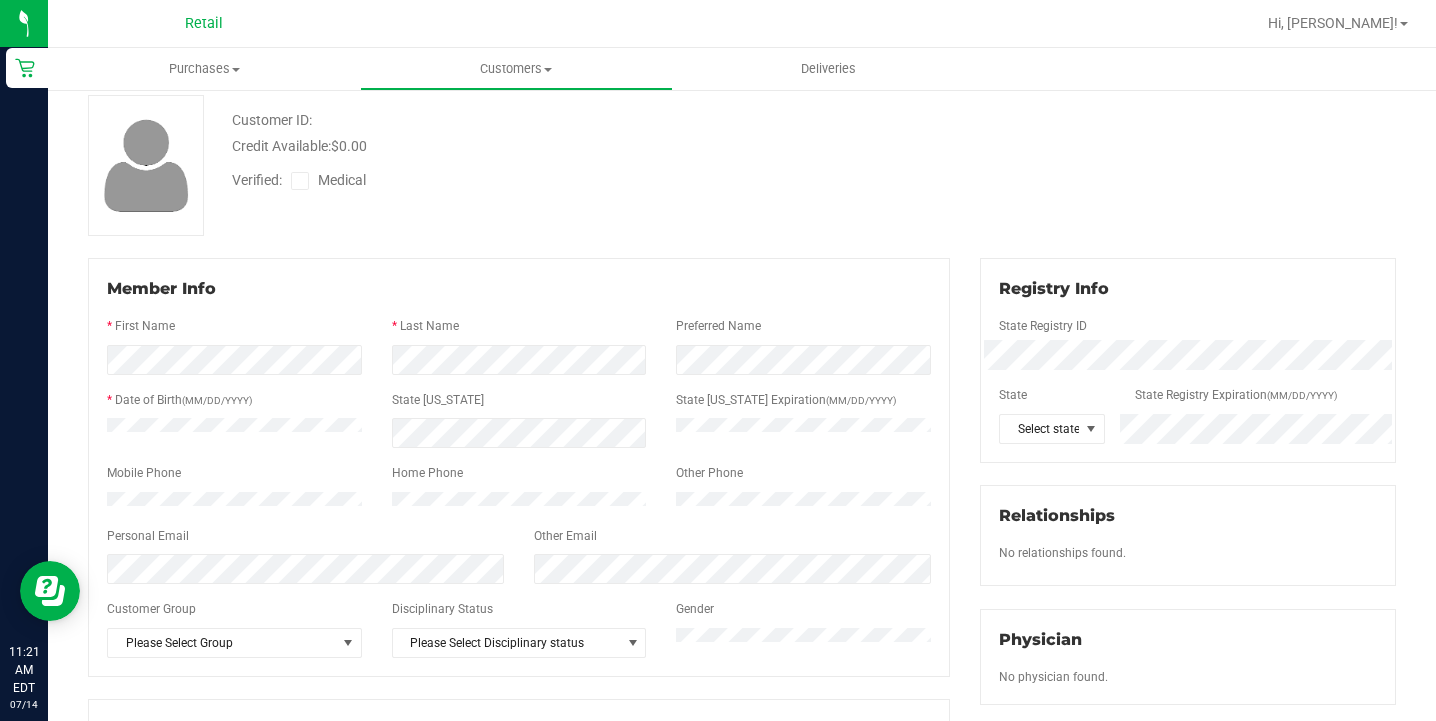 scroll, scrollTop: 101, scrollLeft: 0, axis: vertical 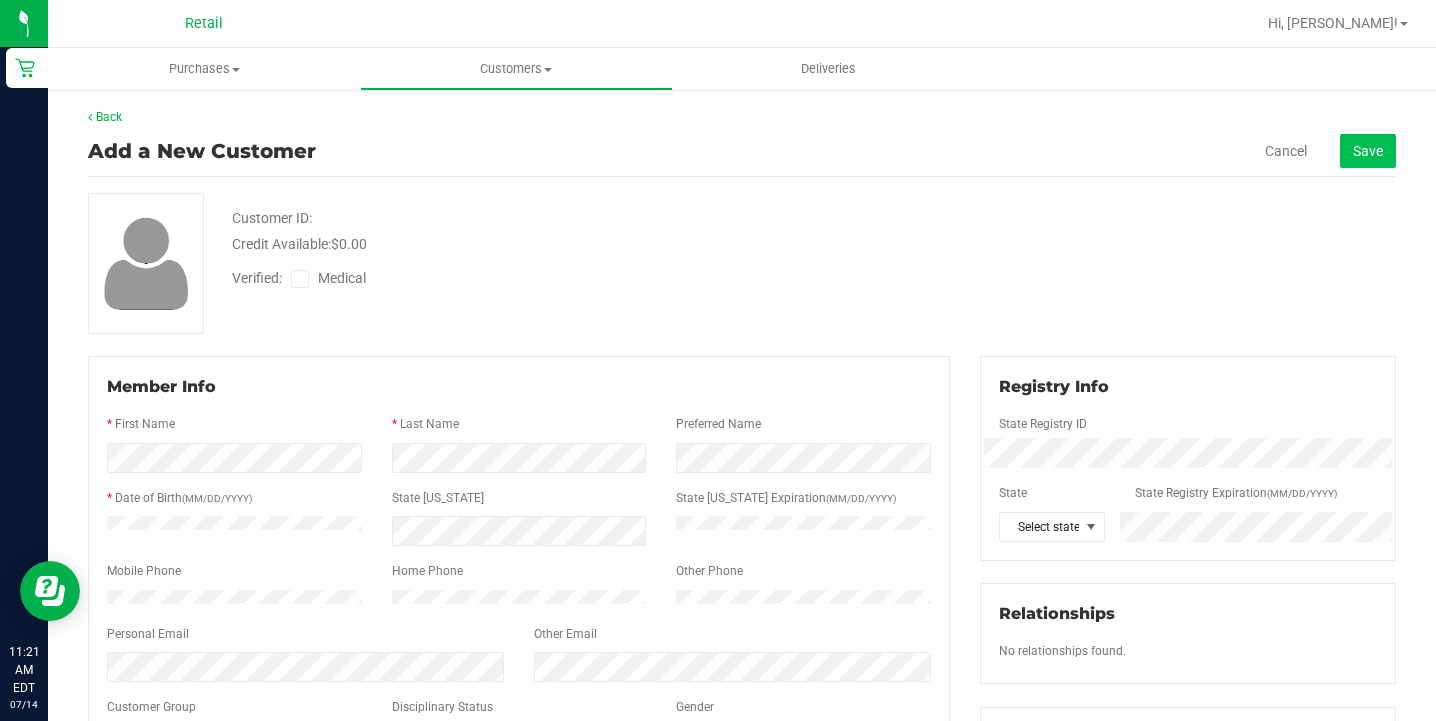 click on "Save" 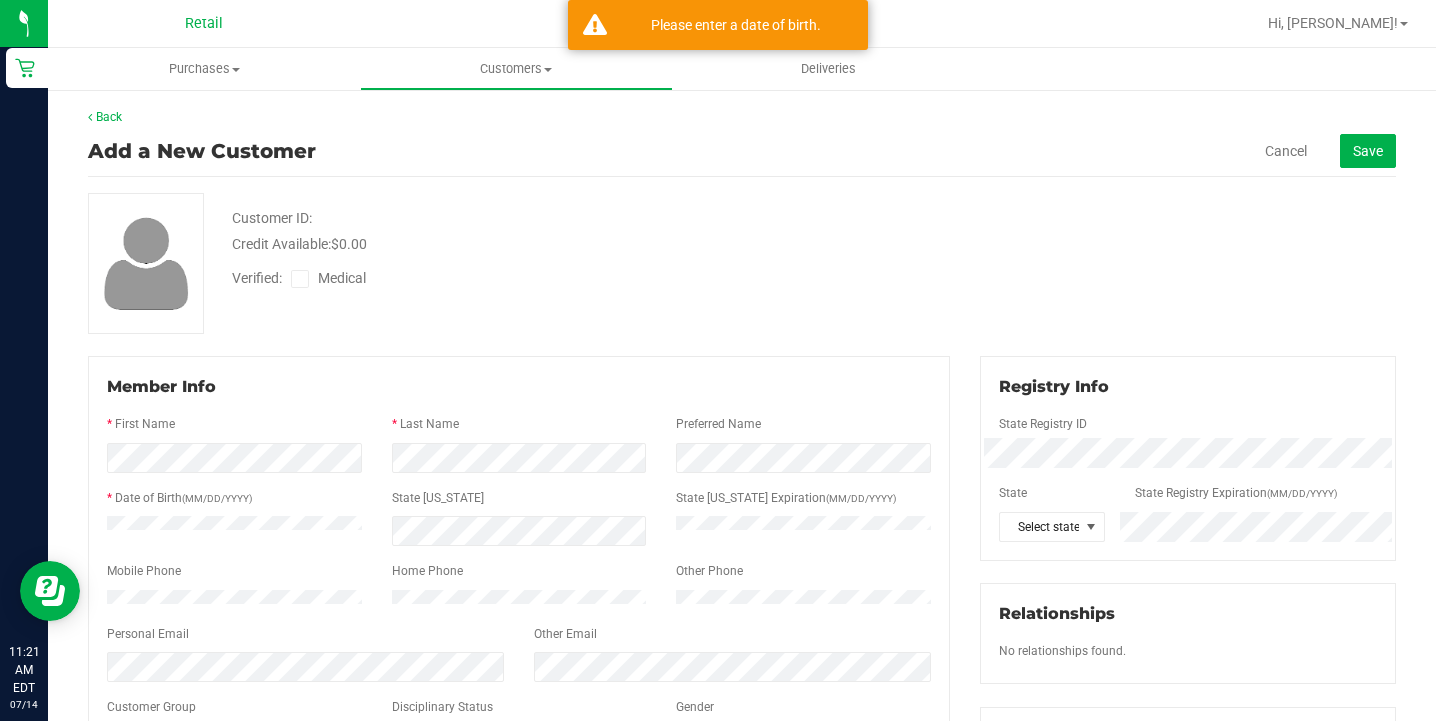 click on "Retail 11:21 AM EDT [DATE]  07/14   Retail   Hi, [PERSON_NAME]!
Purchases
Summary of purchases
Fulfillment
All purchases
Customers
All customers
Add a new customer" at bounding box center (718, 360) 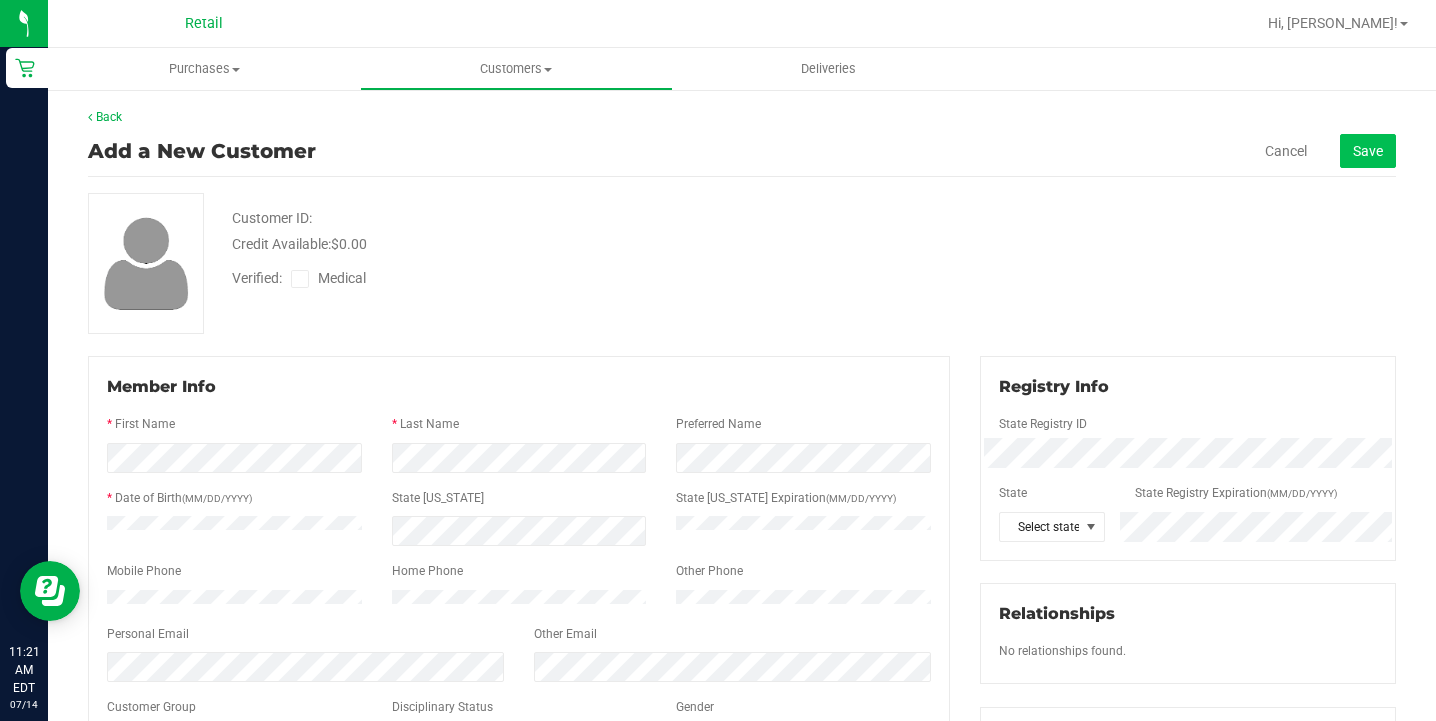 click on "Save" 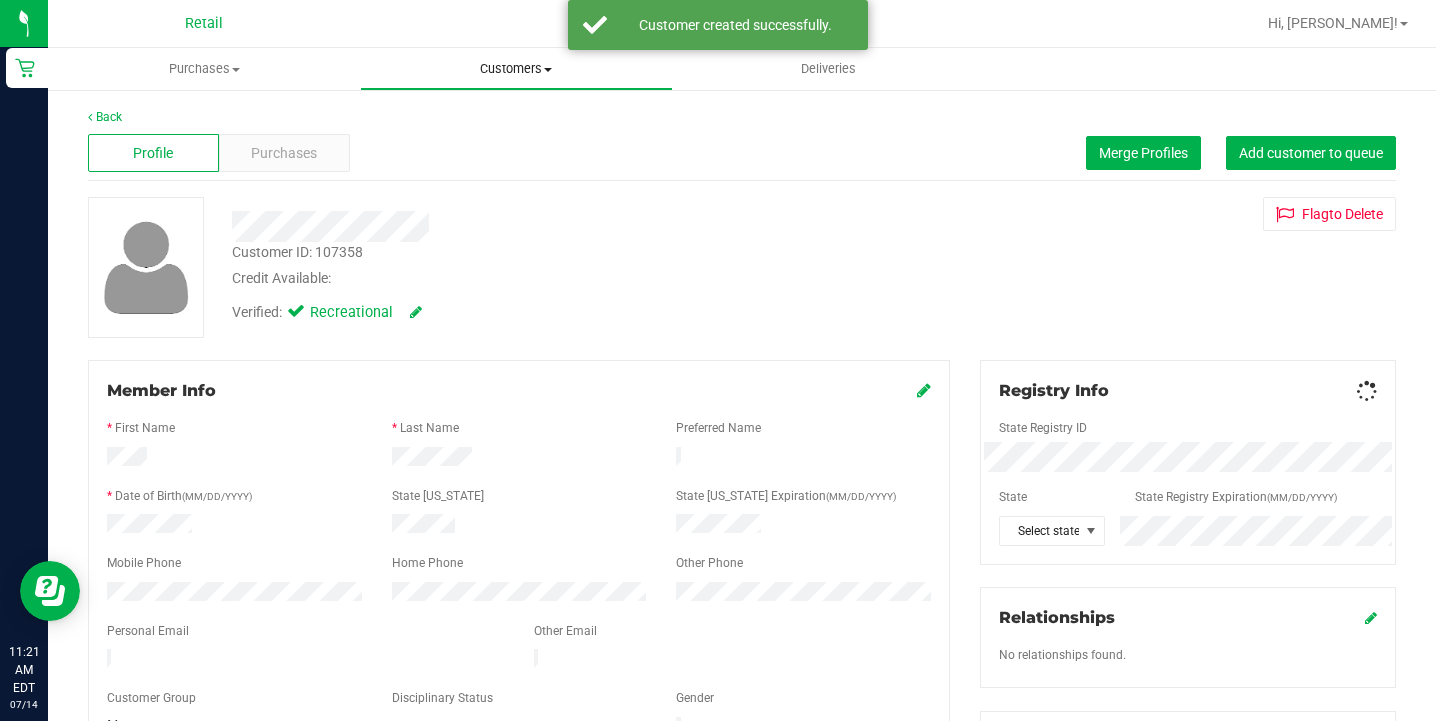 click on "Customers" at bounding box center [516, 69] 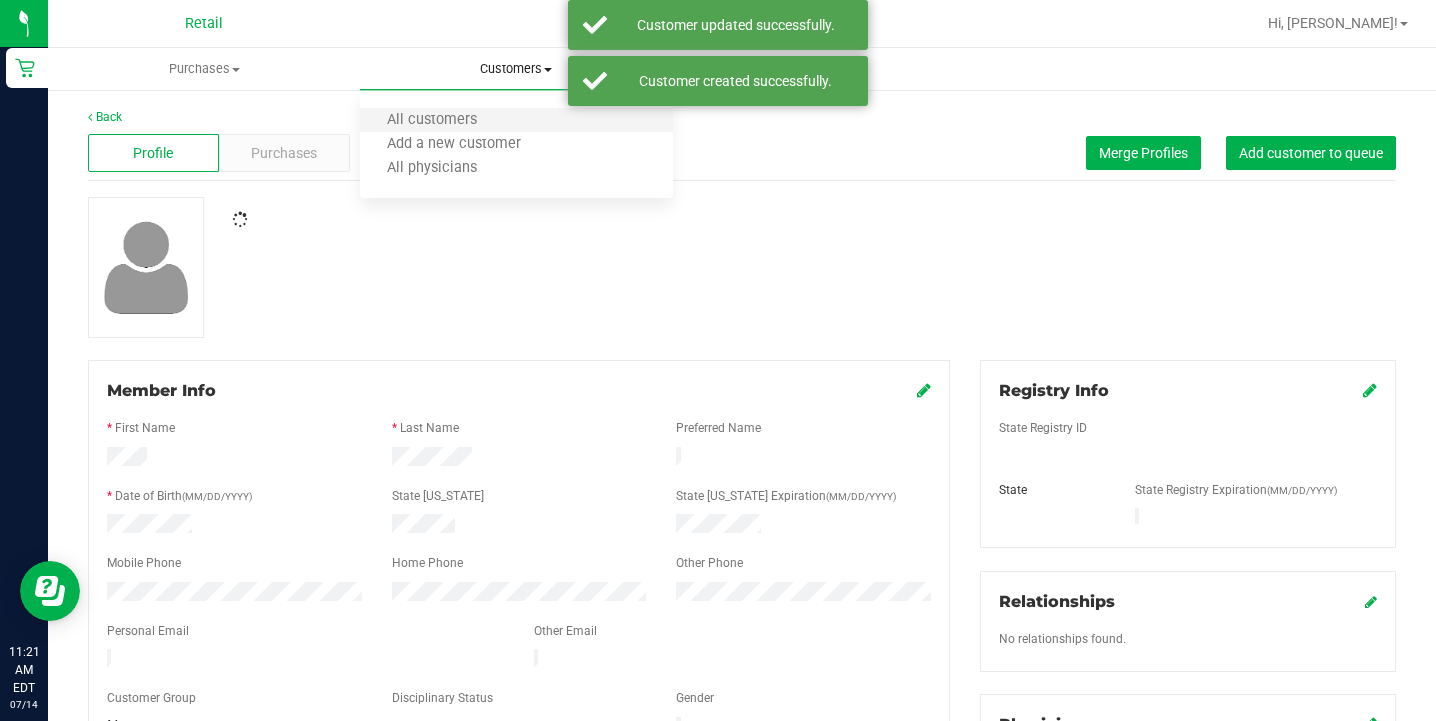 click on "All customers" at bounding box center (516, 121) 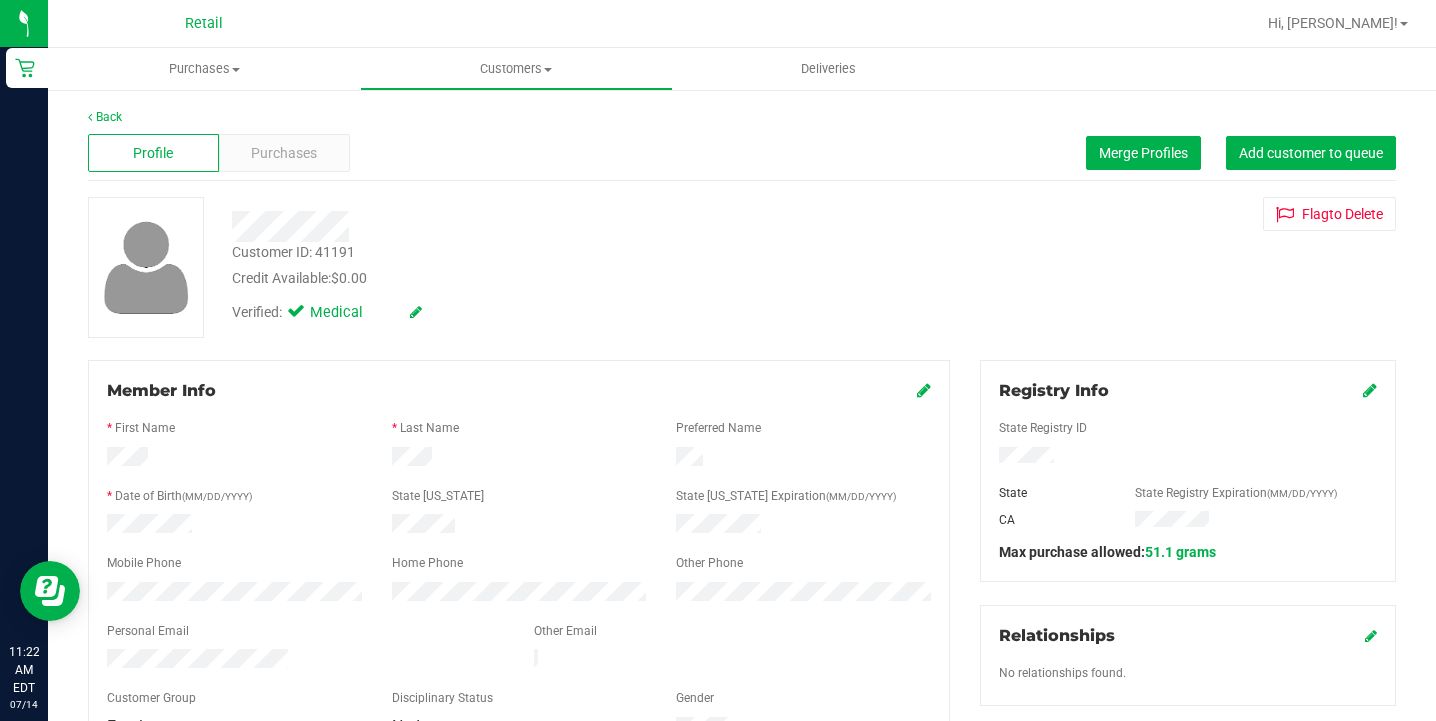 scroll, scrollTop: 0, scrollLeft: 0, axis: both 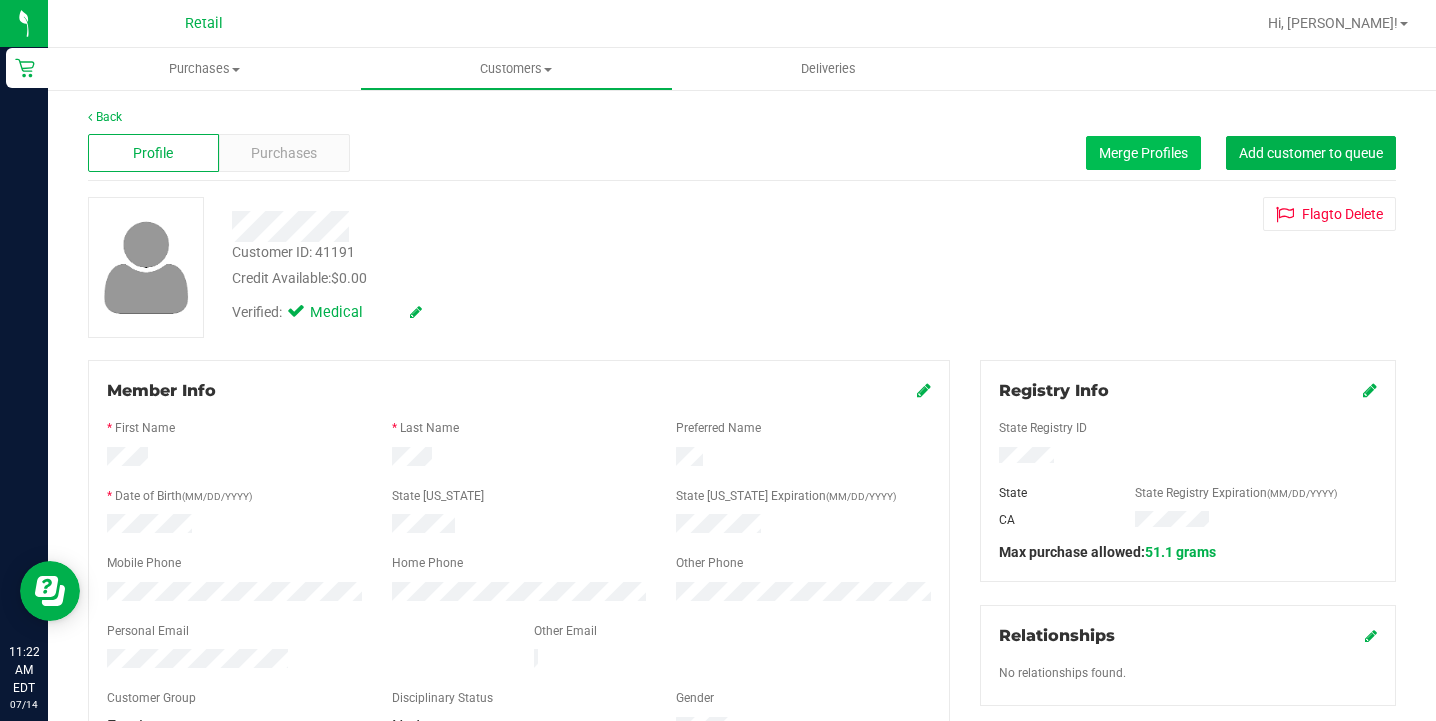 click on "Merge Profiles" at bounding box center [1143, 153] 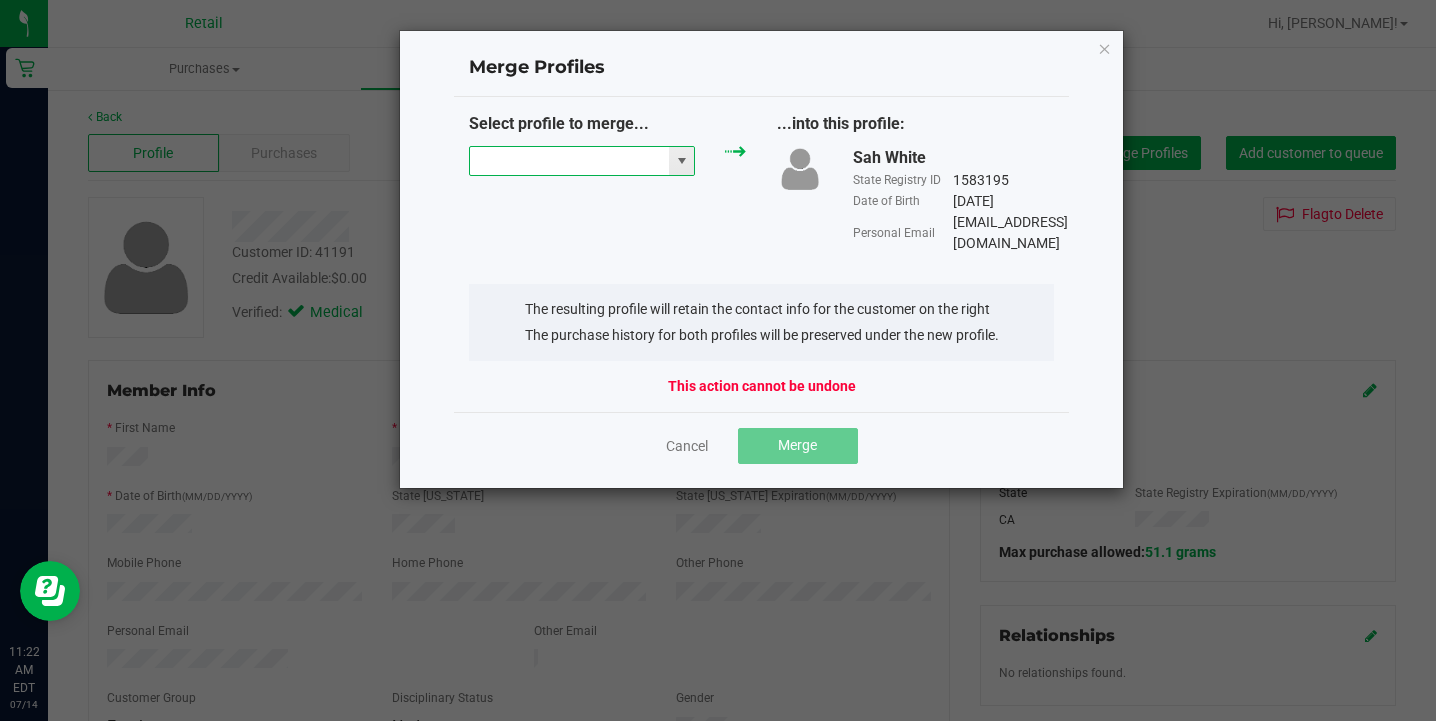 click at bounding box center [569, 161] 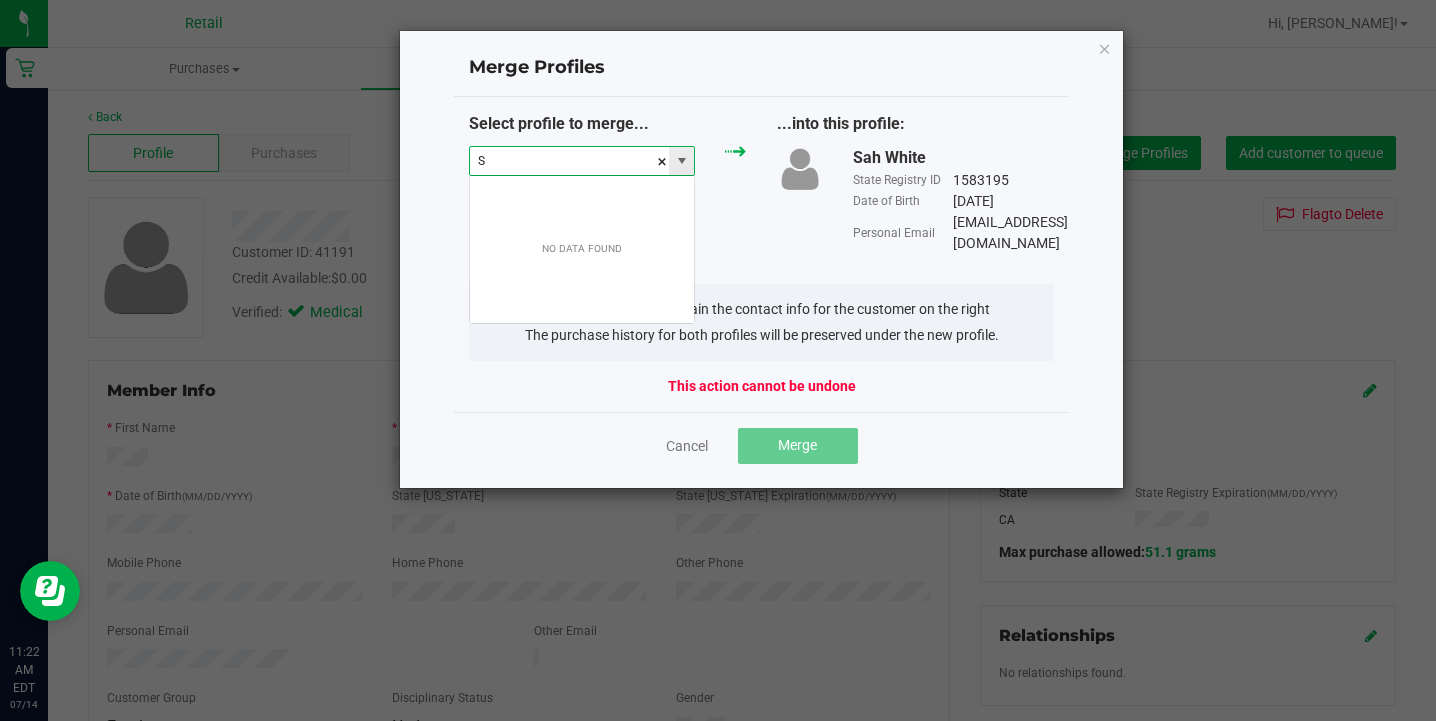 scroll, scrollTop: 99970, scrollLeft: 99774, axis: both 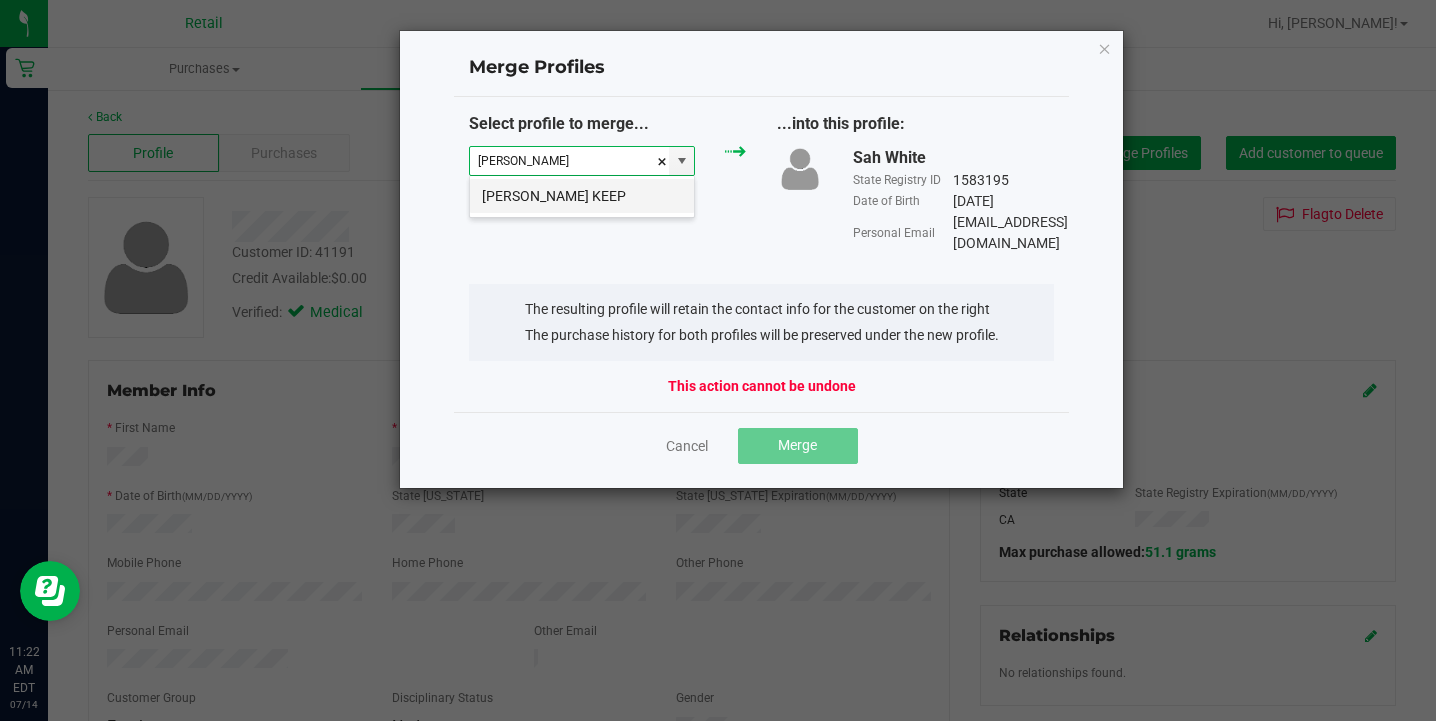 click on "[PERSON_NAME] KEEP" at bounding box center (582, 196) 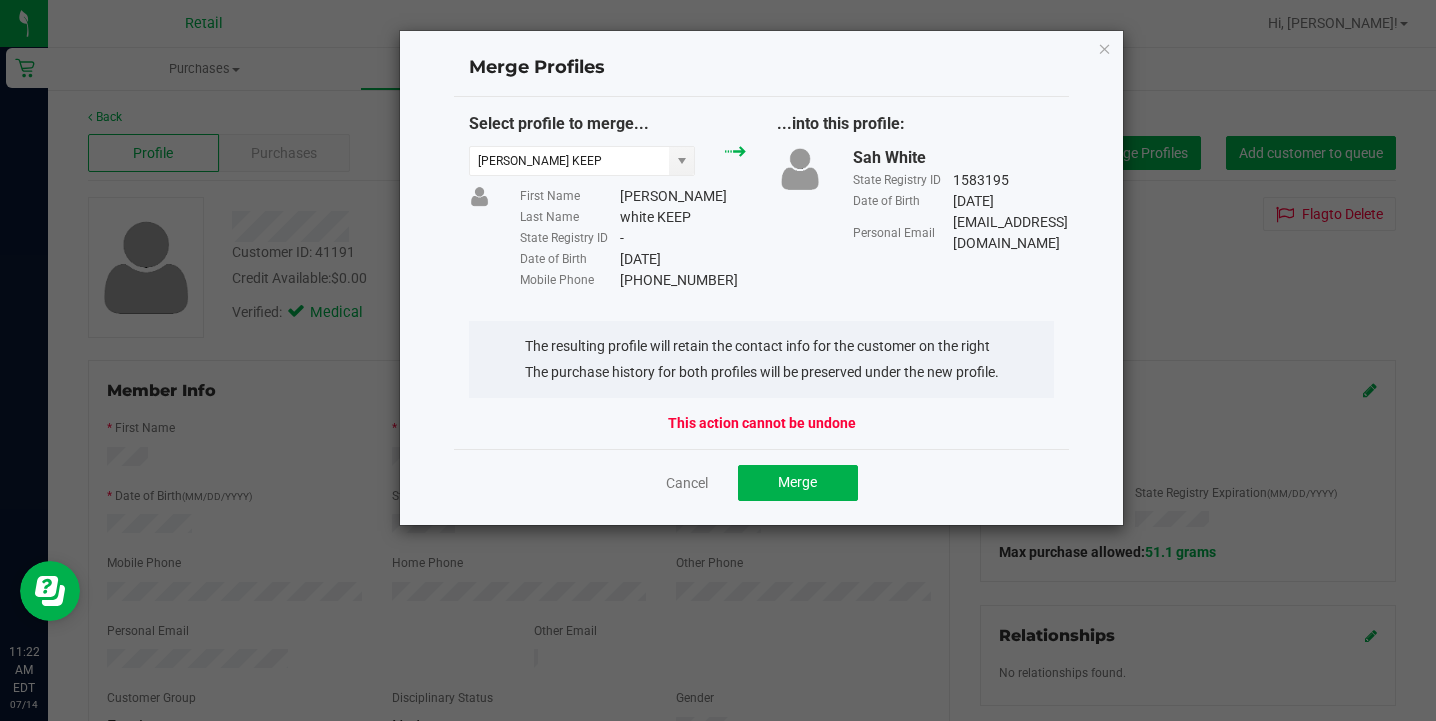 drag, startPoint x: 716, startPoint y: 279, endPoint x: 620, endPoint y: 275, distance: 96.0833 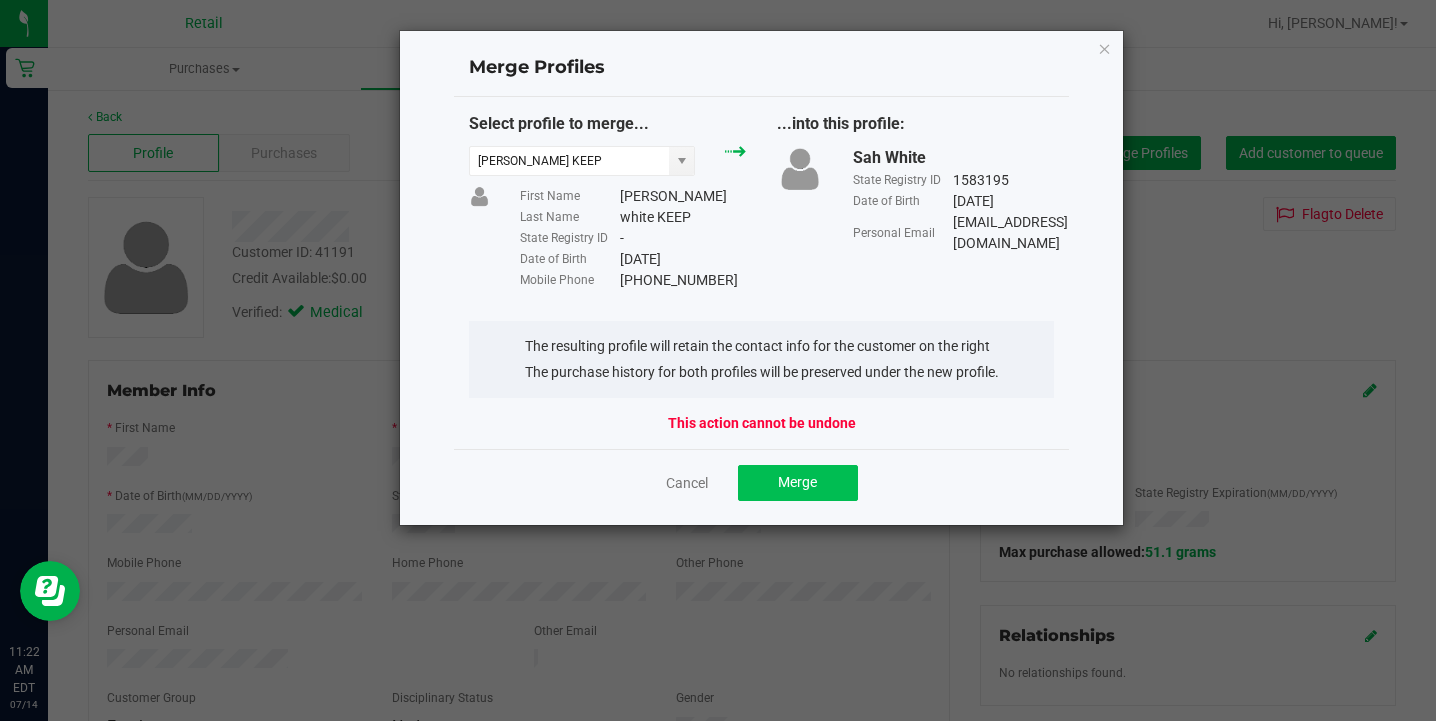 click on "Merge" 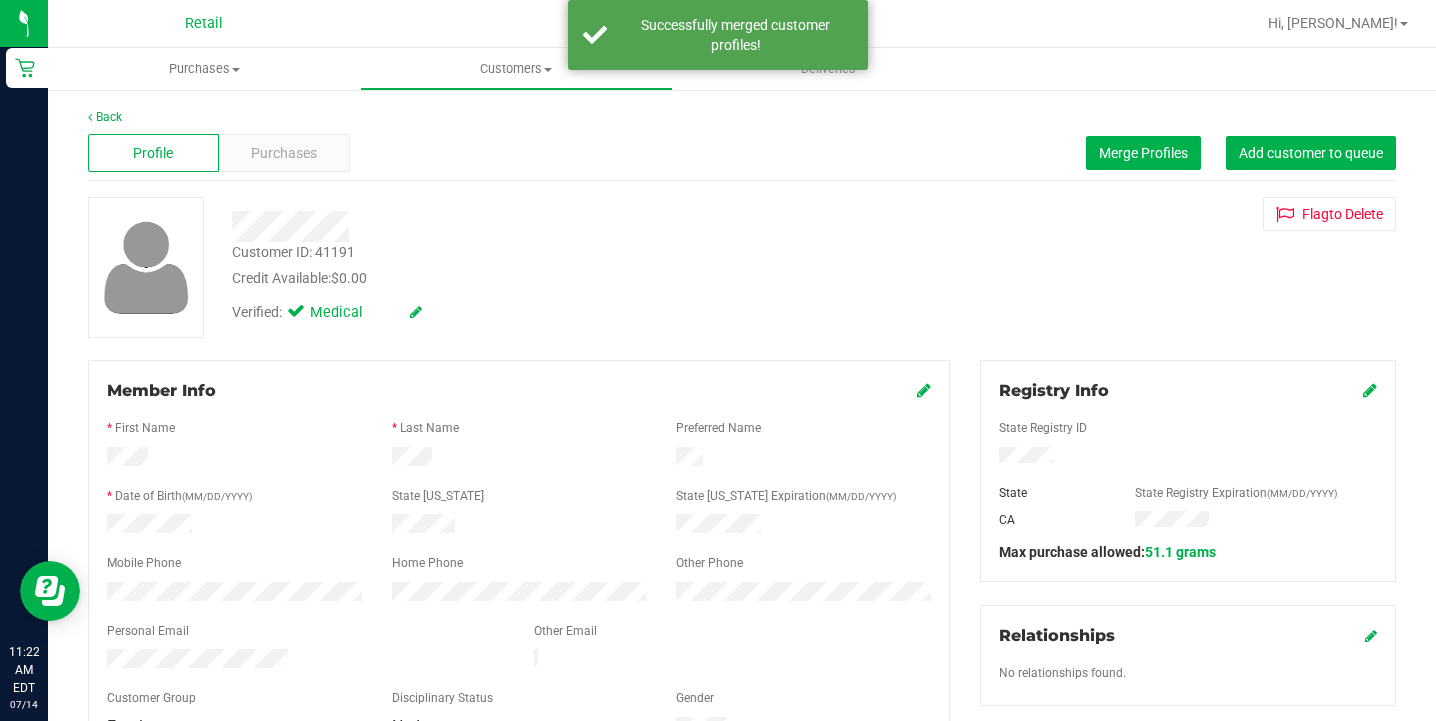 click at bounding box center [924, 390] 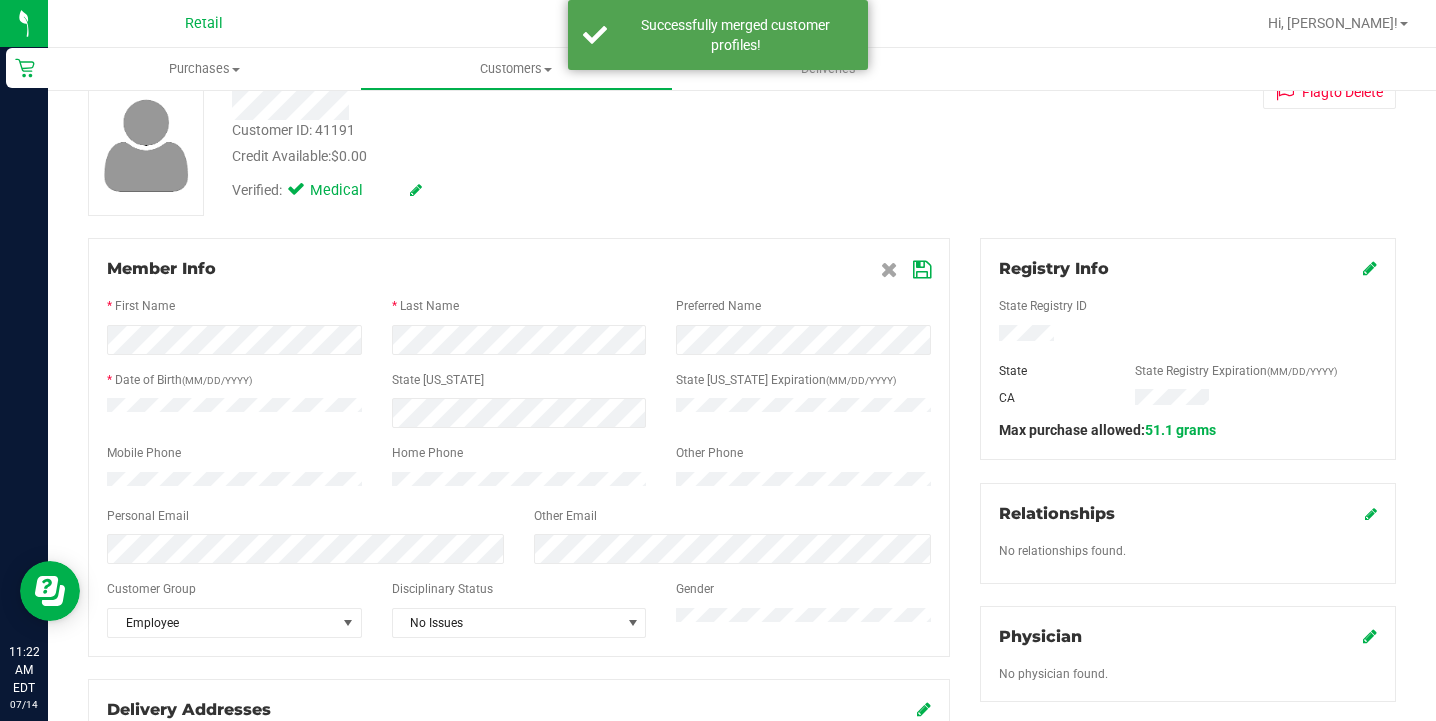 scroll, scrollTop: 125, scrollLeft: 0, axis: vertical 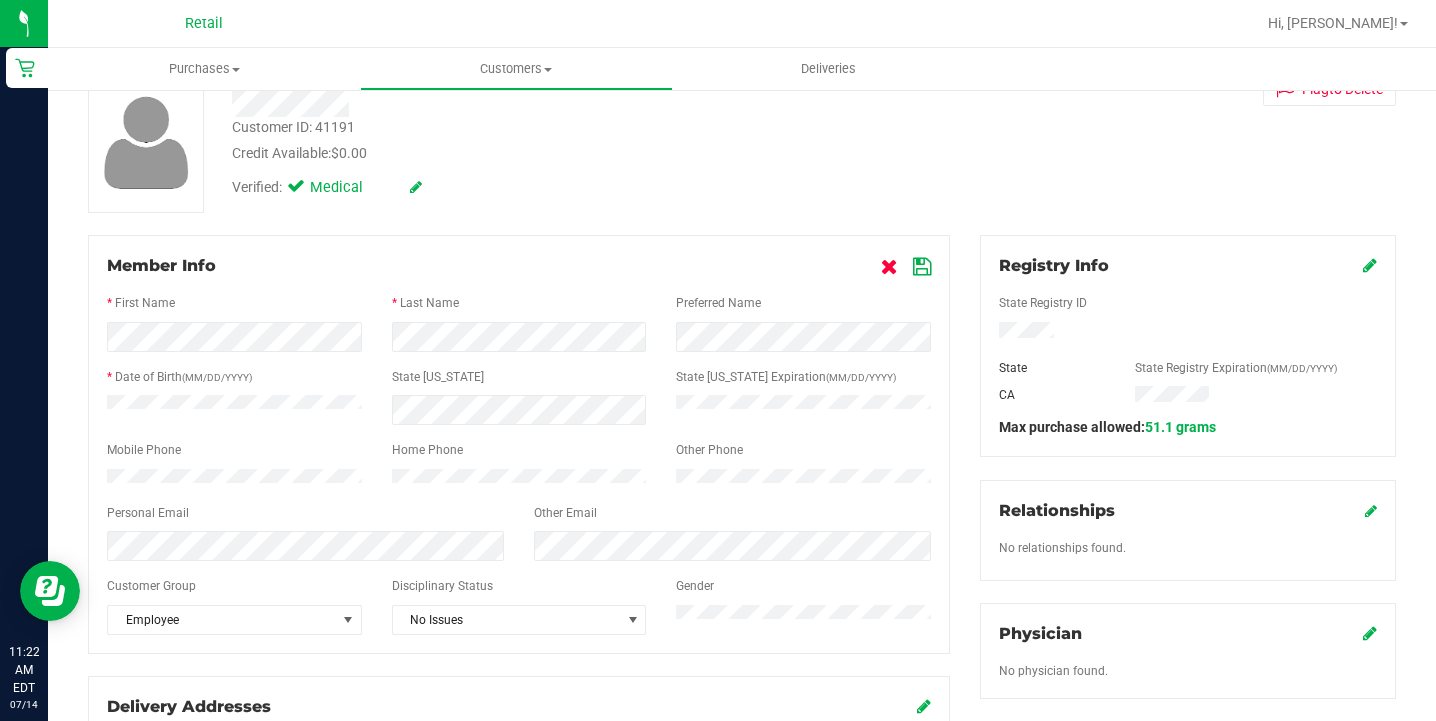 click at bounding box center (889, 267) 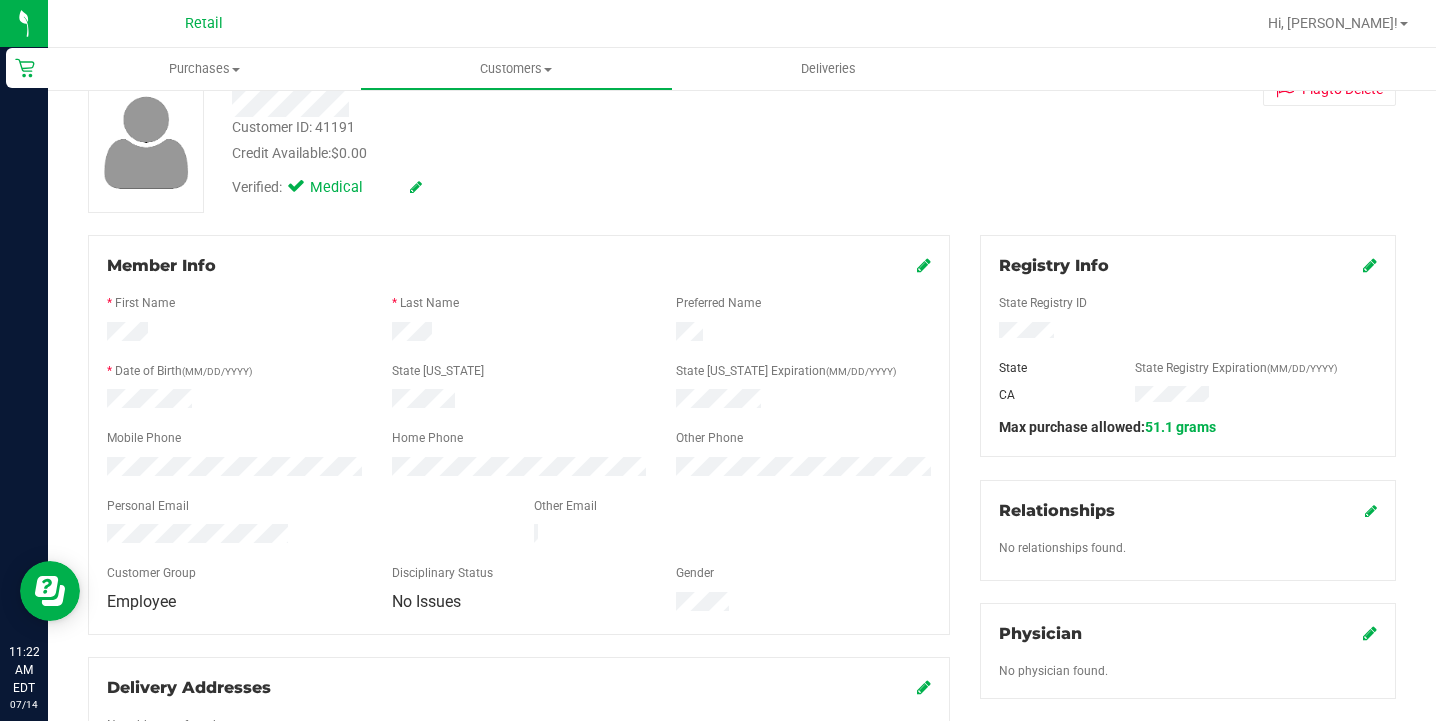 click at bounding box center (924, 265) 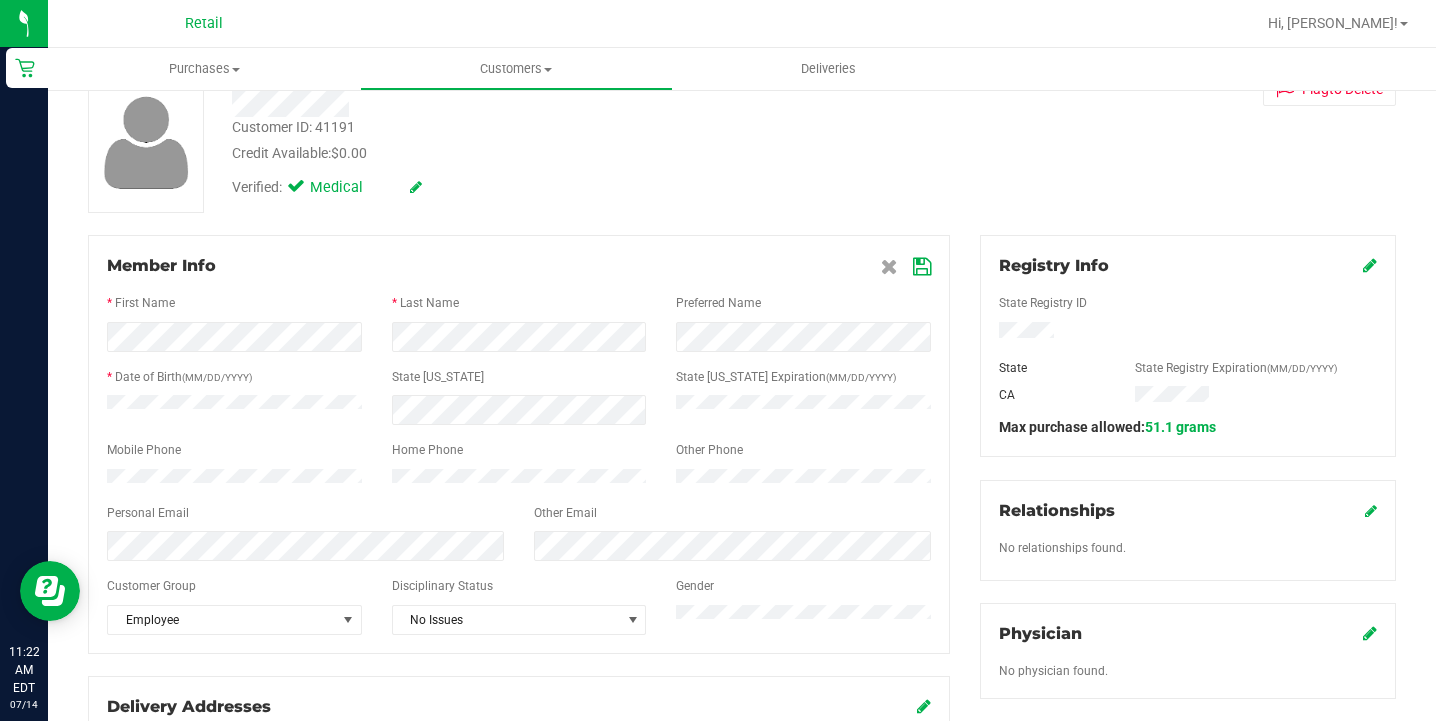 click at bounding box center [922, 267] 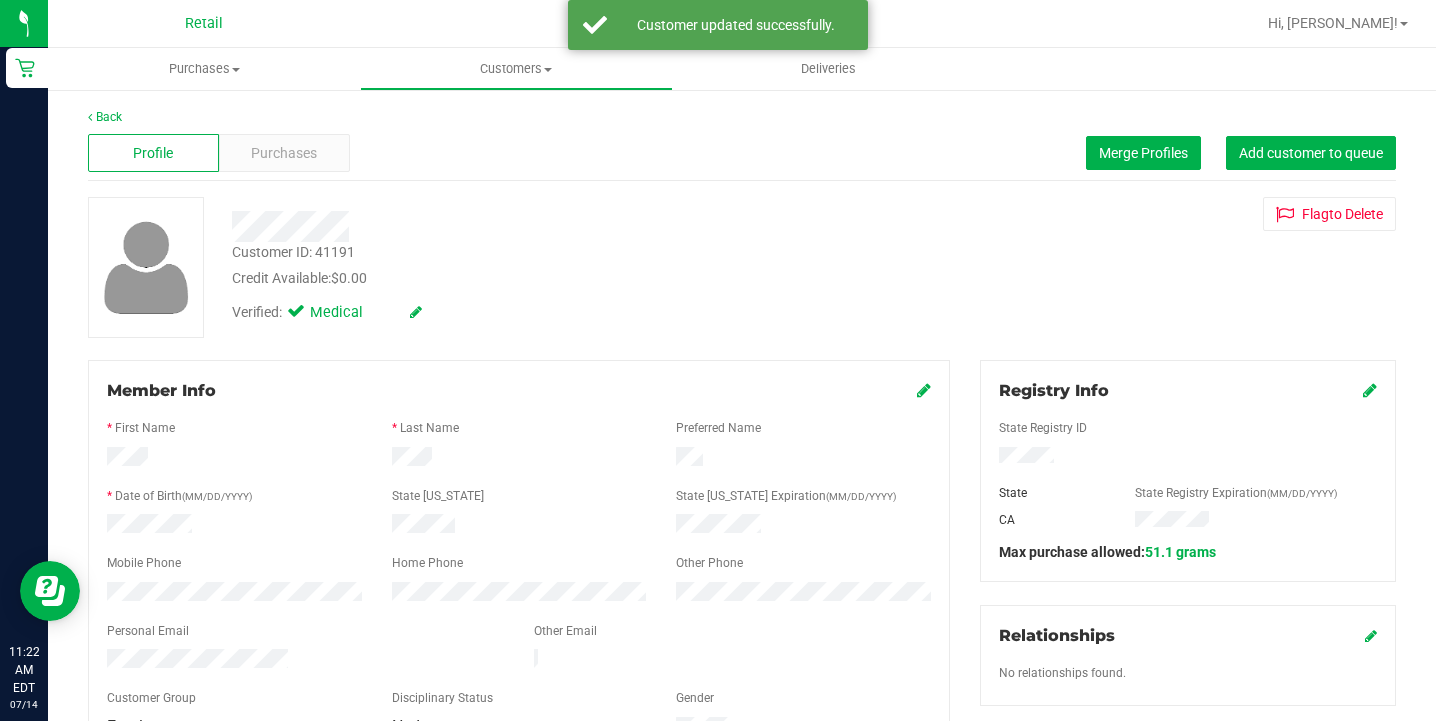 scroll, scrollTop: 0, scrollLeft: 0, axis: both 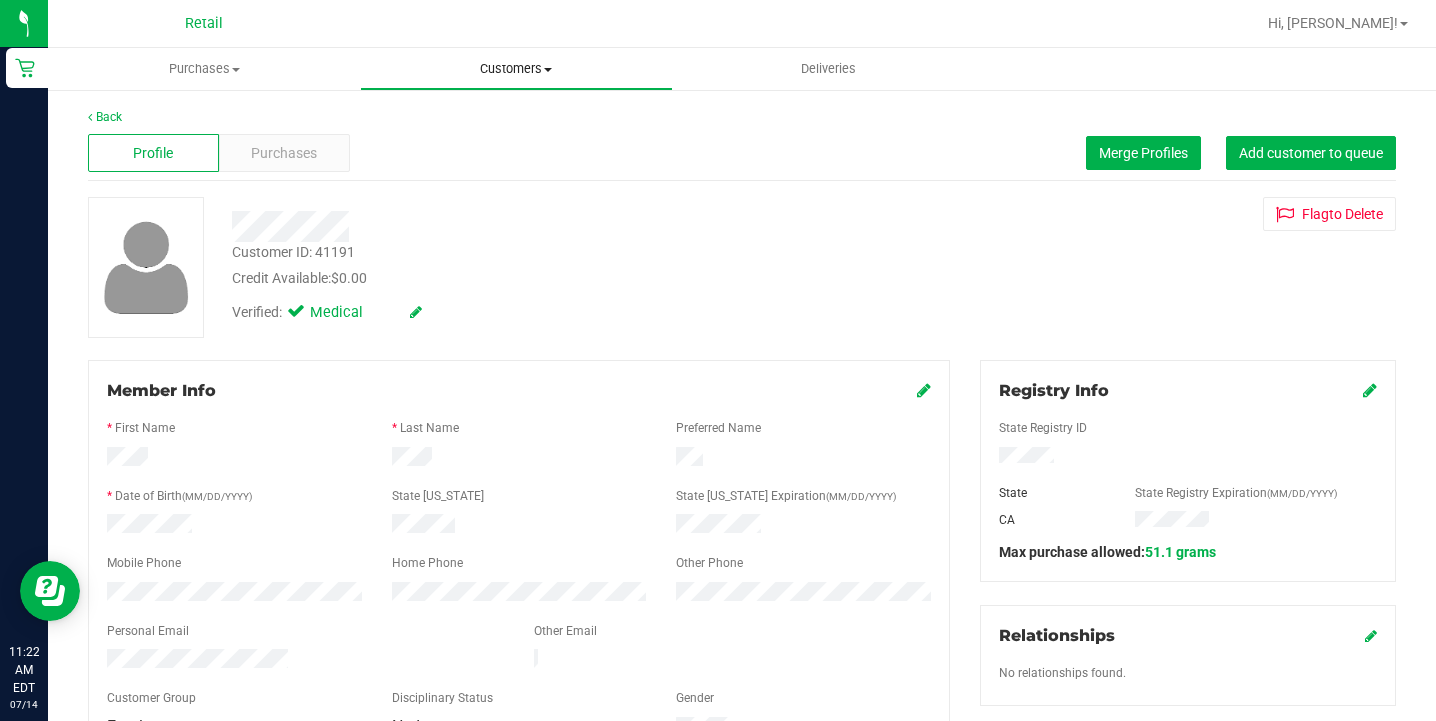 click on "Customers" at bounding box center [516, 69] 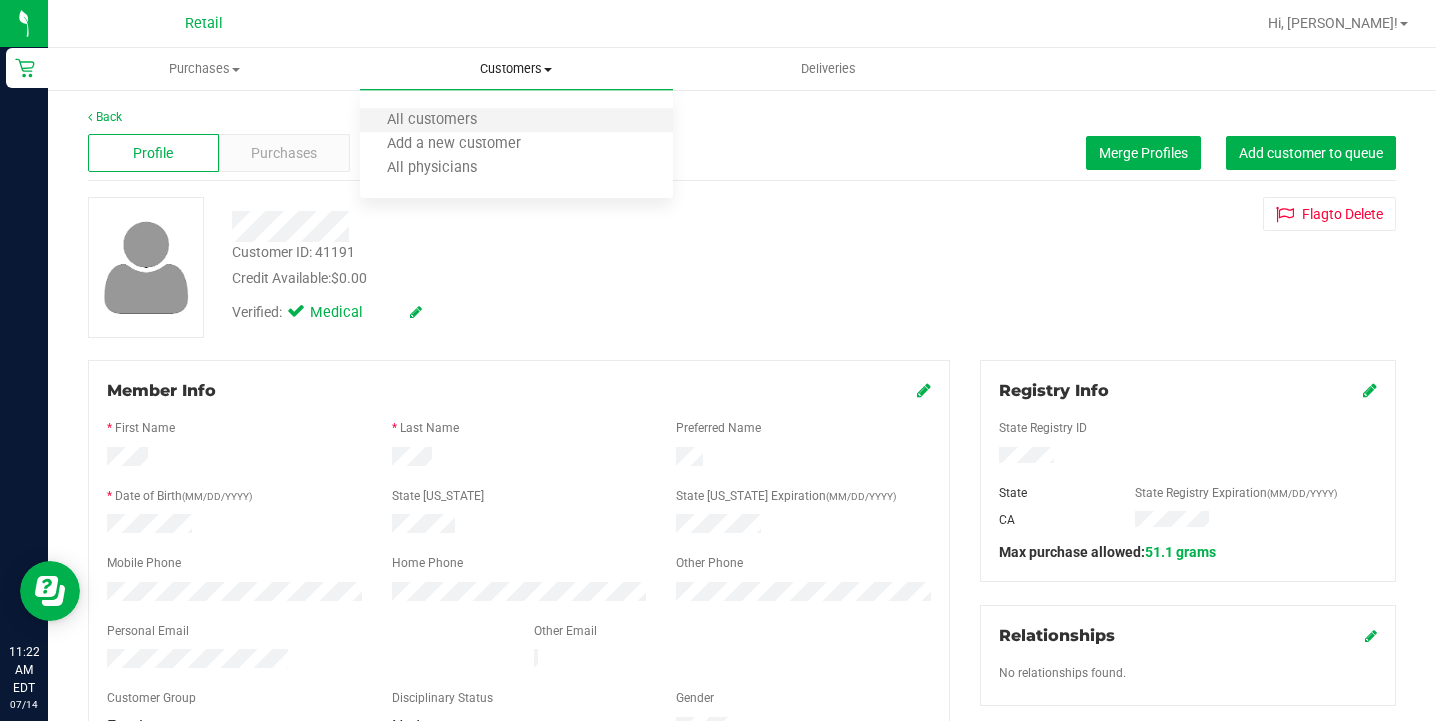 click on "All customers" at bounding box center [516, 121] 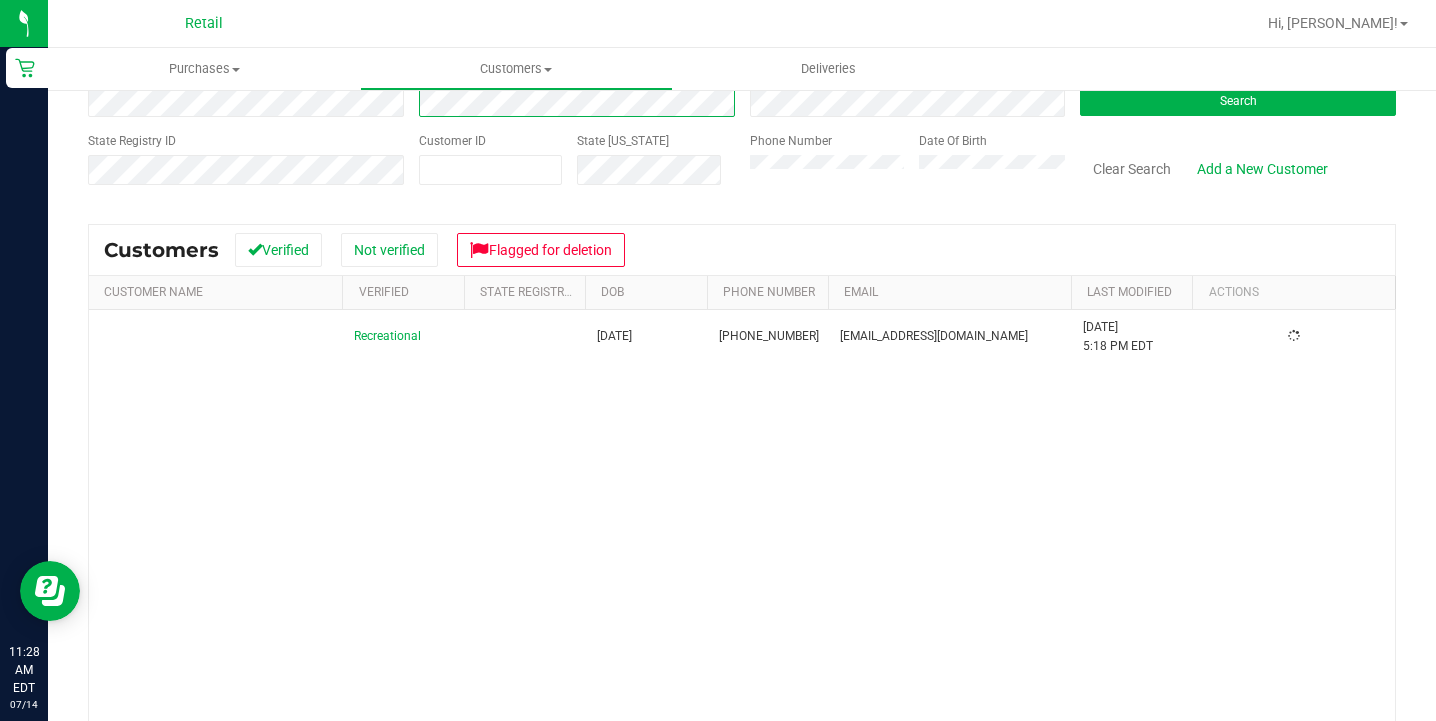 scroll, scrollTop: 142, scrollLeft: 0, axis: vertical 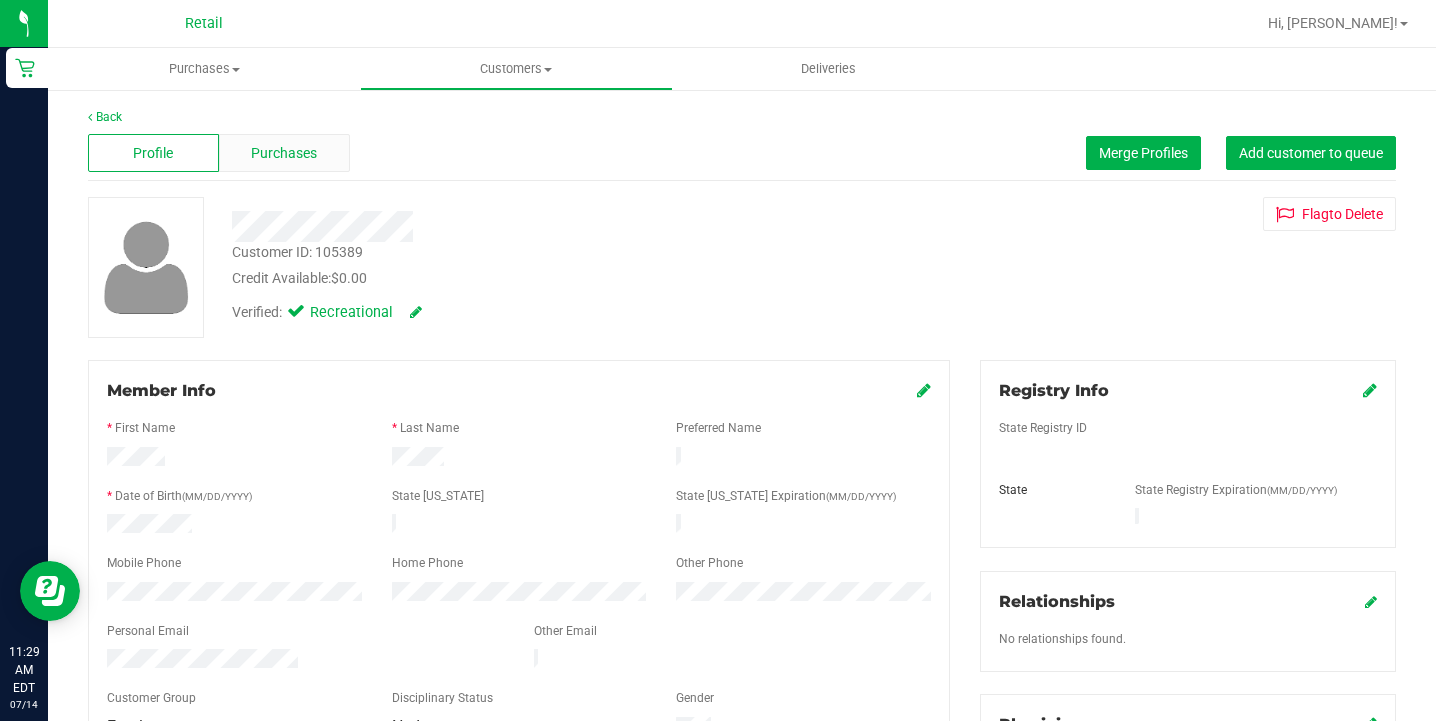 click on "Purchases" at bounding box center (284, 153) 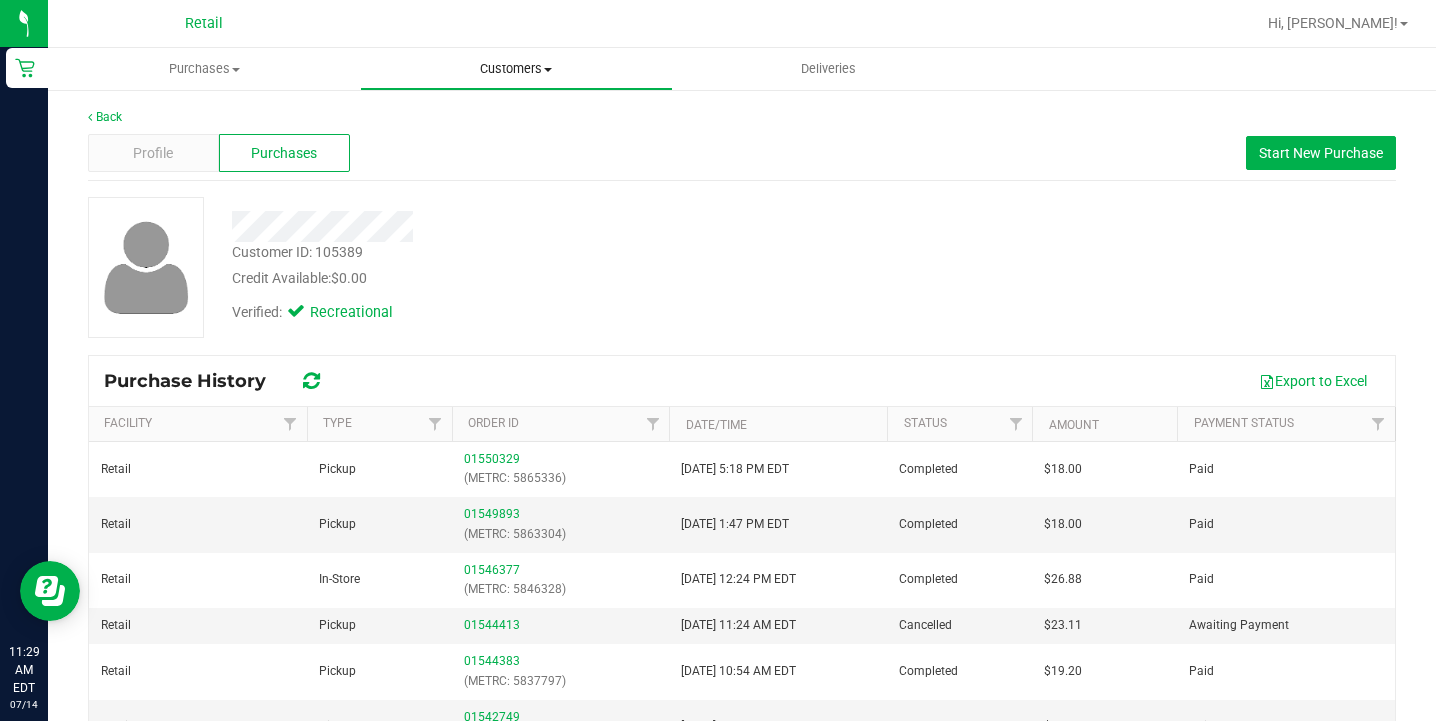 click on "Customers
All customers
Add a new customer
All physicians" at bounding box center (516, 69) 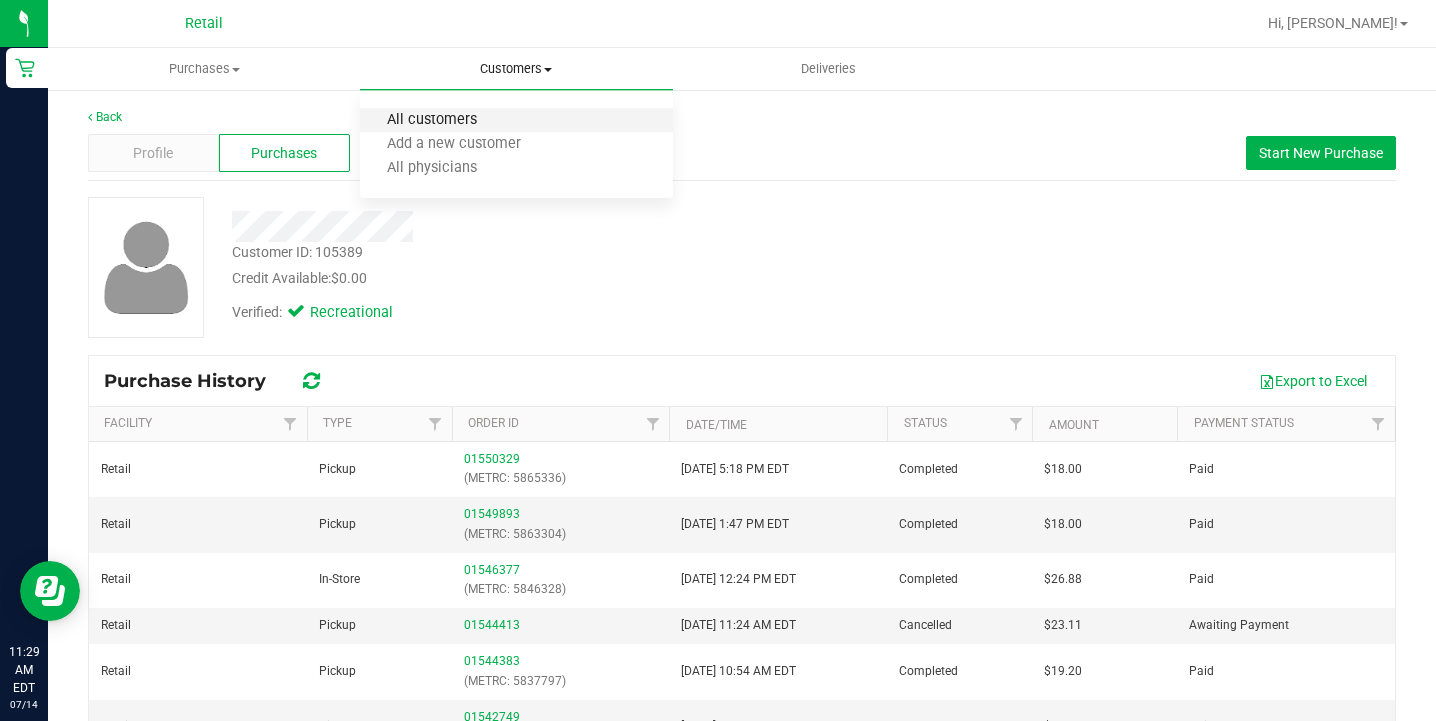 click on "All customers" at bounding box center [432, 120] 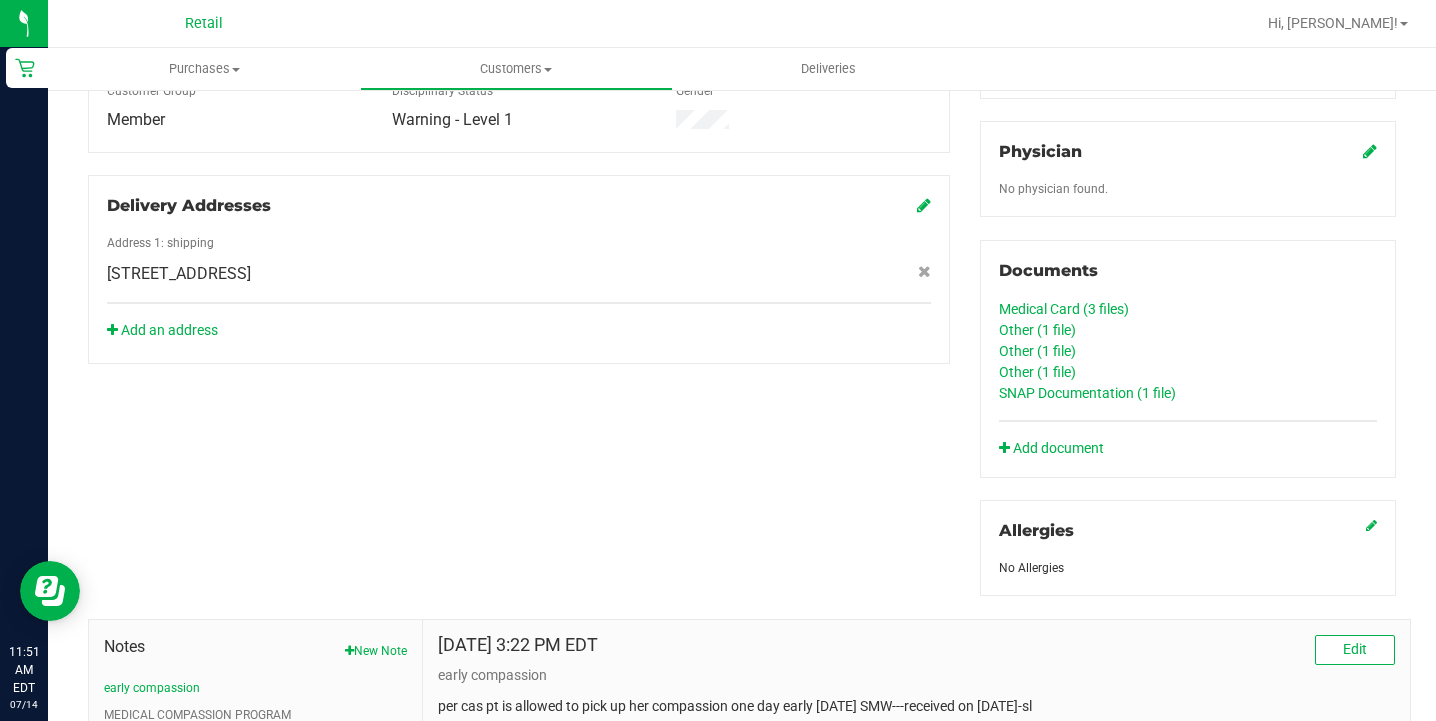 scroll, scrollTop: 608, scrollLeft: 0, axis: vertical 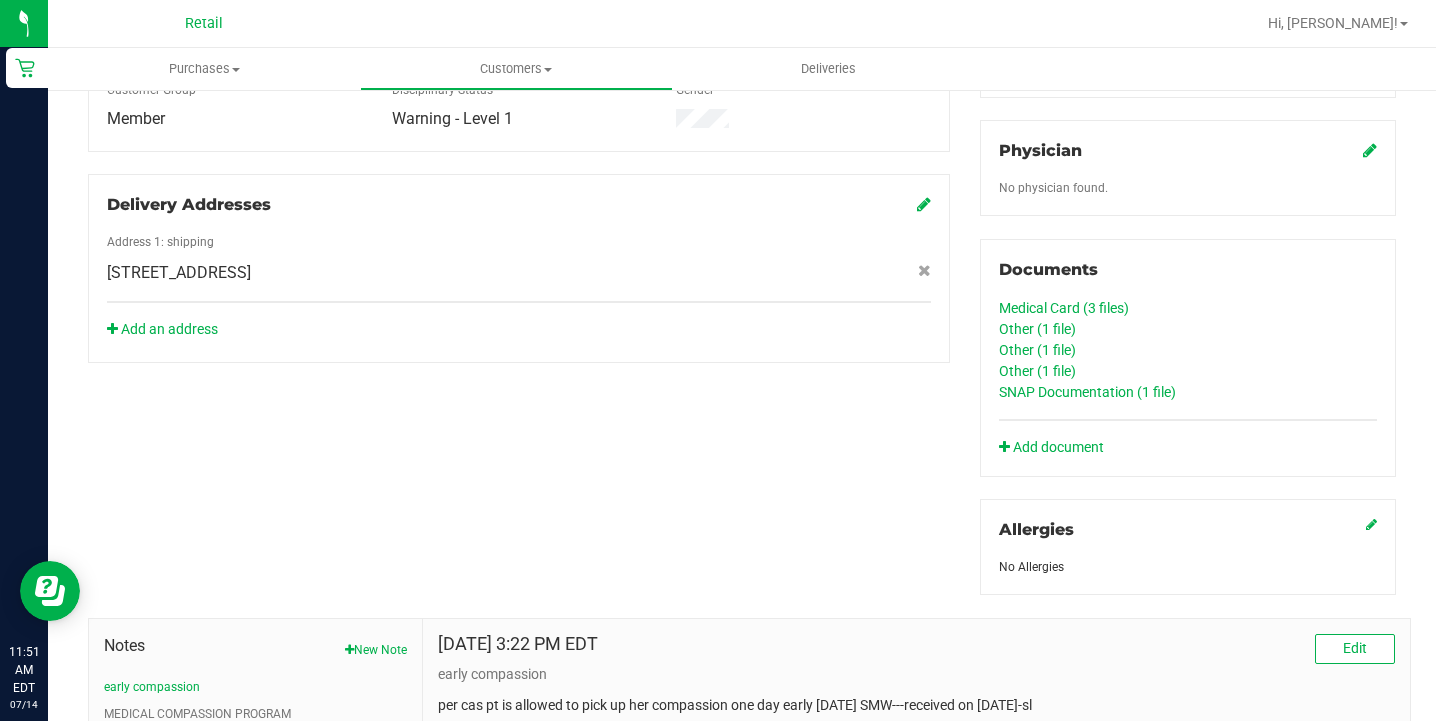 click 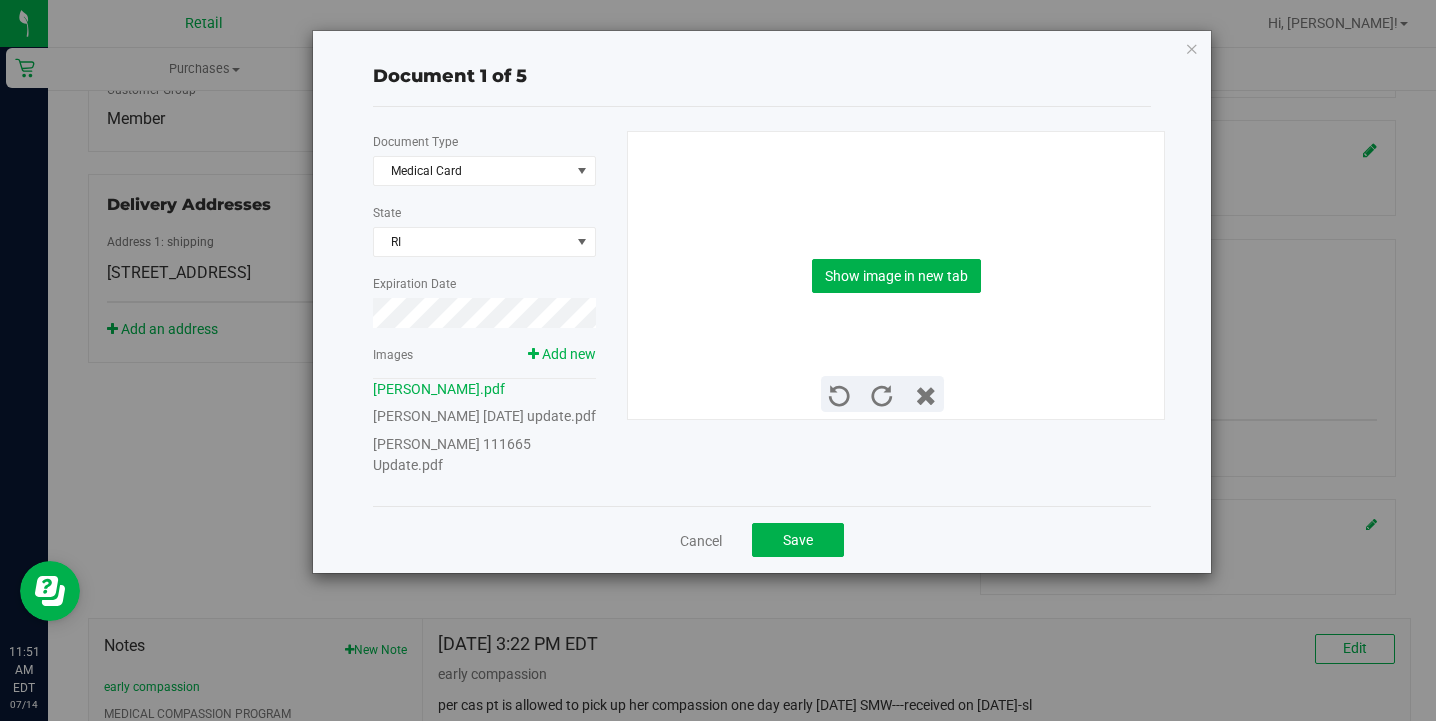 click on "[PERSON_NAME] 111665 Update.pdf" at bounding box center (452, 454) 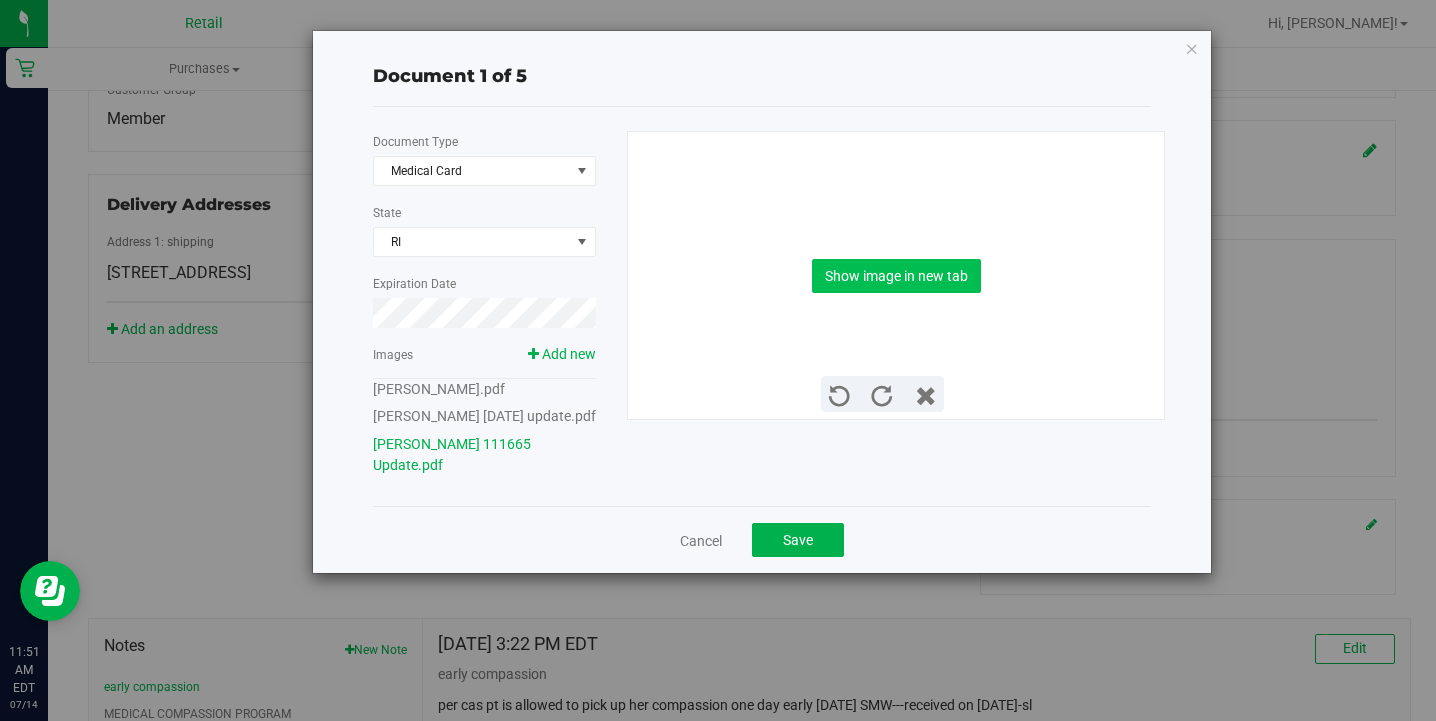 click on "Show image in new tab" at bounding box center (896, 276) 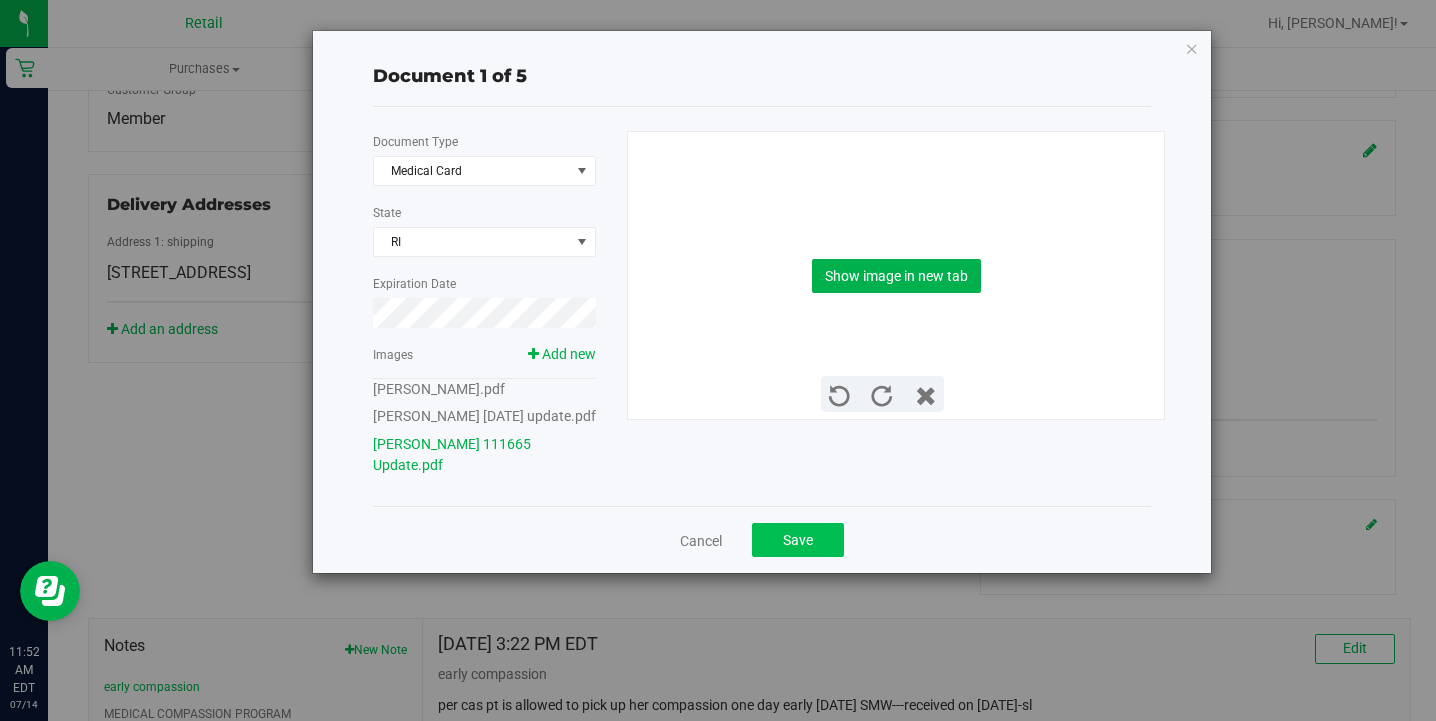 click on "Save" 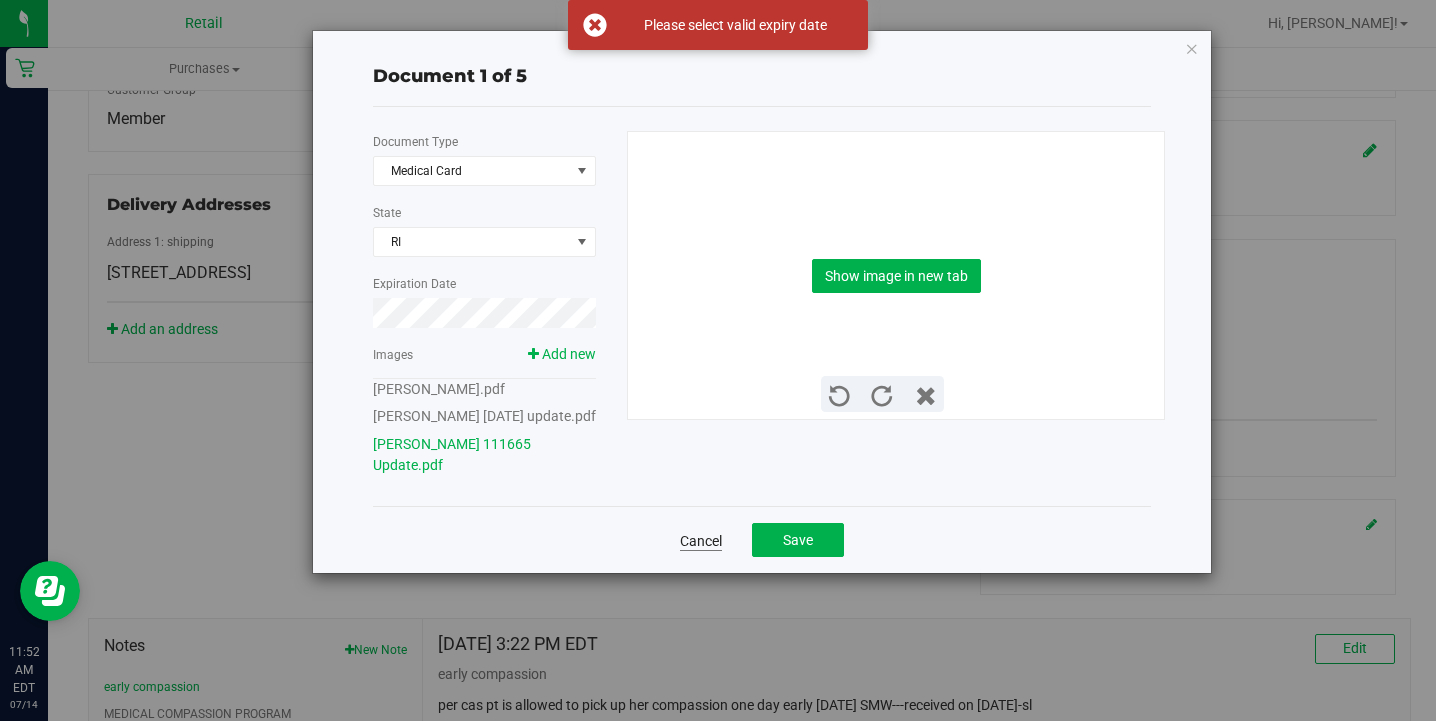 click on "Cancel" at bounding box center [701, 541] 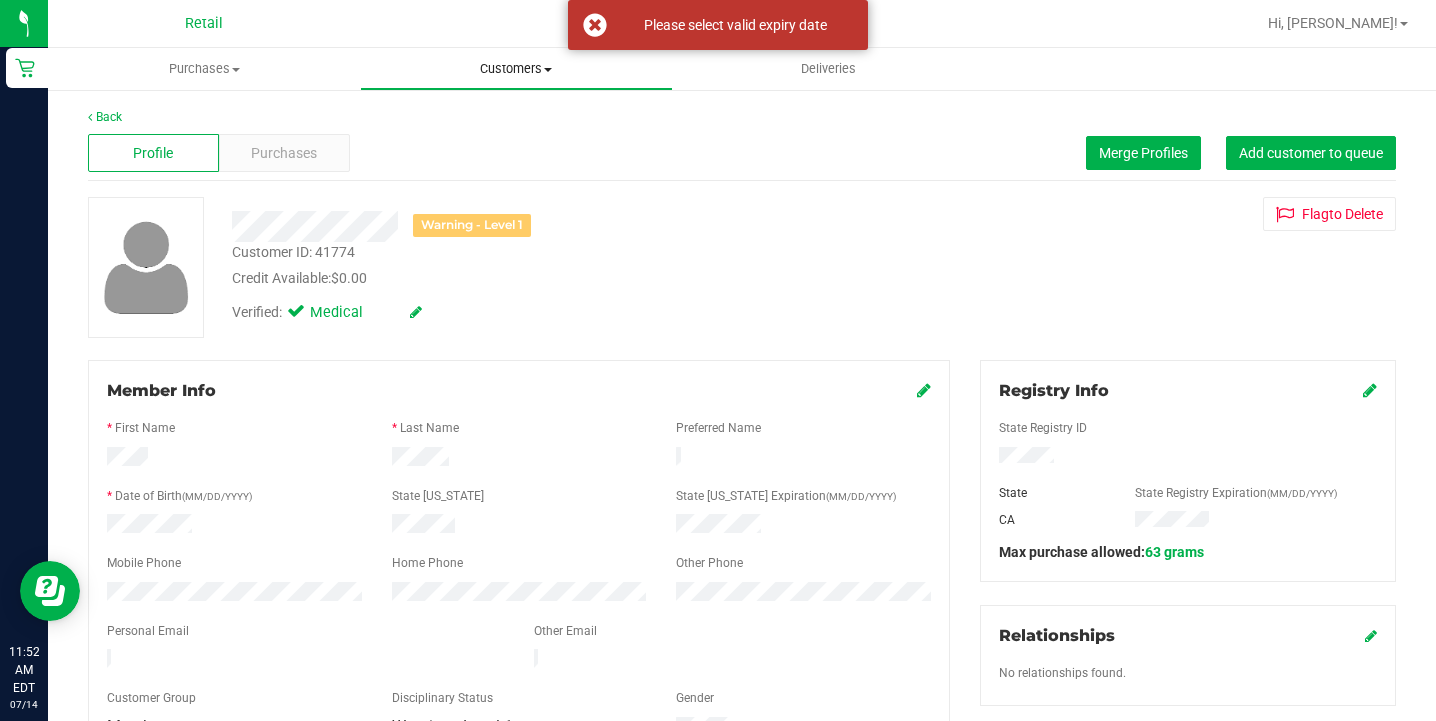 scroll, scrollTop: 0, scrollLeft: 0, axis: both 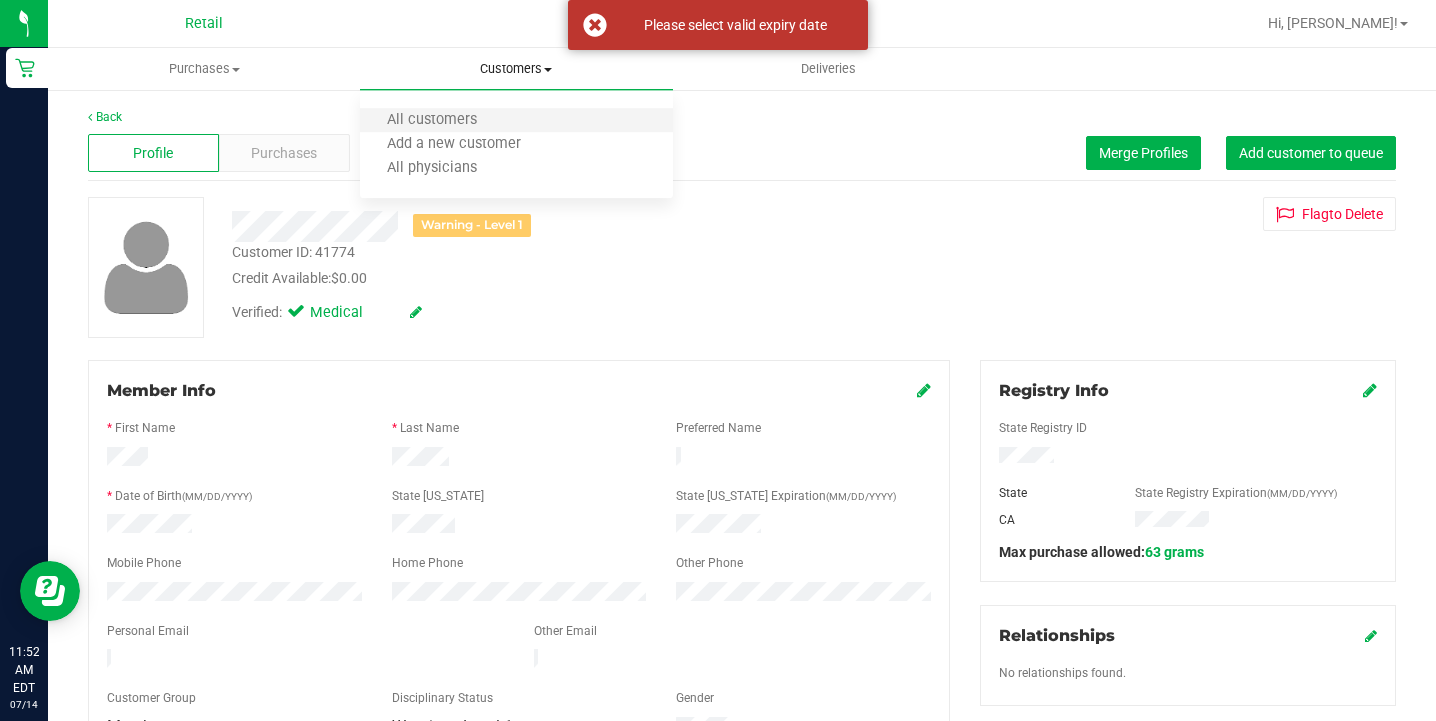 click on "All customers" at bounding box center (516, 121) 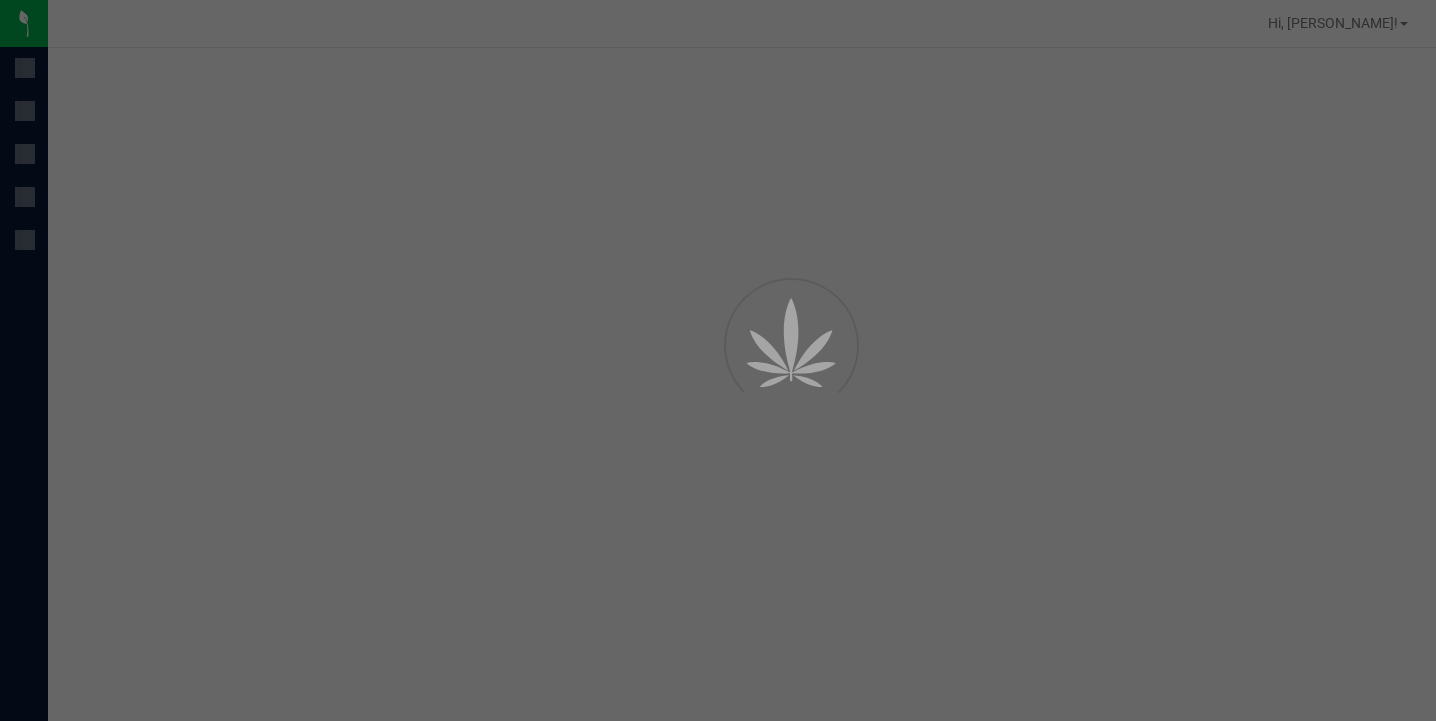 scroll, scrollTop: 0, scrollLeft: 0, axis: both 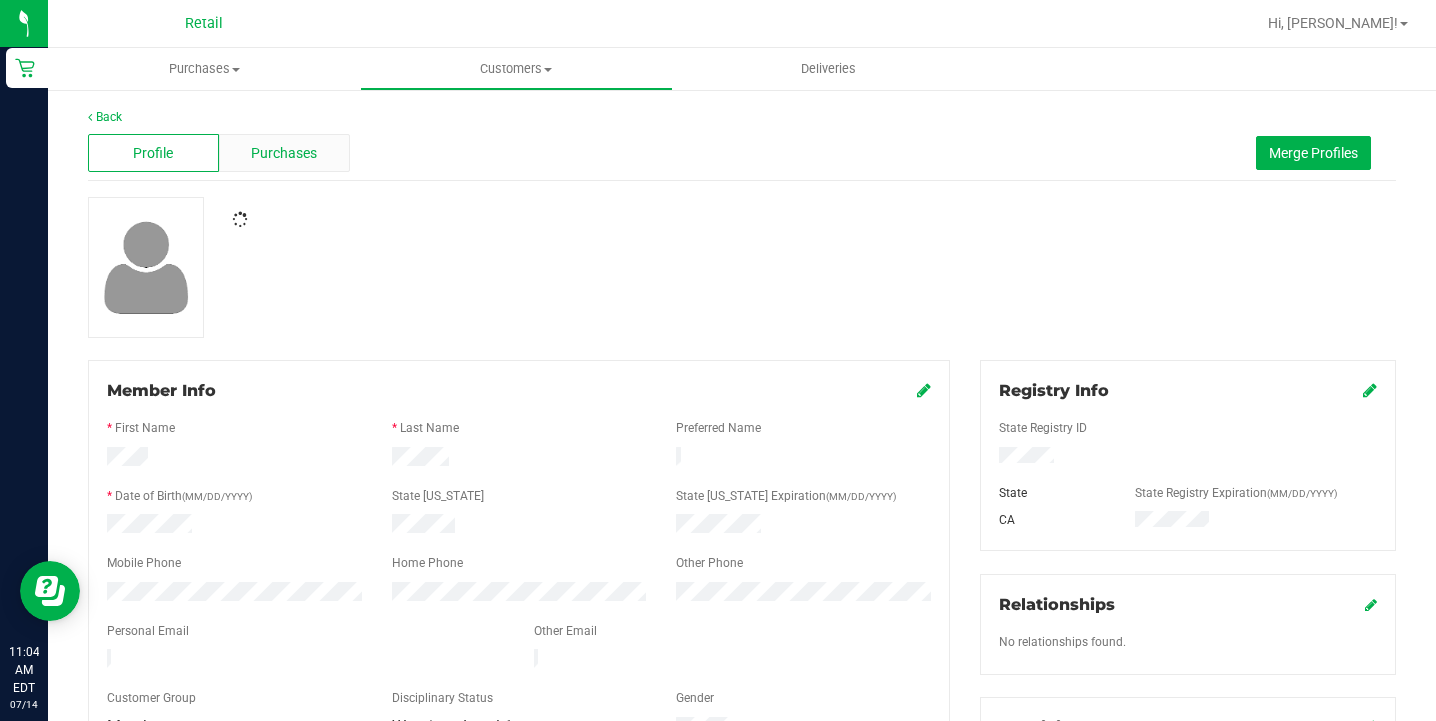 click on "Purchases" at bounding box center (284, 153) 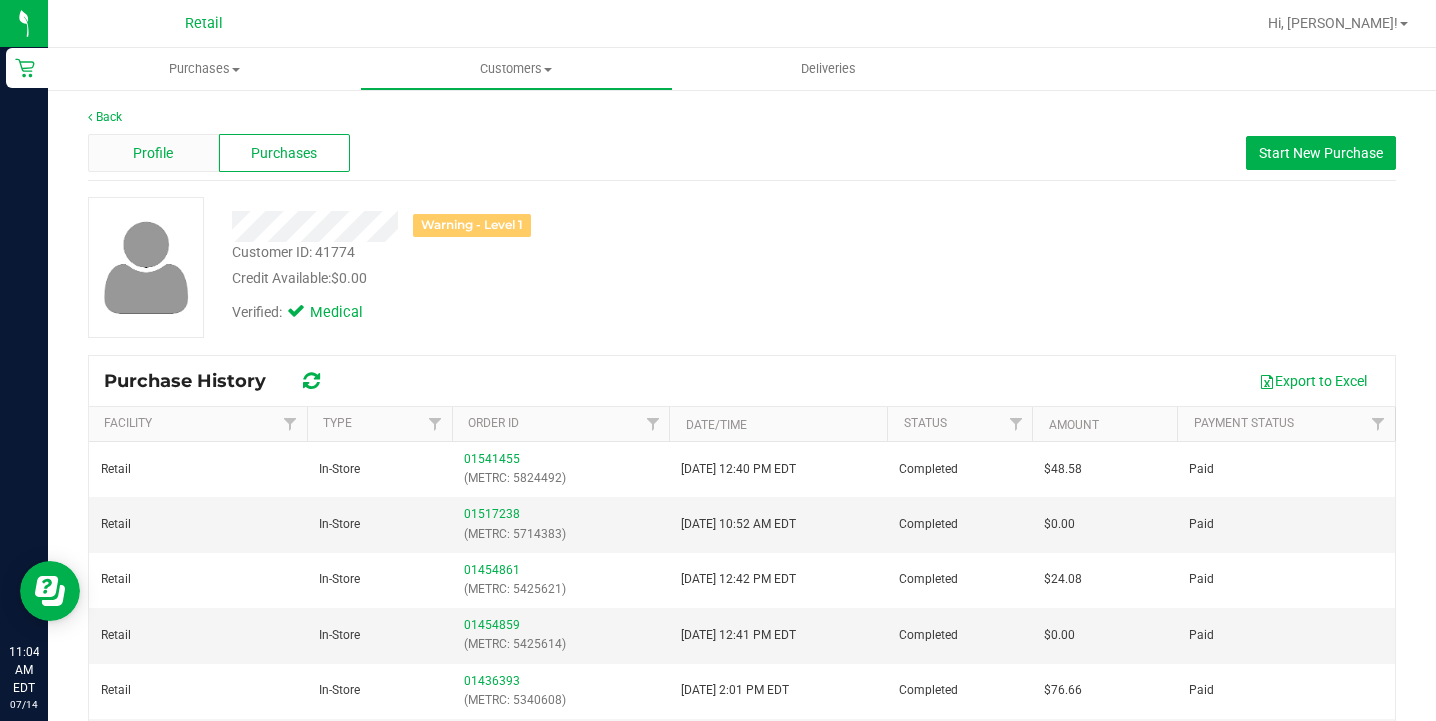 click on "Profile" at bounding box center (153, 153) 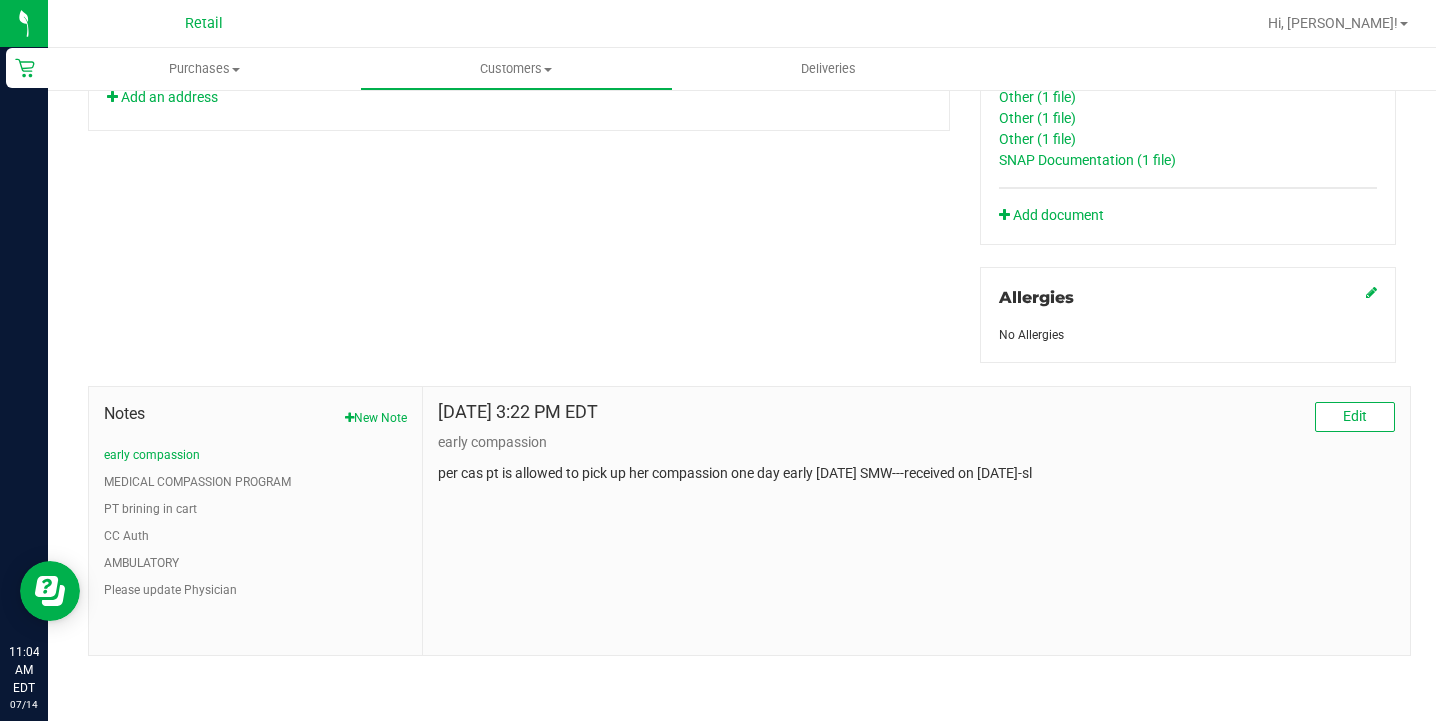 scroll, scrollTop: 840, scrollLeft: 0, axis: vertical 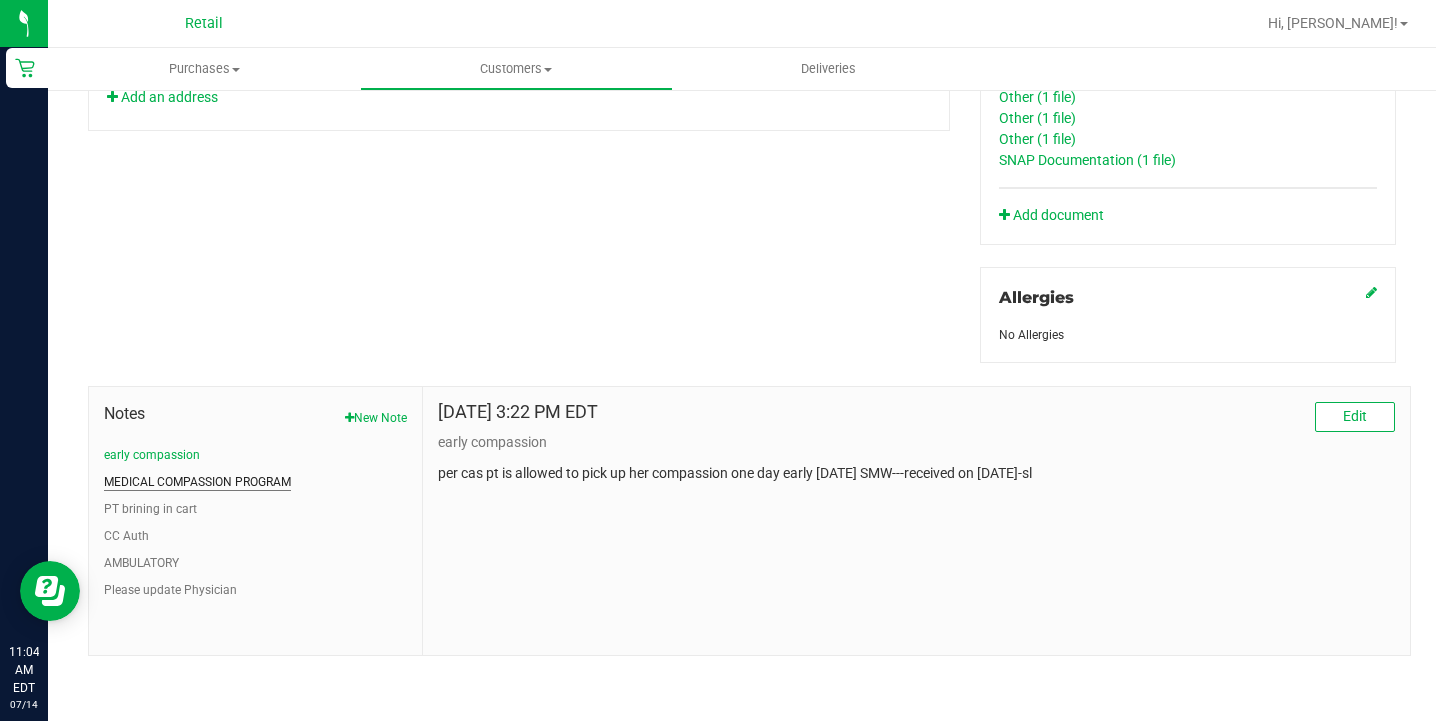 click on "MEDICAL COMPASSION PROGRAM" at bounding box center [197, 482] 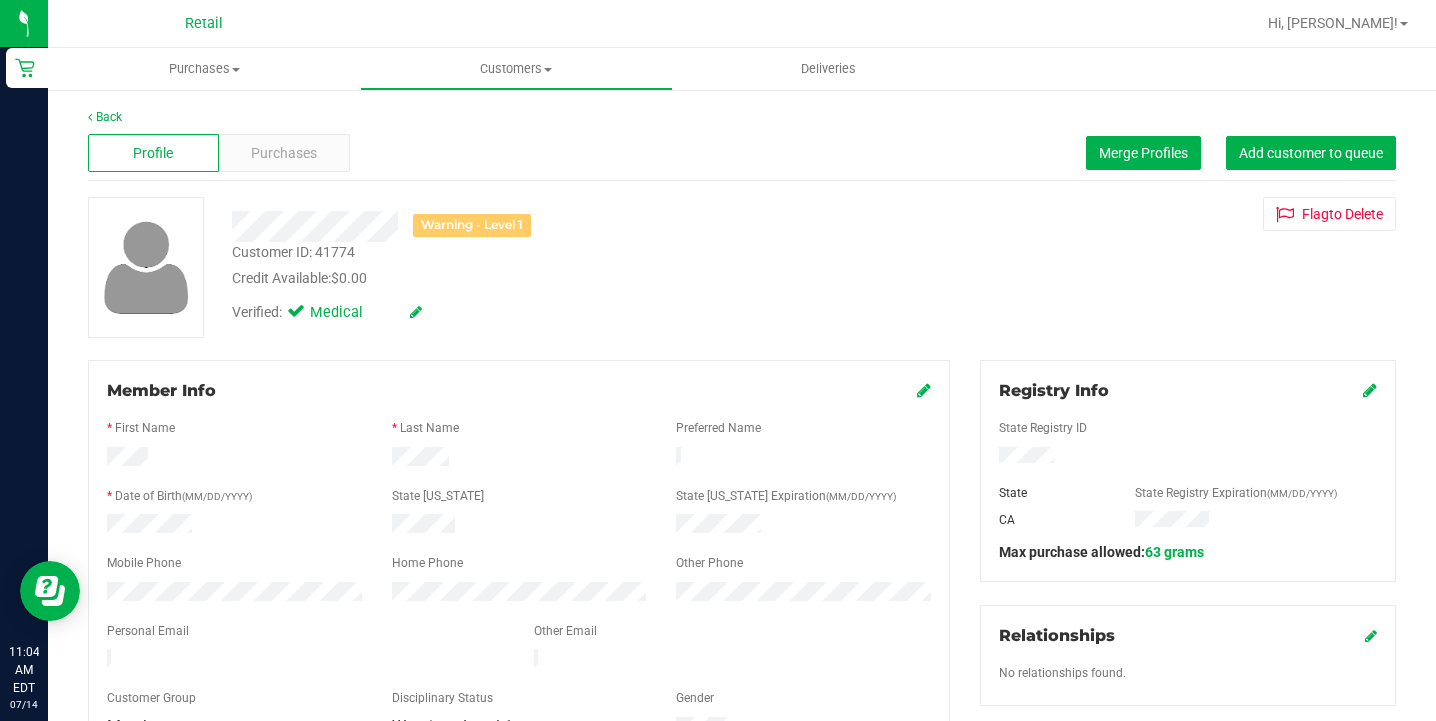 scroll, scrollTop: 0, scrollLeft: 0, axis: both 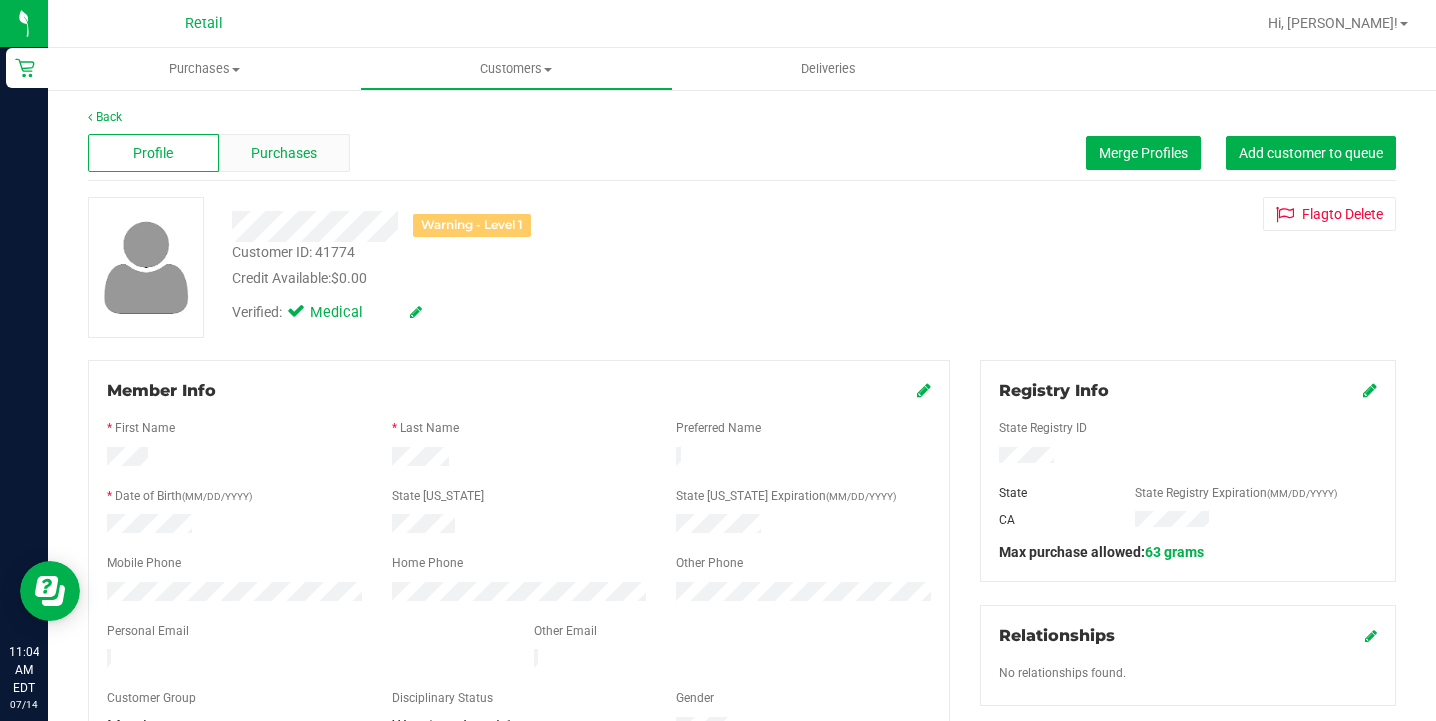 click on "Purchases" at bounding box center (284, 153) 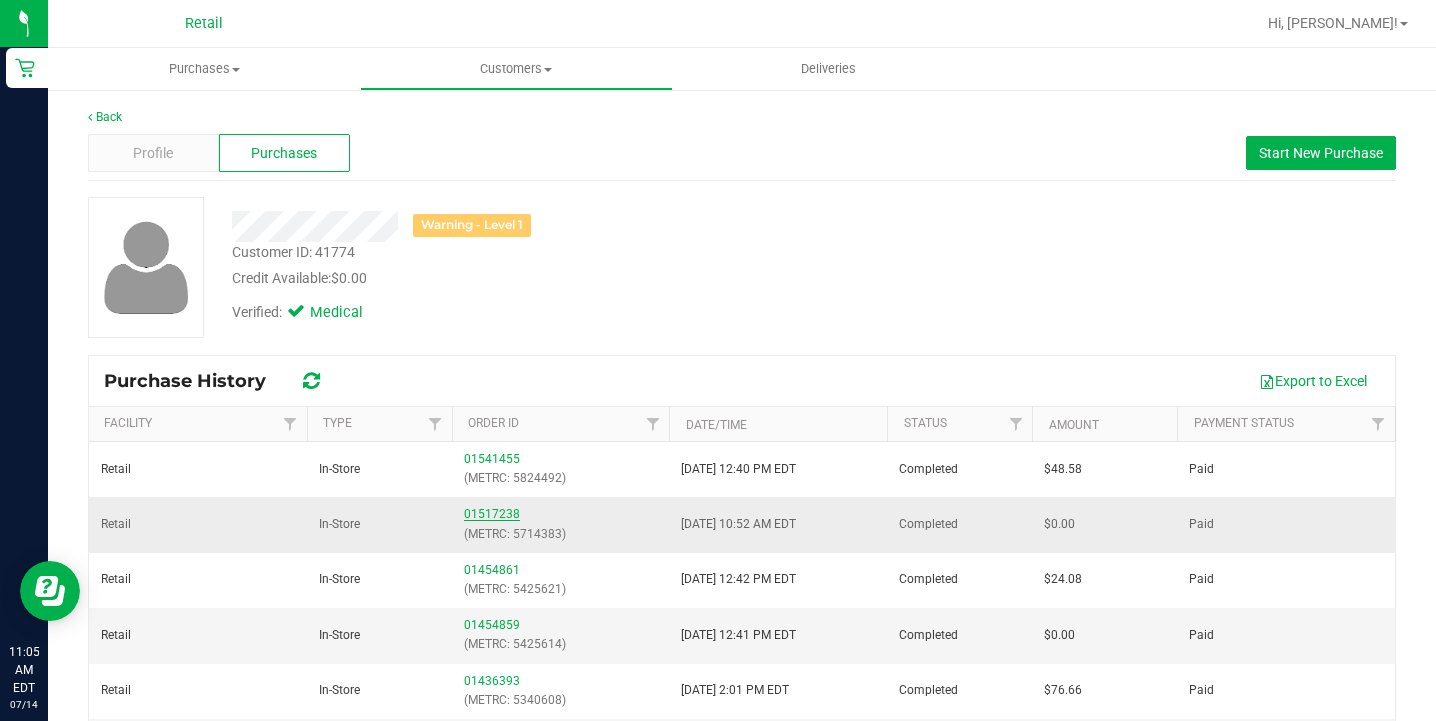 click on "01517238" at bounding box center [492, 514] 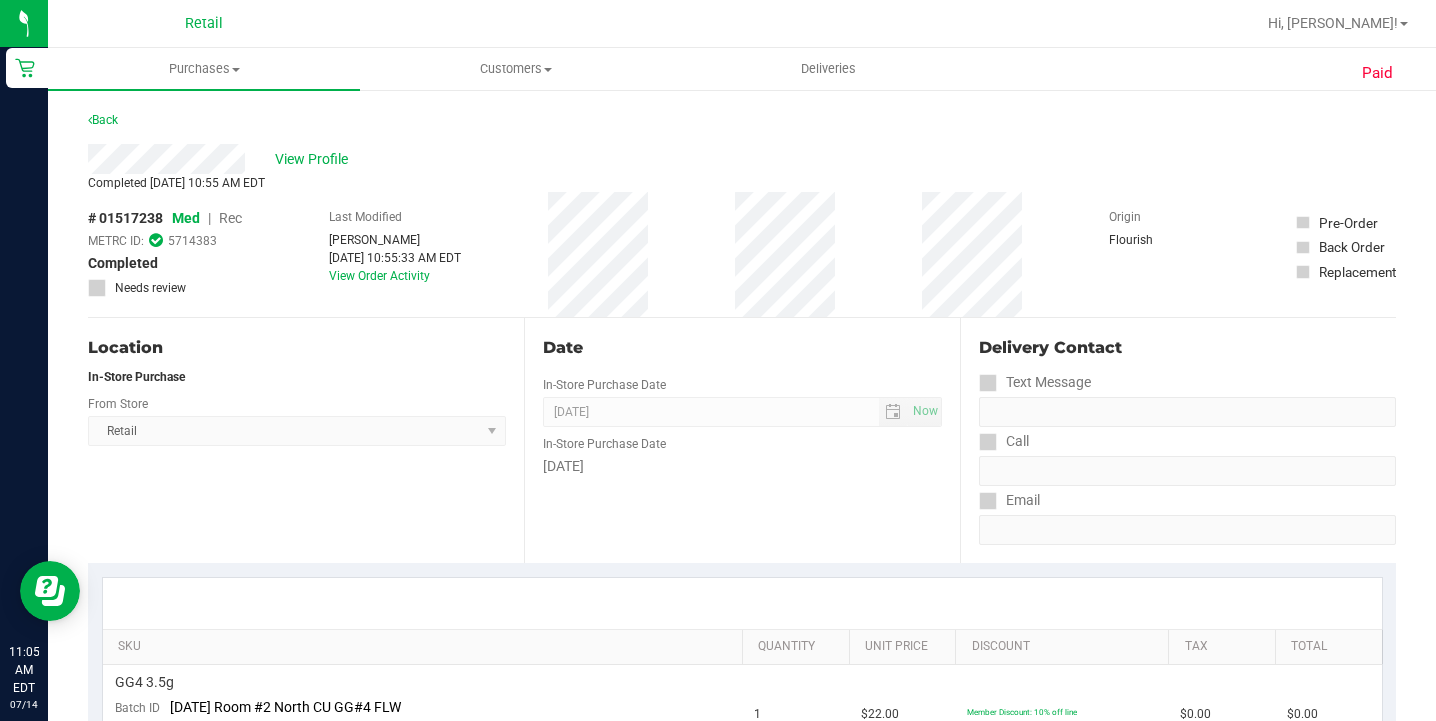 scroll, scrollTop: 0, scrollLeft: 0, axis: both 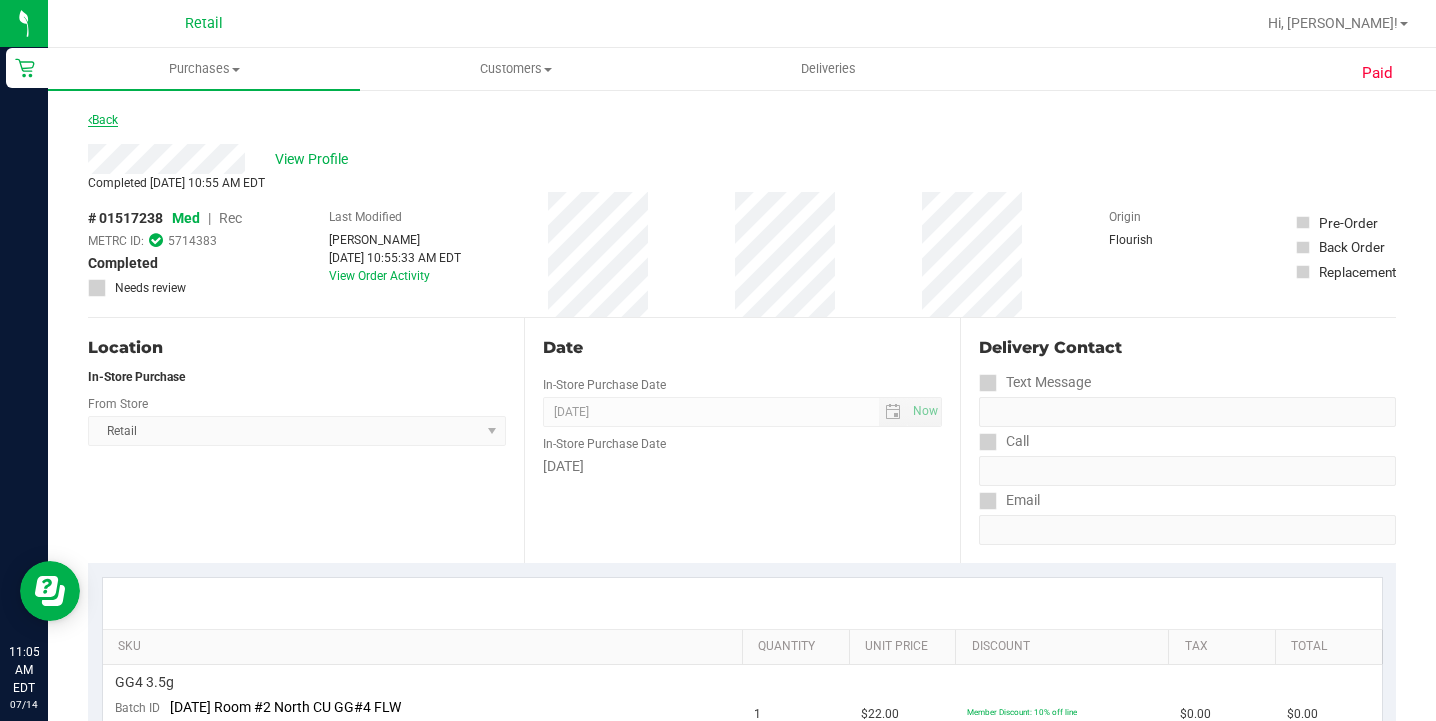 click on "Back" at bounding box center (103, 120) 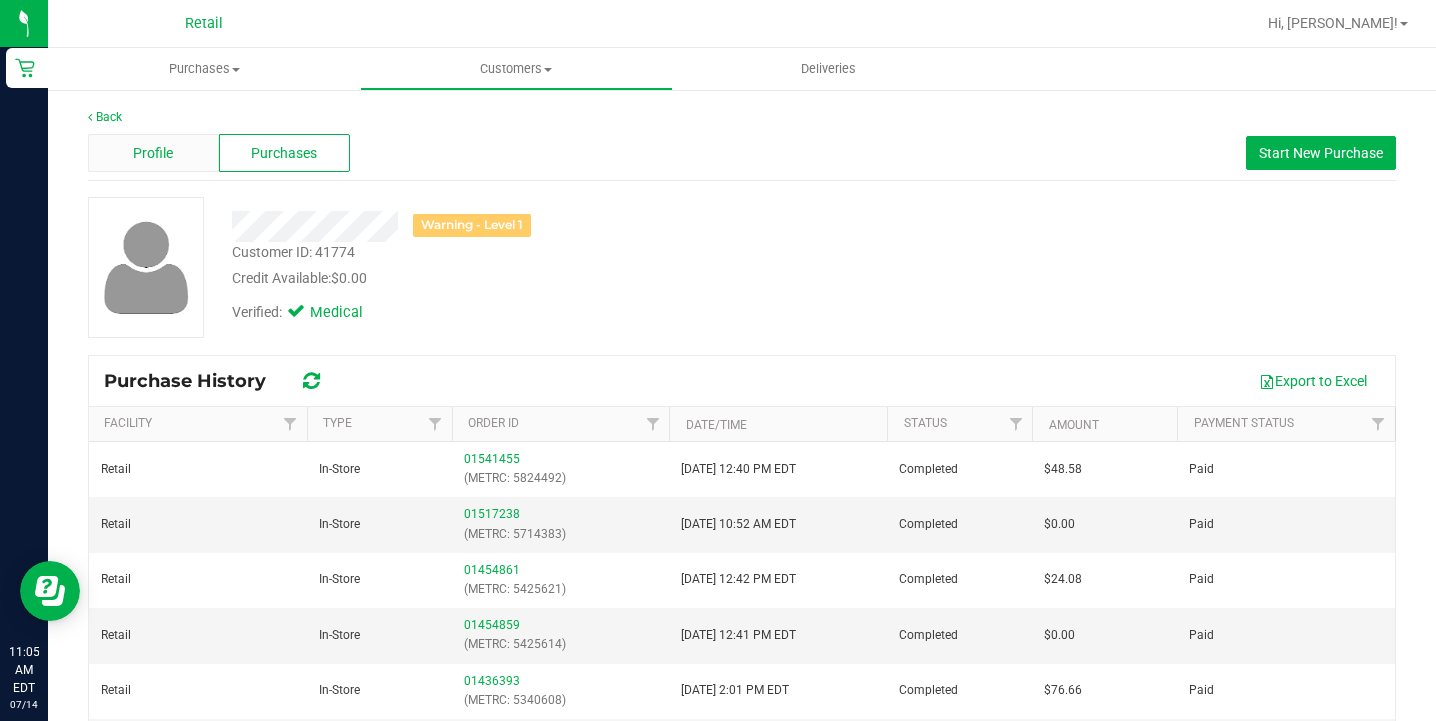 click on "Profile" at bounding box center (153, 153) 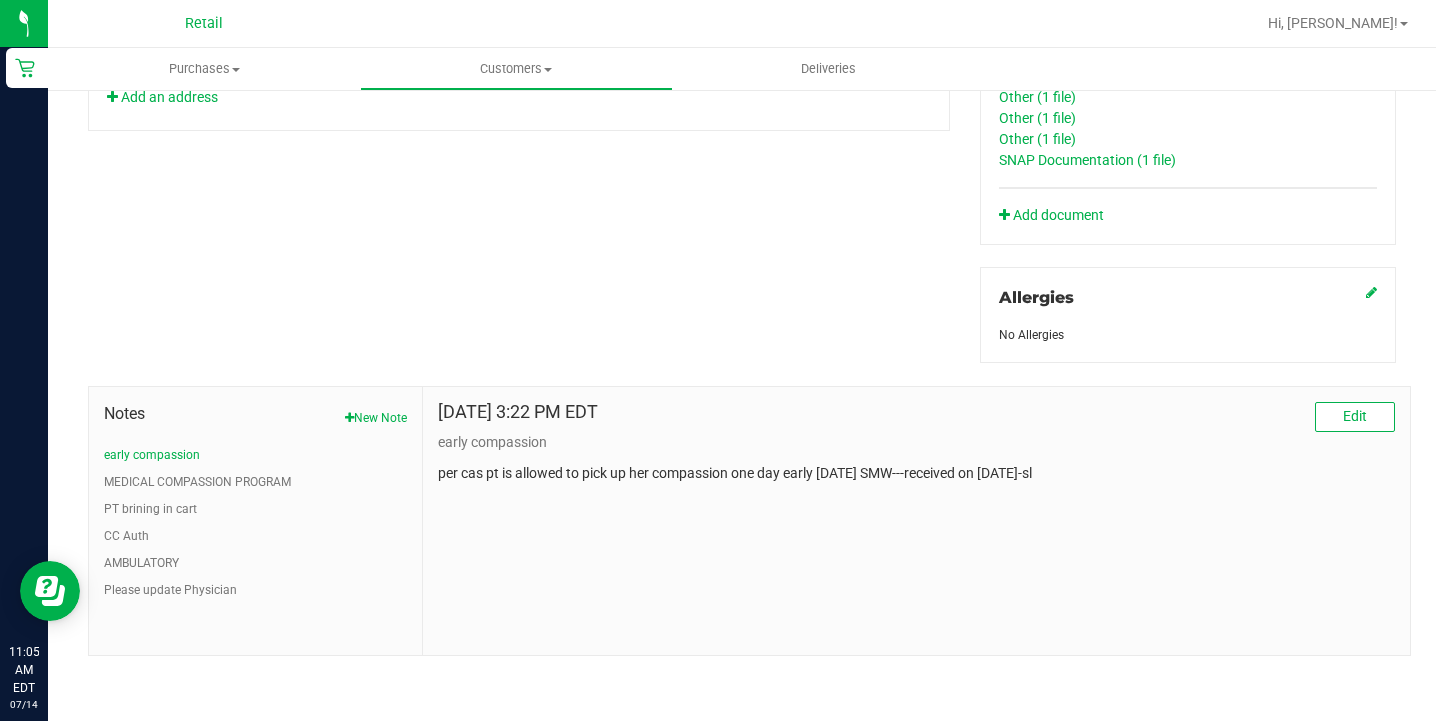 scroll, scrollTop: 840, scrollLeft: 0, axis: vertical 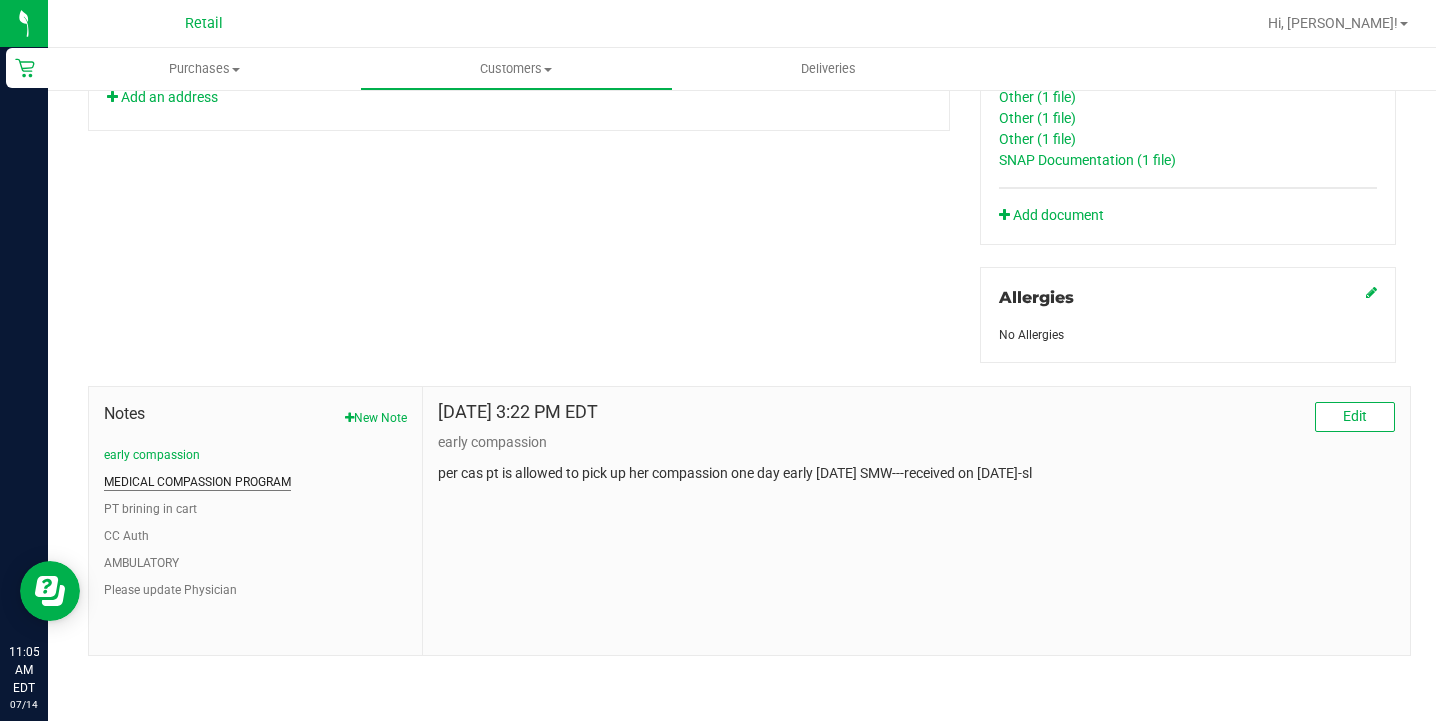 click on "MEDICAL COMPASSION PROGRAM" at bounding box center [197, 482] 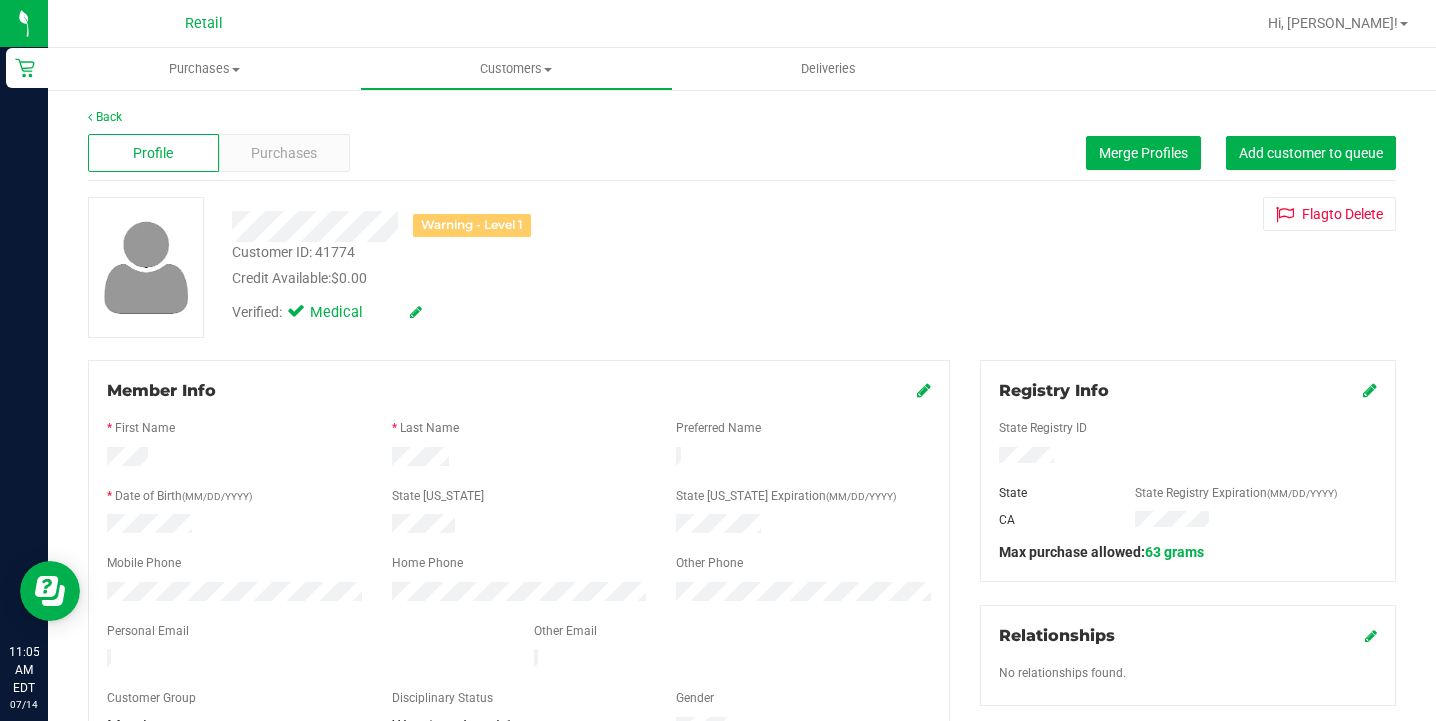 scroll, scrollTop: 0, scrollLeft: 0, axis: both 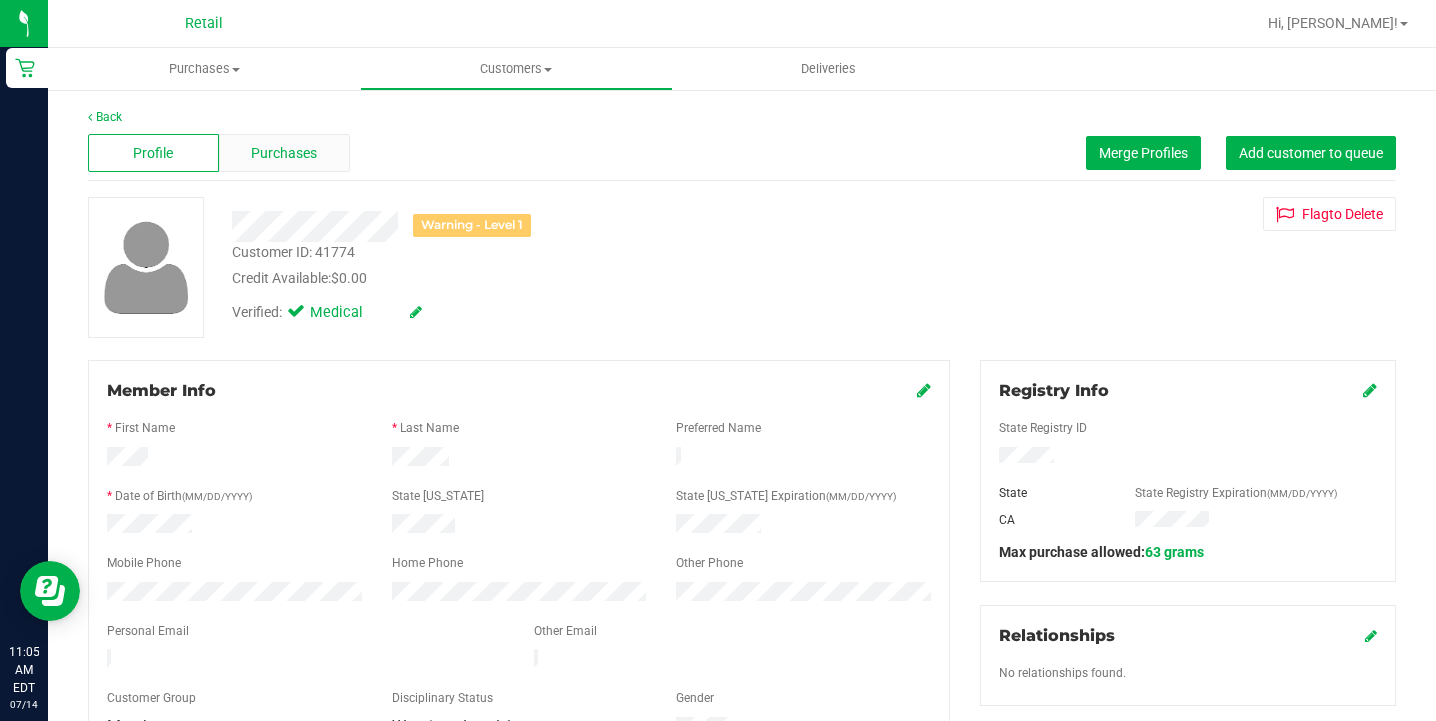 click on "Purchases" at bounding box center (284, 153) 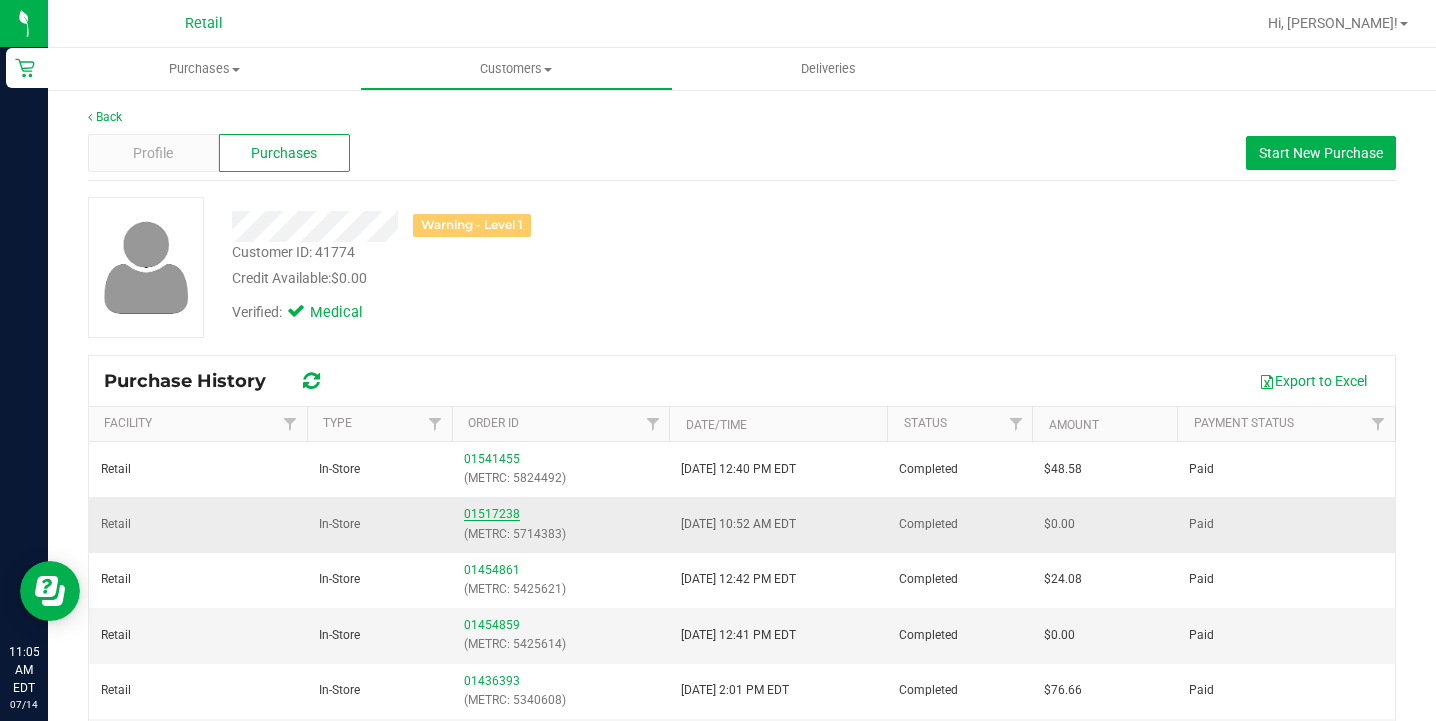 click on "01517238" at bounding box center [492, 514] 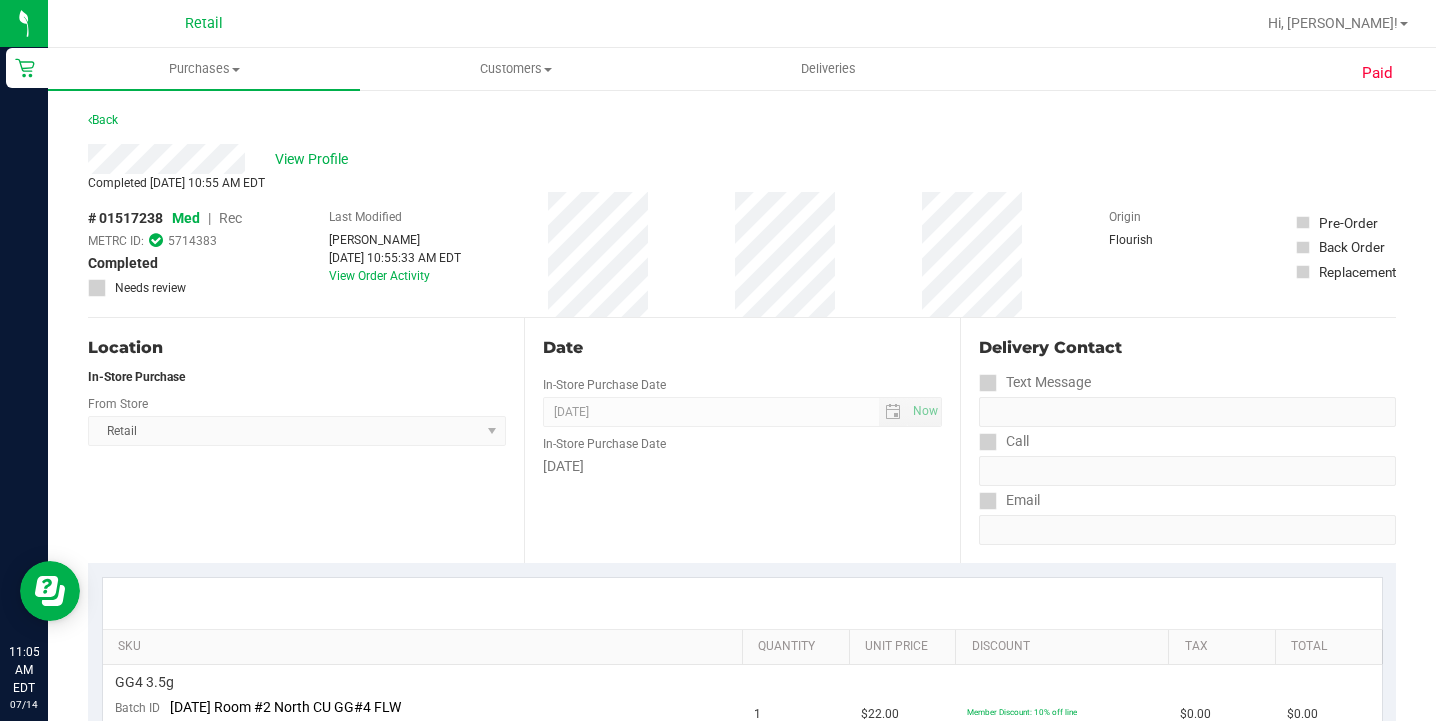 scroll, scrollTop: 0, scrollLeft: 0, axis: both 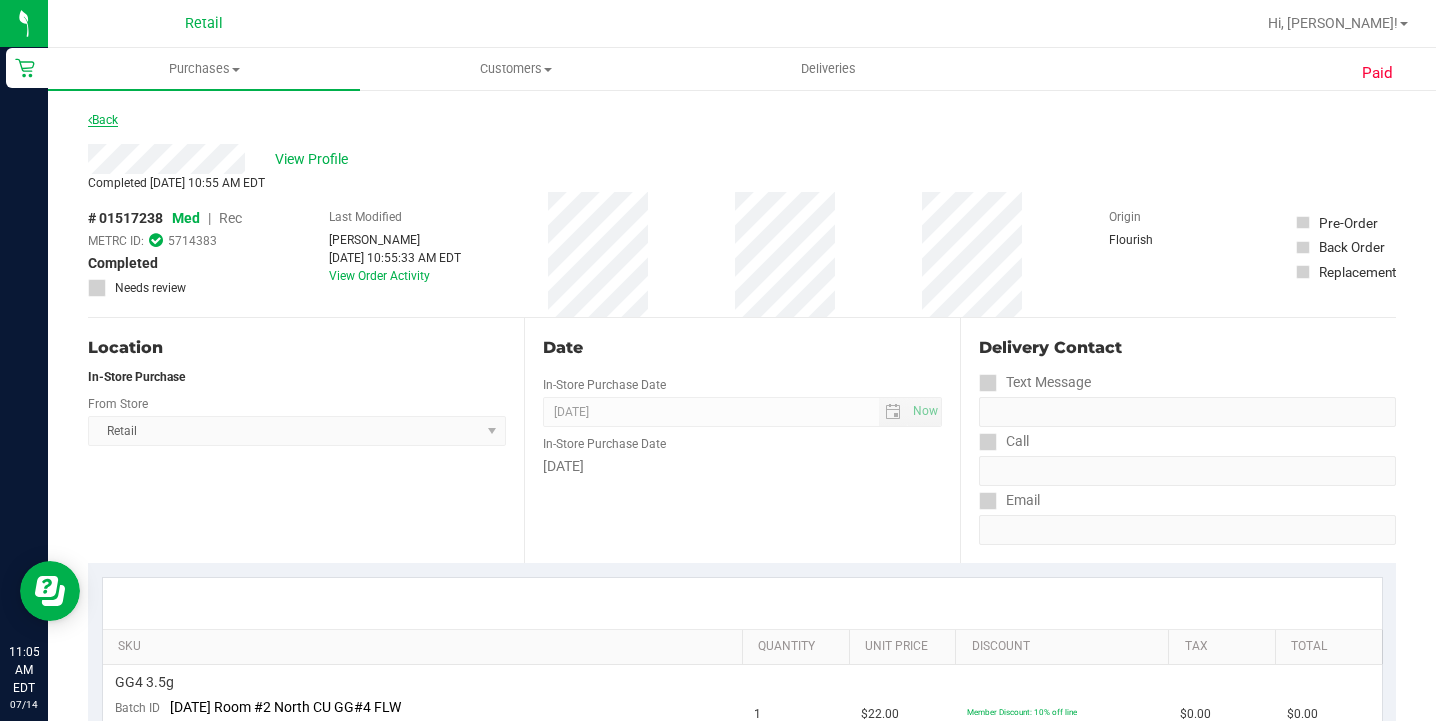 click on "Back" at bounding box center [103, 120] 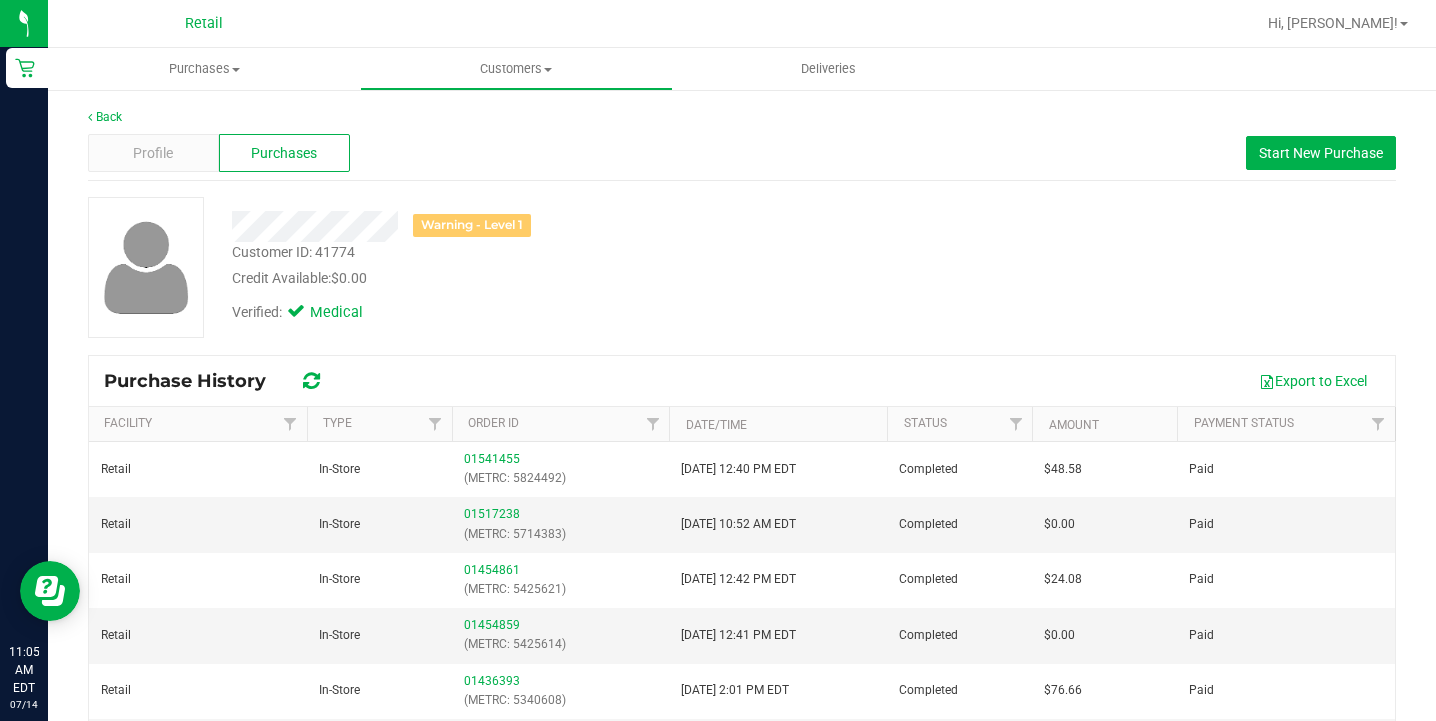 scroll, scrollTop: 8, scrollLeft: 0, axis: vertical 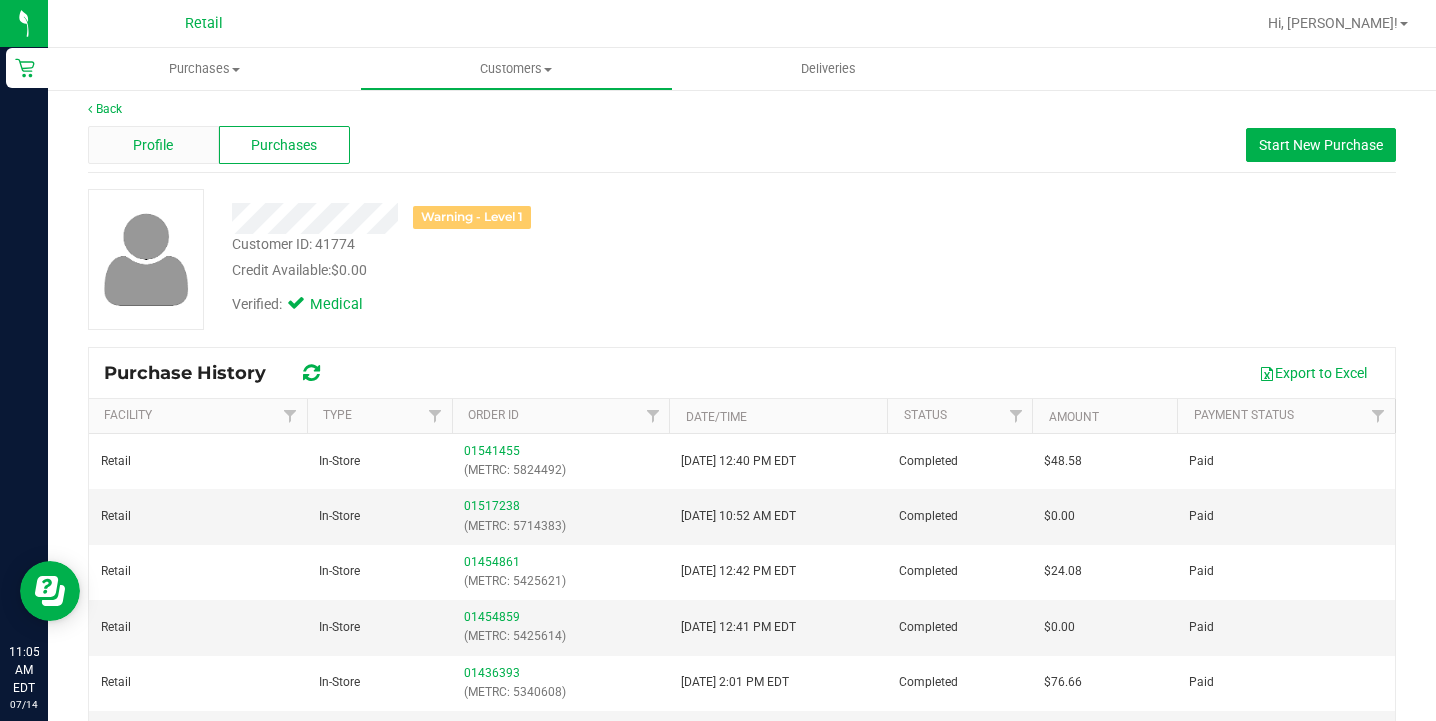 click on "Profile" at bounding box center (153, 145) 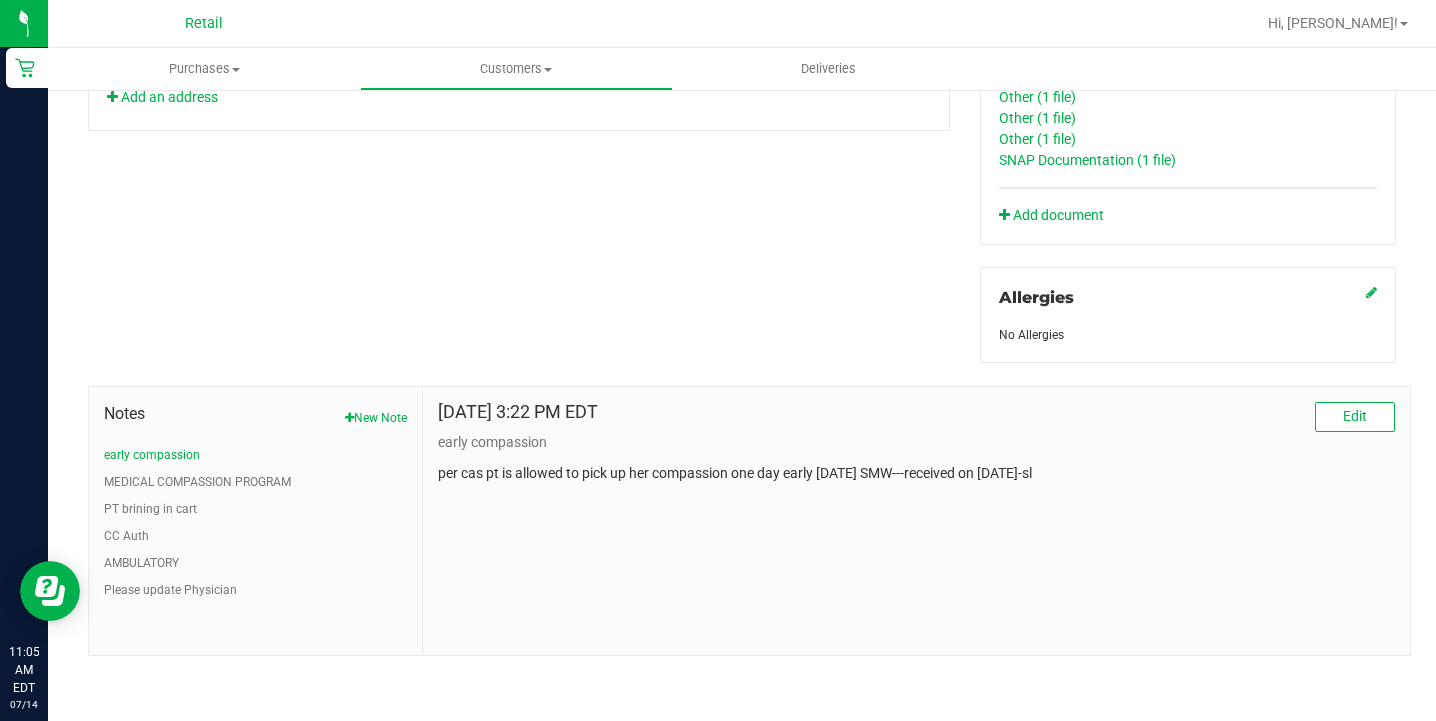 scroll, scrollTop: 840, scrollLeft: 0, axis: vertical 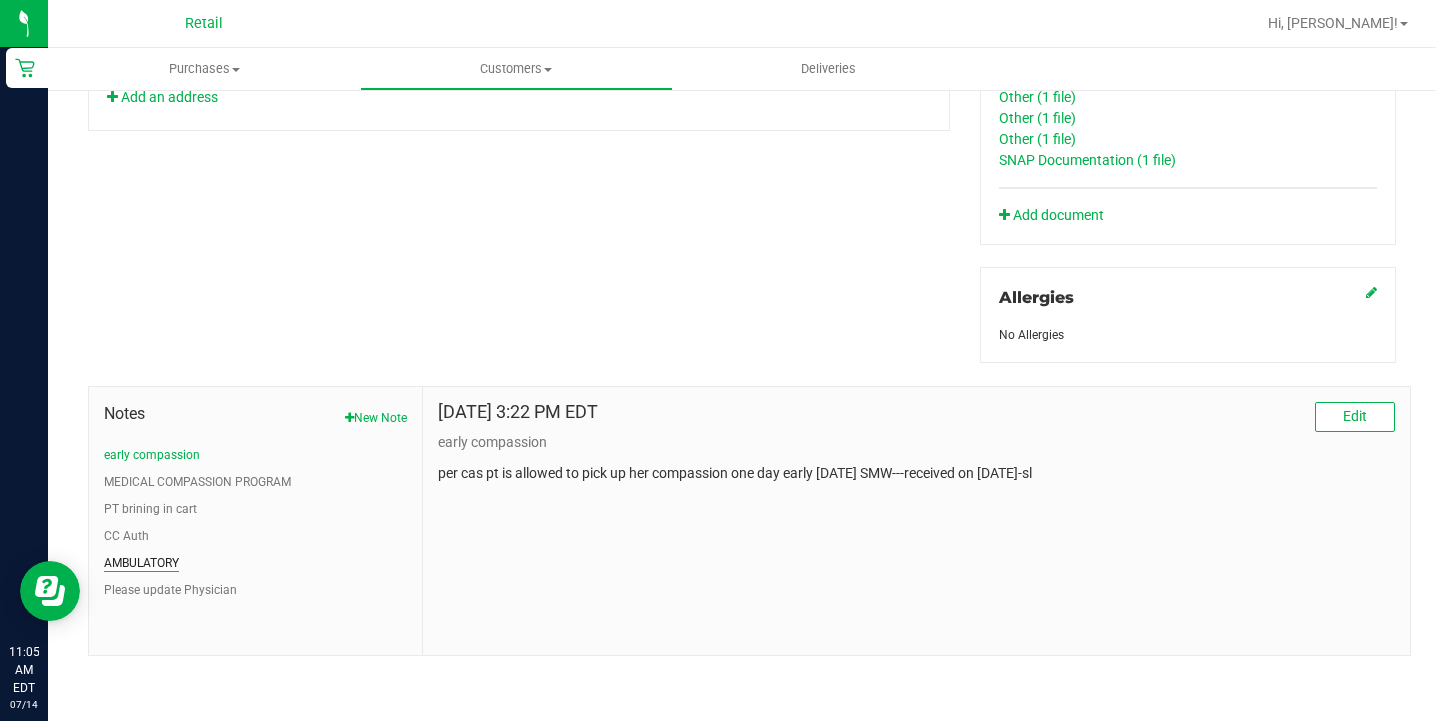 click on "AMBULATORY" at bounding box center [141, 563] 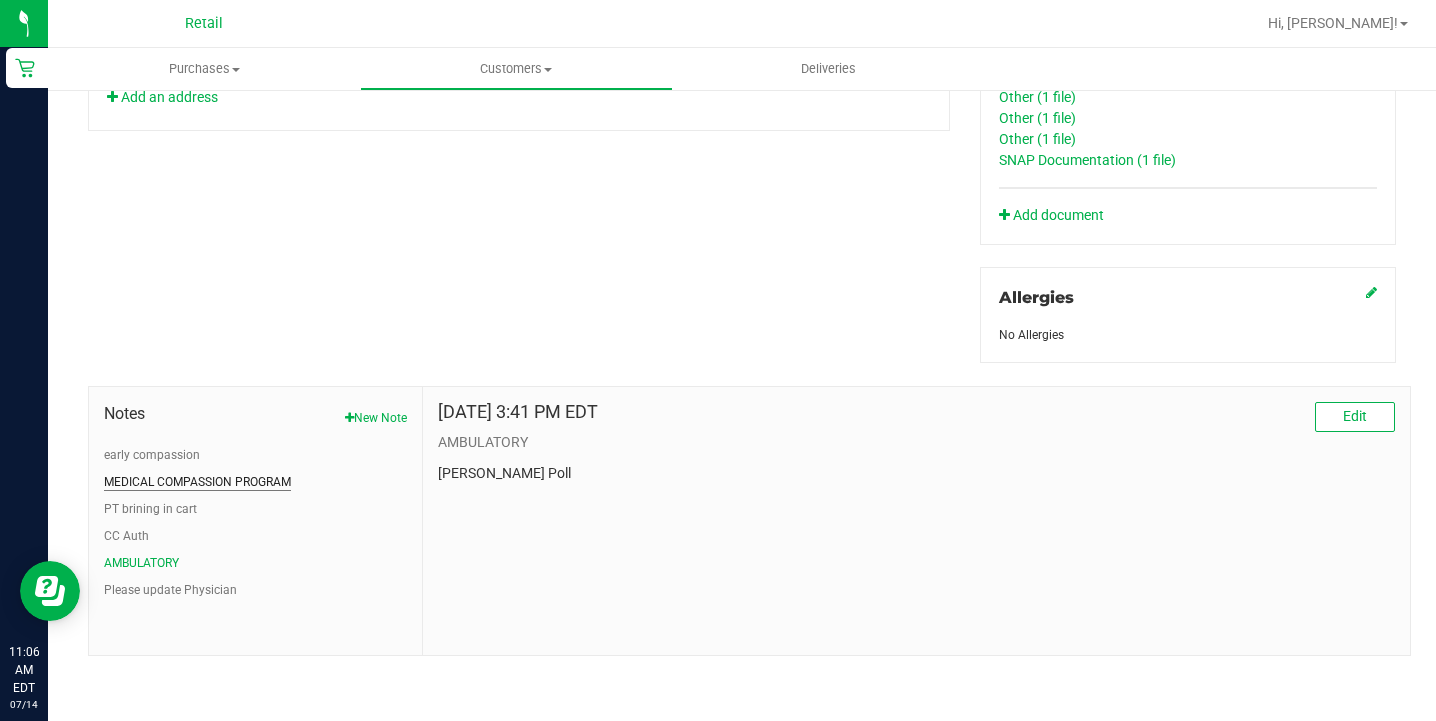 click on "MEDICAL COMPASSION PROGRAM" at bounding box center [197, 482] 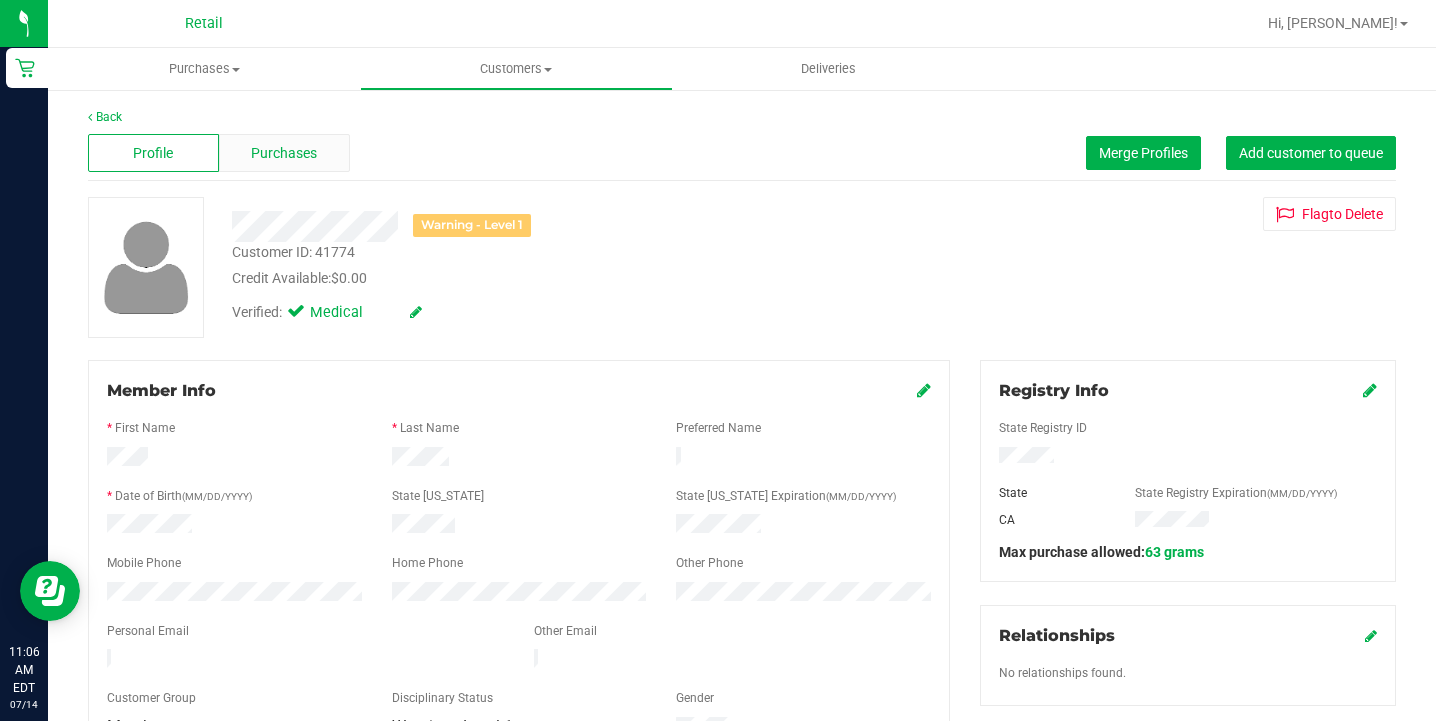 scroll, scrollTop: 0, scrollLeft: 0, axis: both 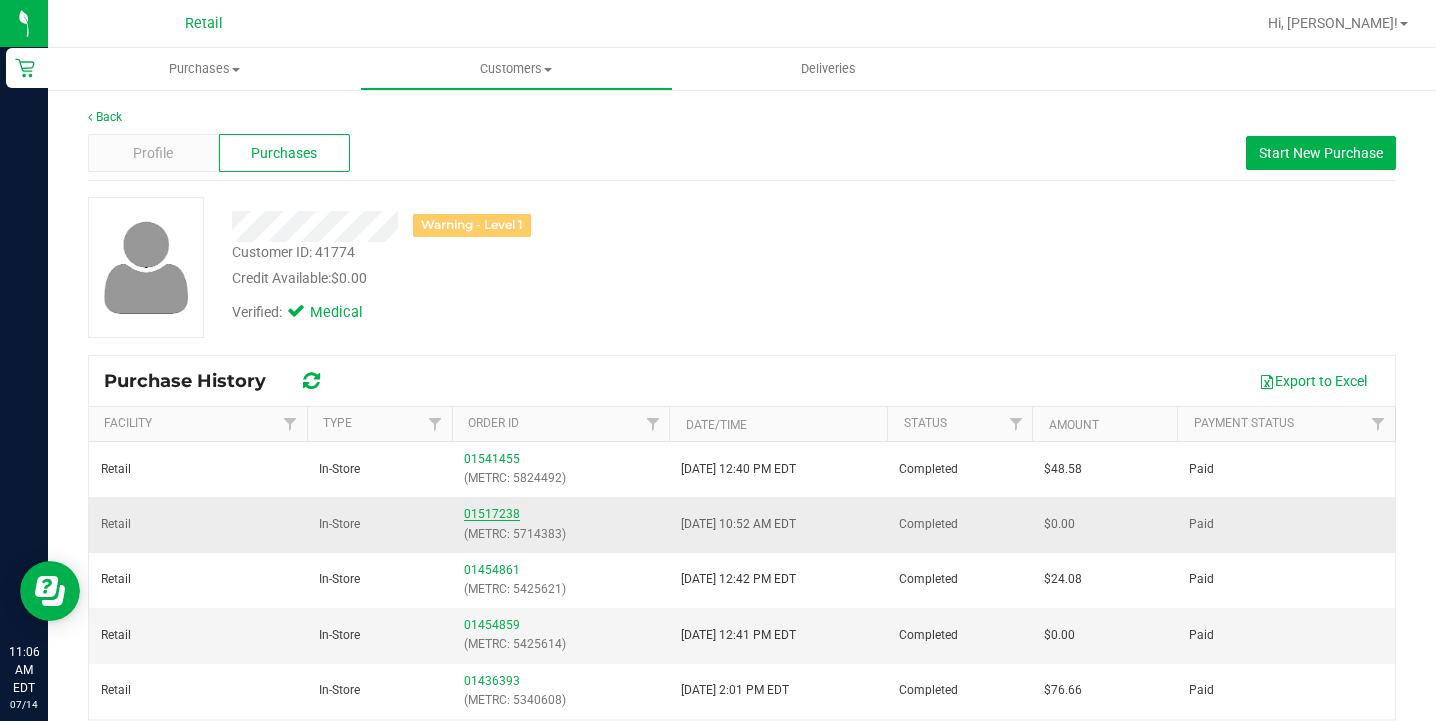 click on "01517238" at bounding box center (492, 514) 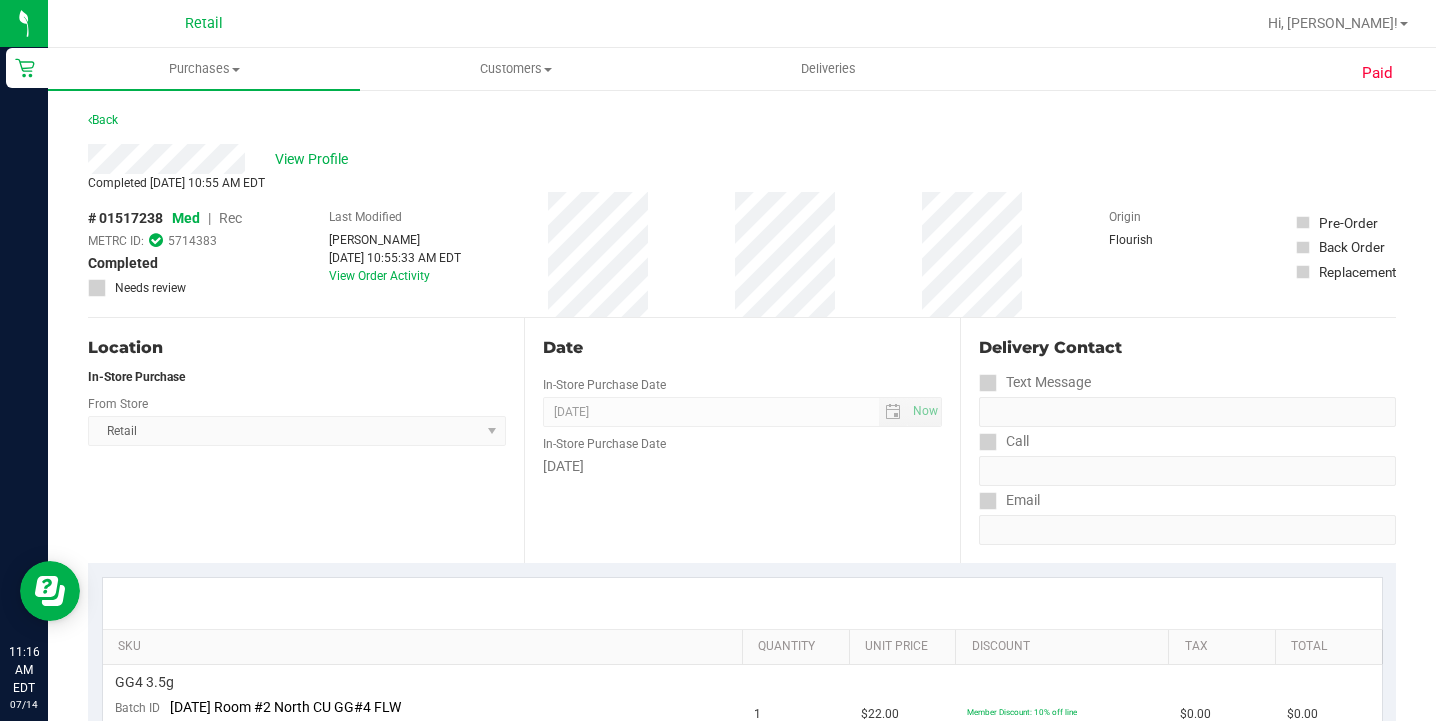 scroll, scrollTop: 0, scrollLeft: 0, axis: both 